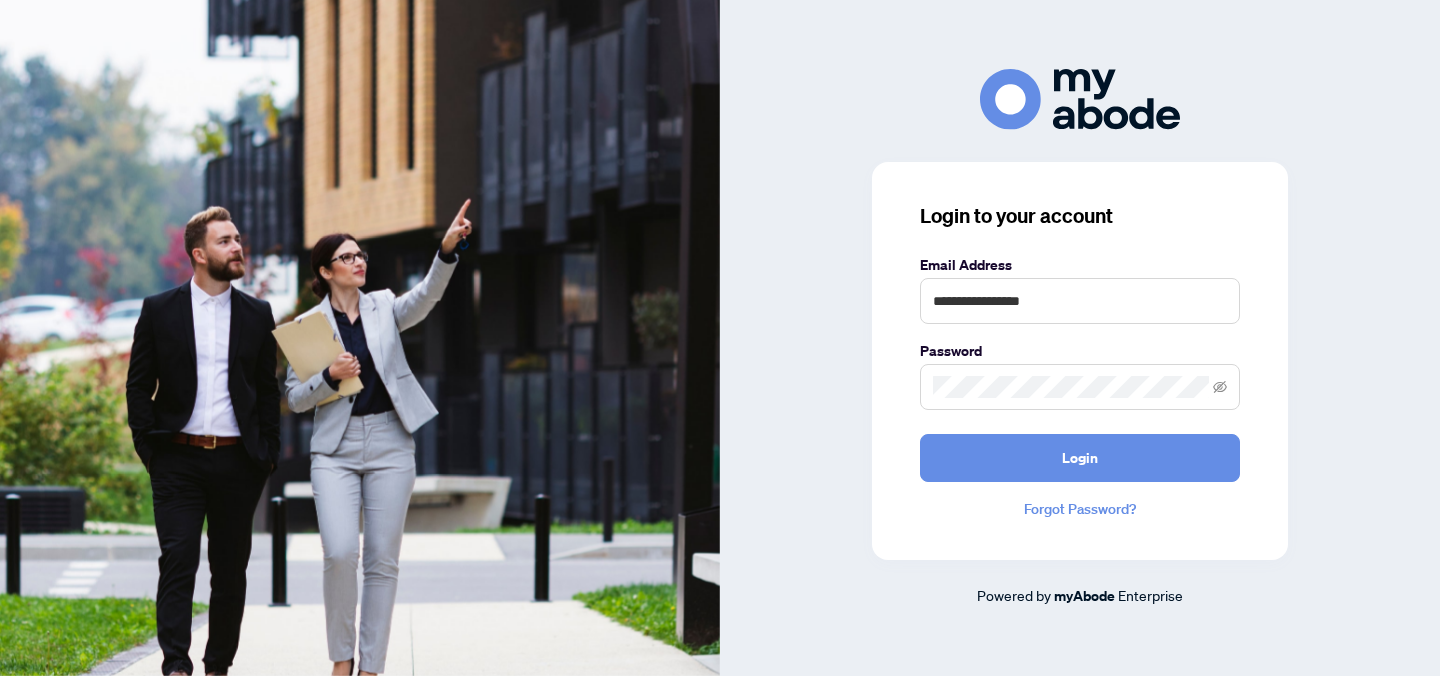 scroll, scrollTop: 0, scrollLeft: 0, axis: both 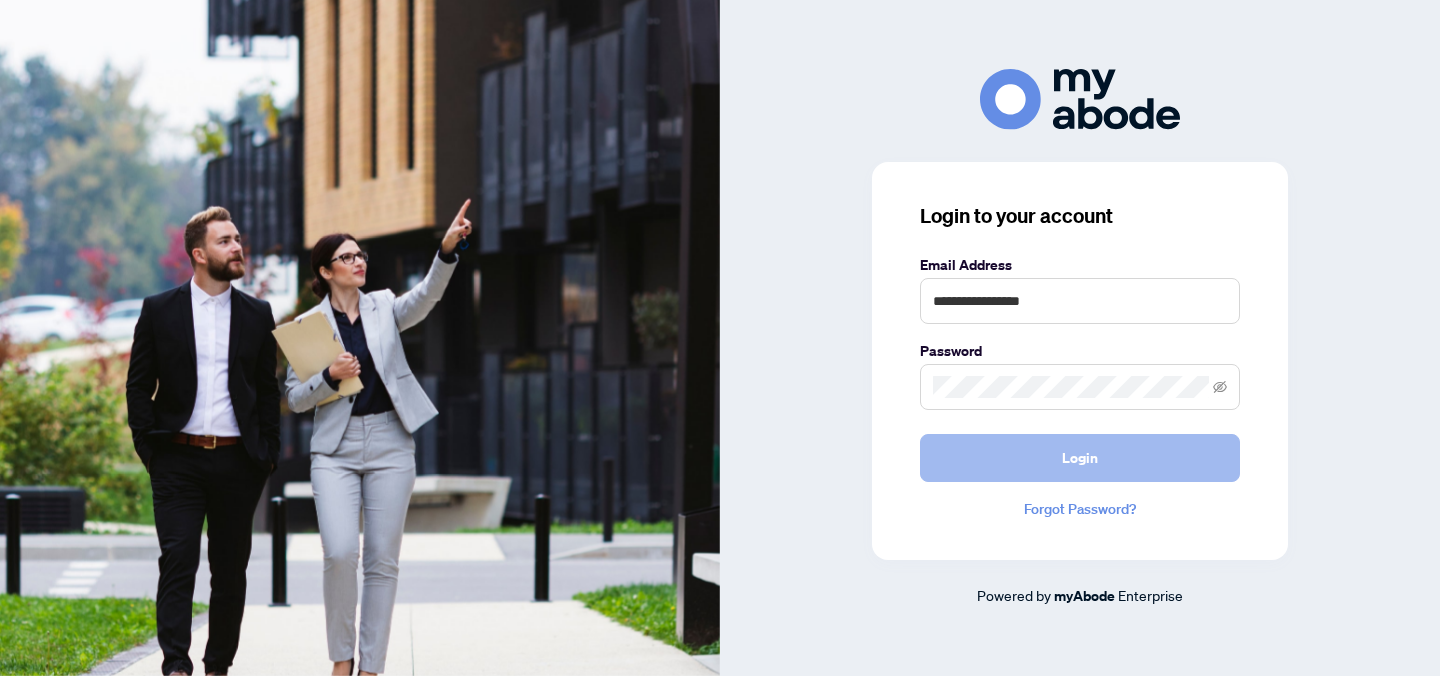 click on "Login" at bounding box center [1080, 458] 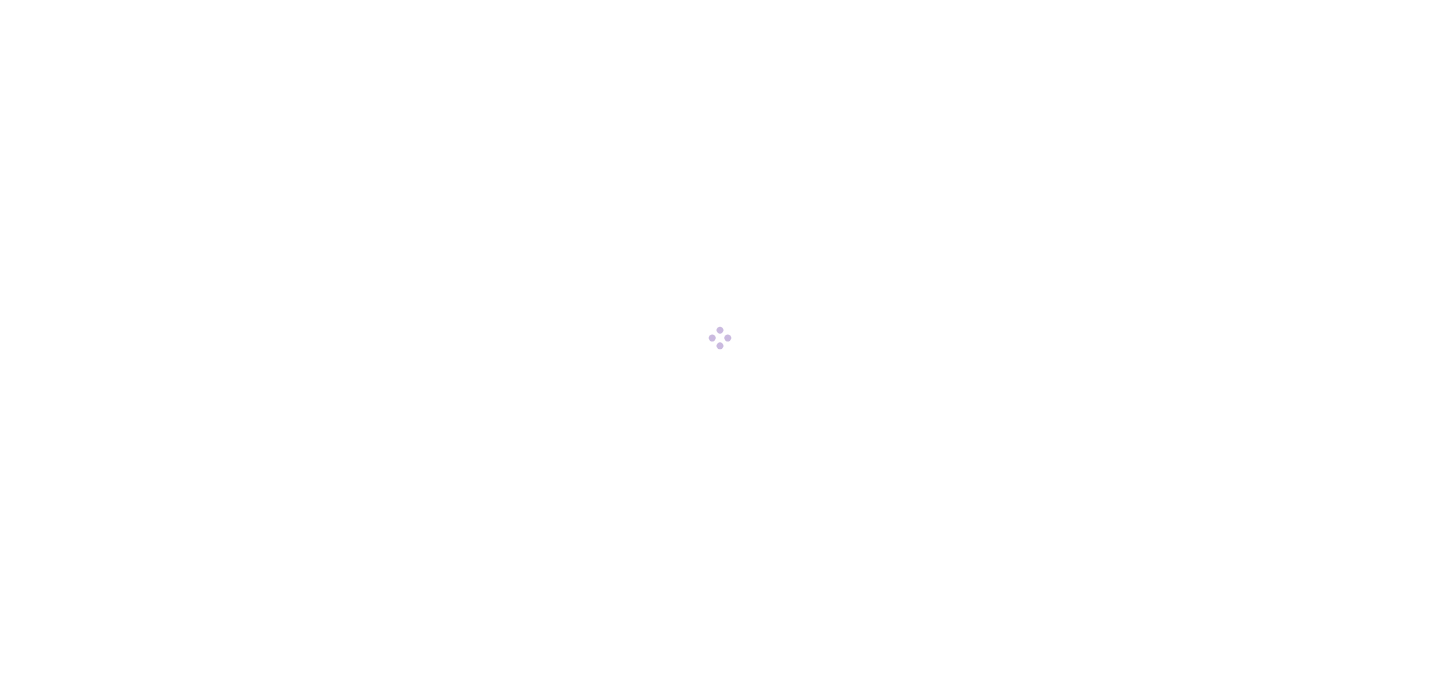 scroll, scrollTop: 0, scrollLeft: 0, axis: both 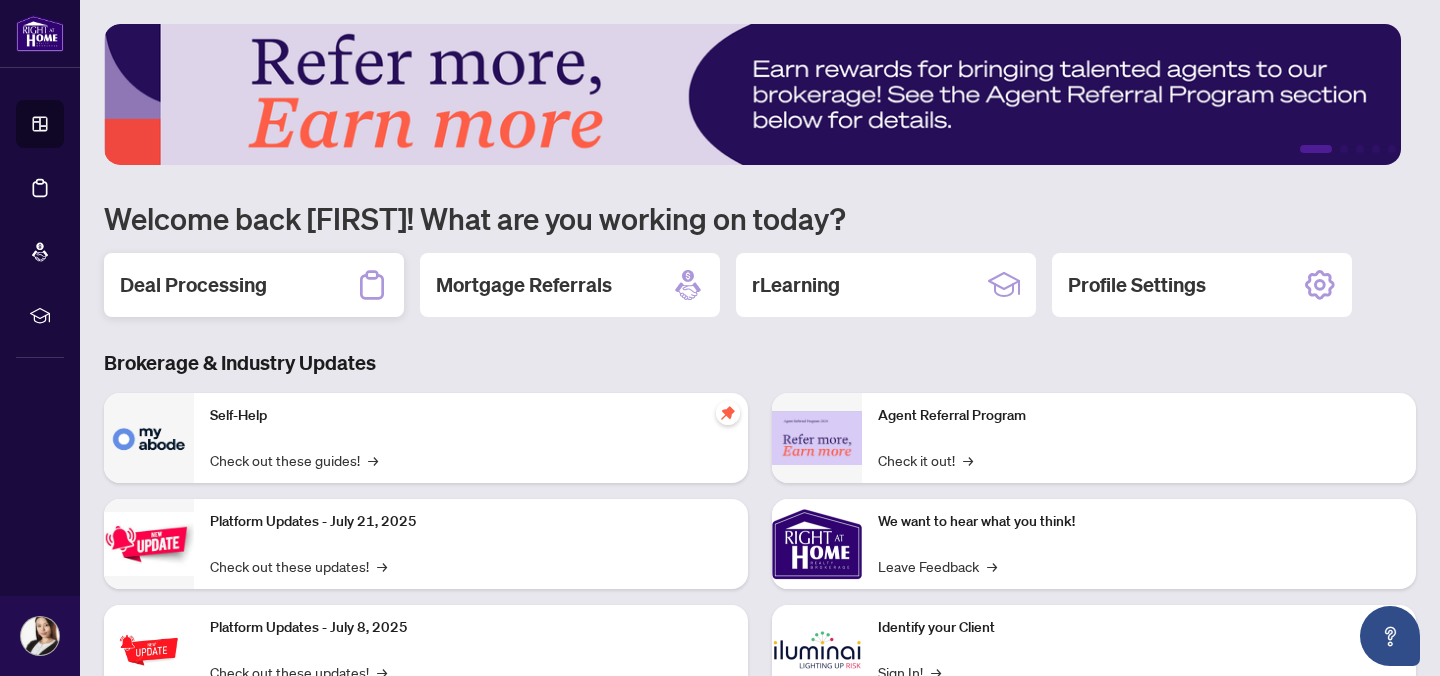 click on "Deal Processing" at bounding box center [193, 285] 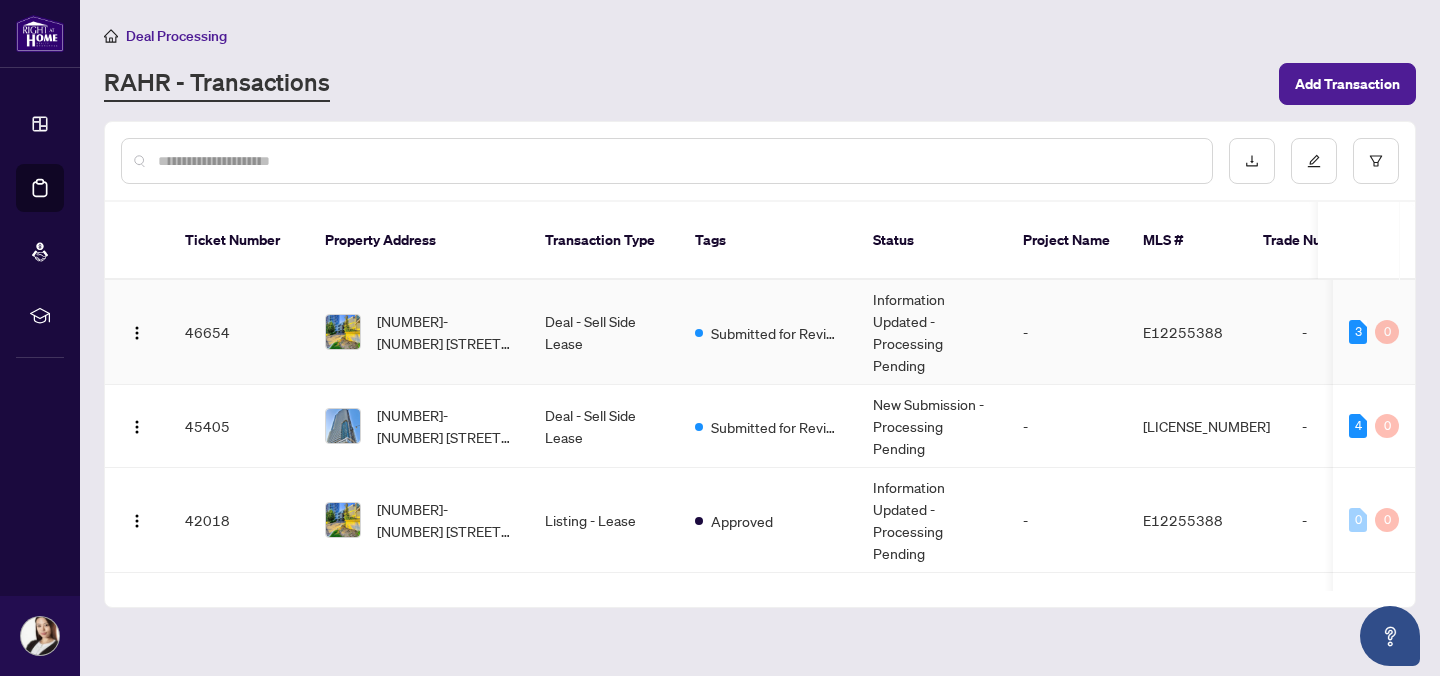 click on "[NUMBER]-[NUMBER] [STREET], [CITY], [STATE] [POSTAL_CODE], [COUNTRY]" at bounding box center [445, 332] 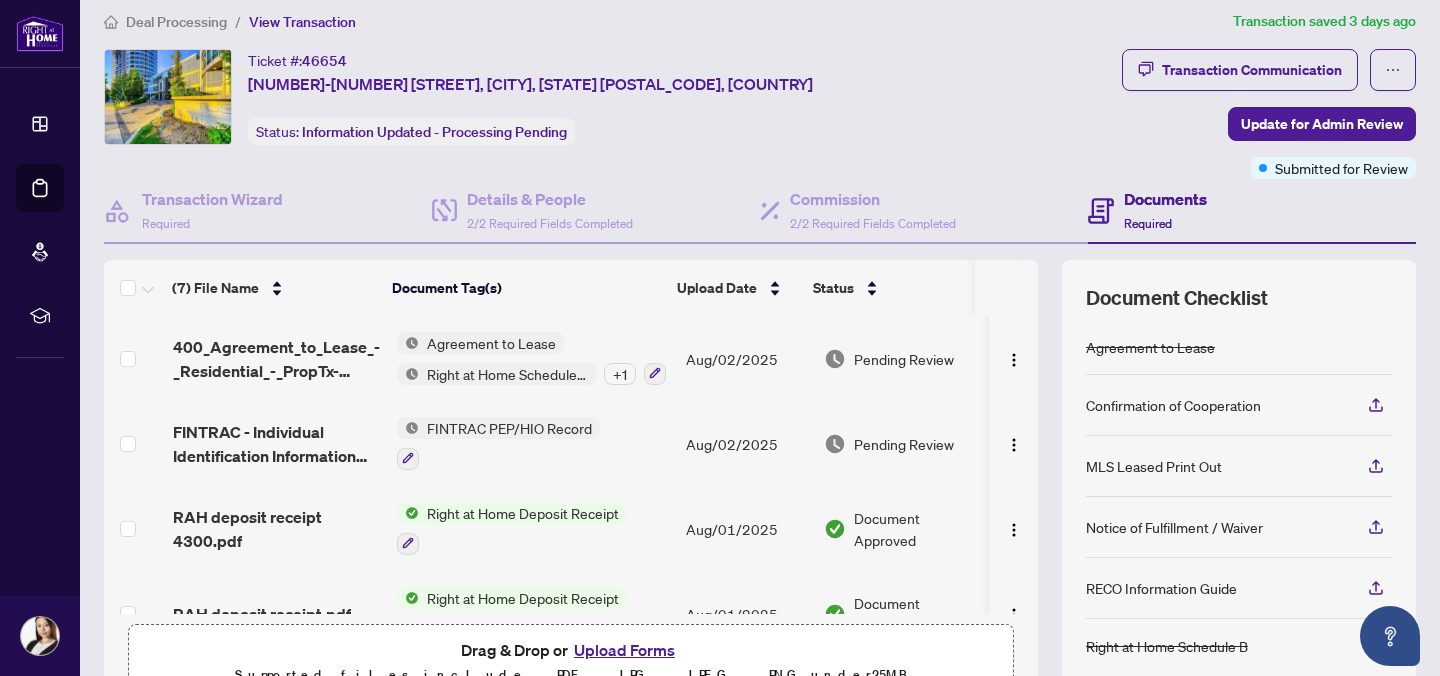 scroll, scrollTop: 18, scrollLeft: 0, axis: vertical 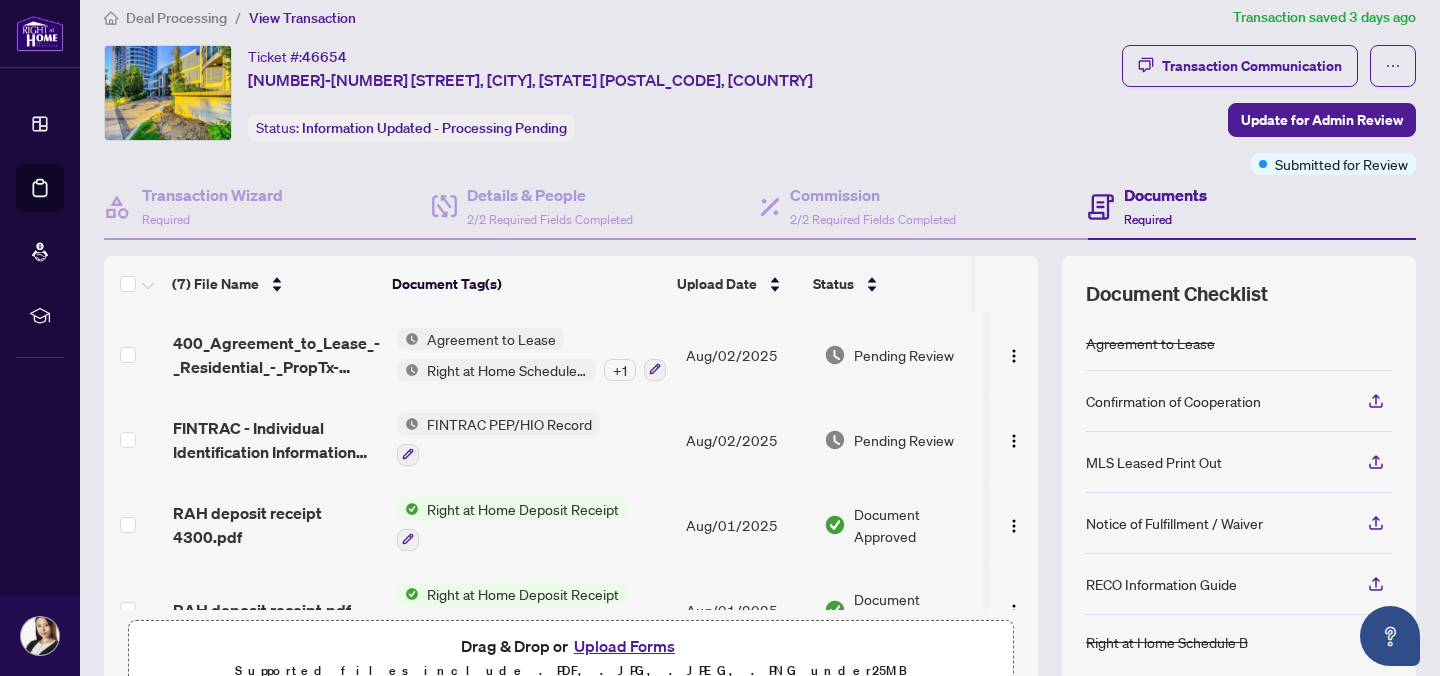 click on "Right at Home Deposit Receipt" at bounding box center [523, 509] 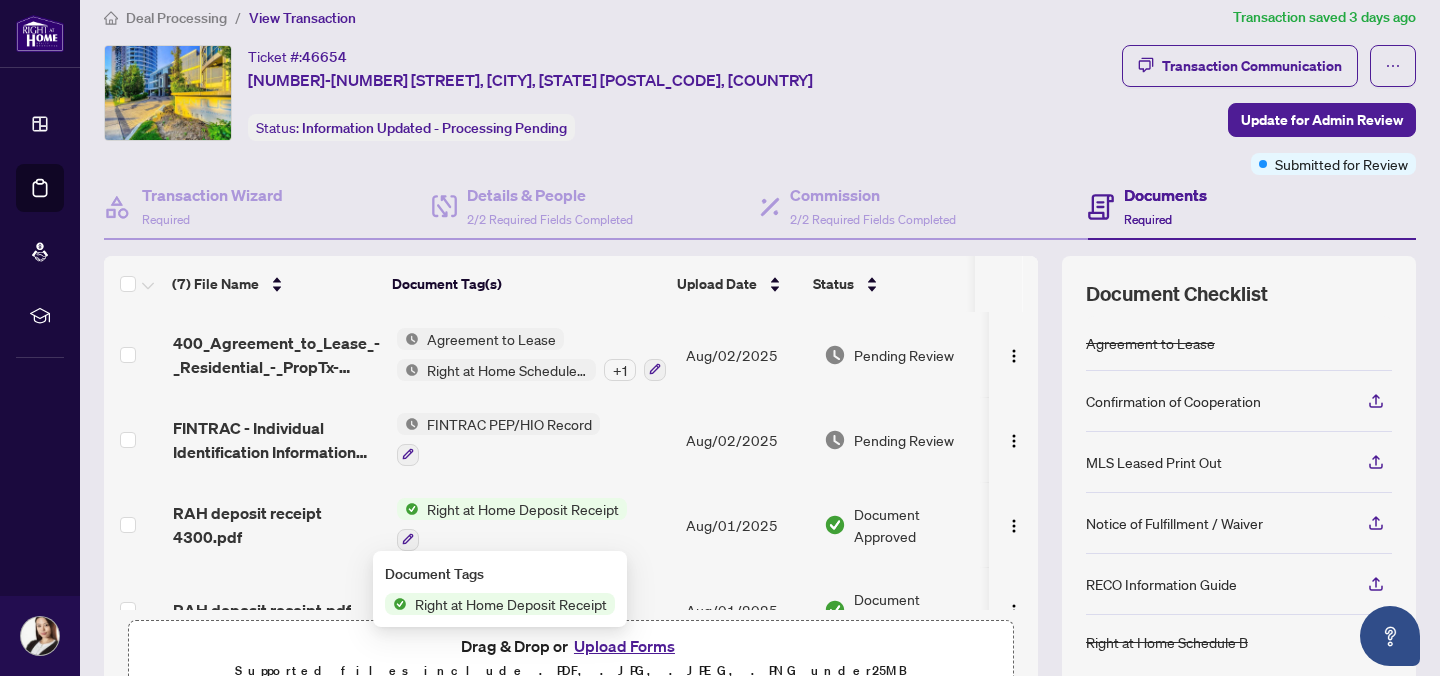 click on "Right at Home Deposit Receipt" at bounding box center (511, 604) 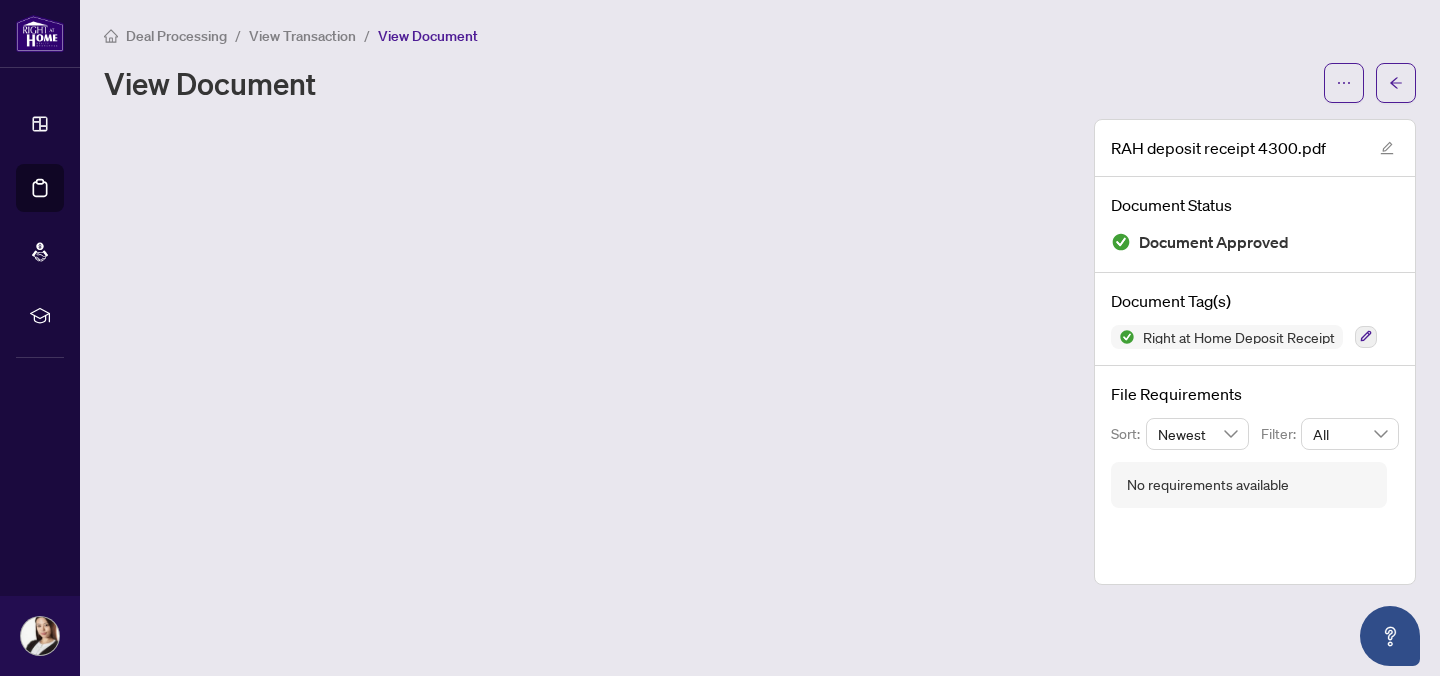 scroll, scrollTop: 0, scrollLeft: 0, axis: both 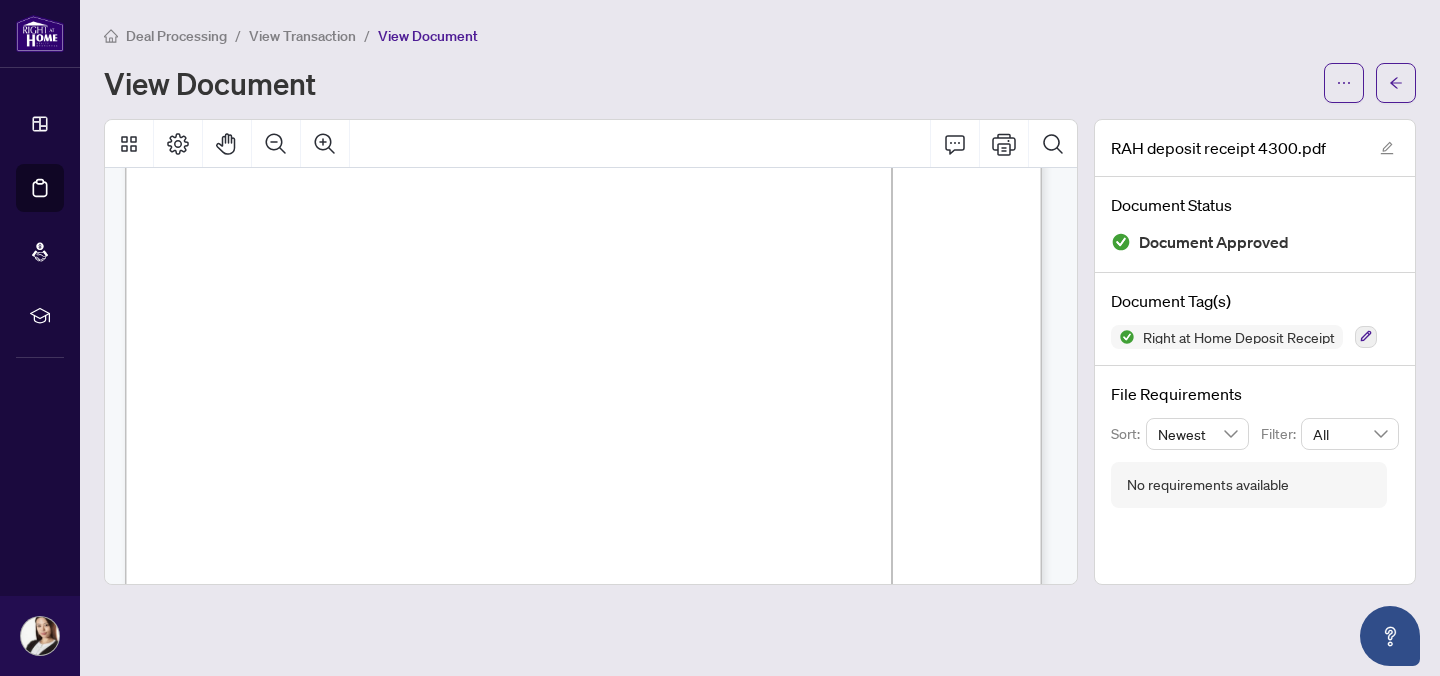 drag, startPoint x: 347, startPoint y: 302, endPoint x: 433, endPoint y: 304, distance: 86.023254 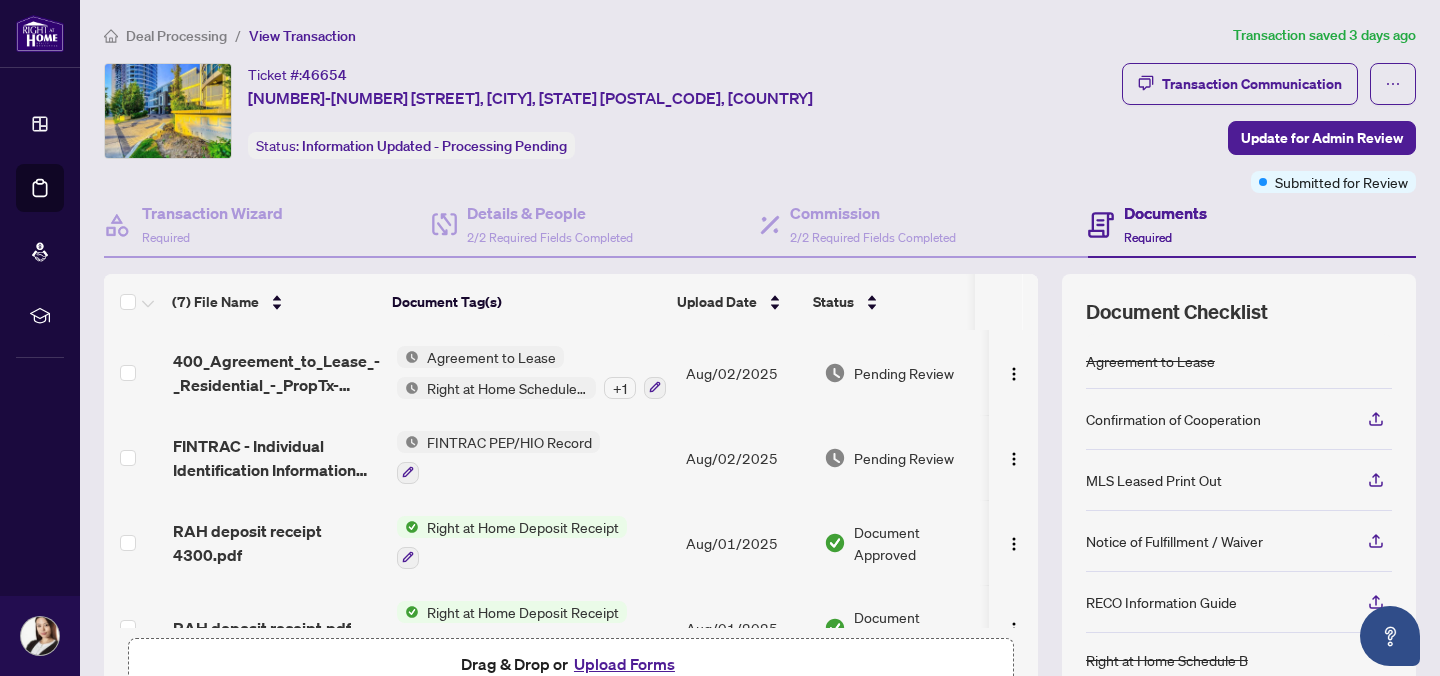 scroll, scrollTop: 18, scrollLeft: 0, axis: vertical 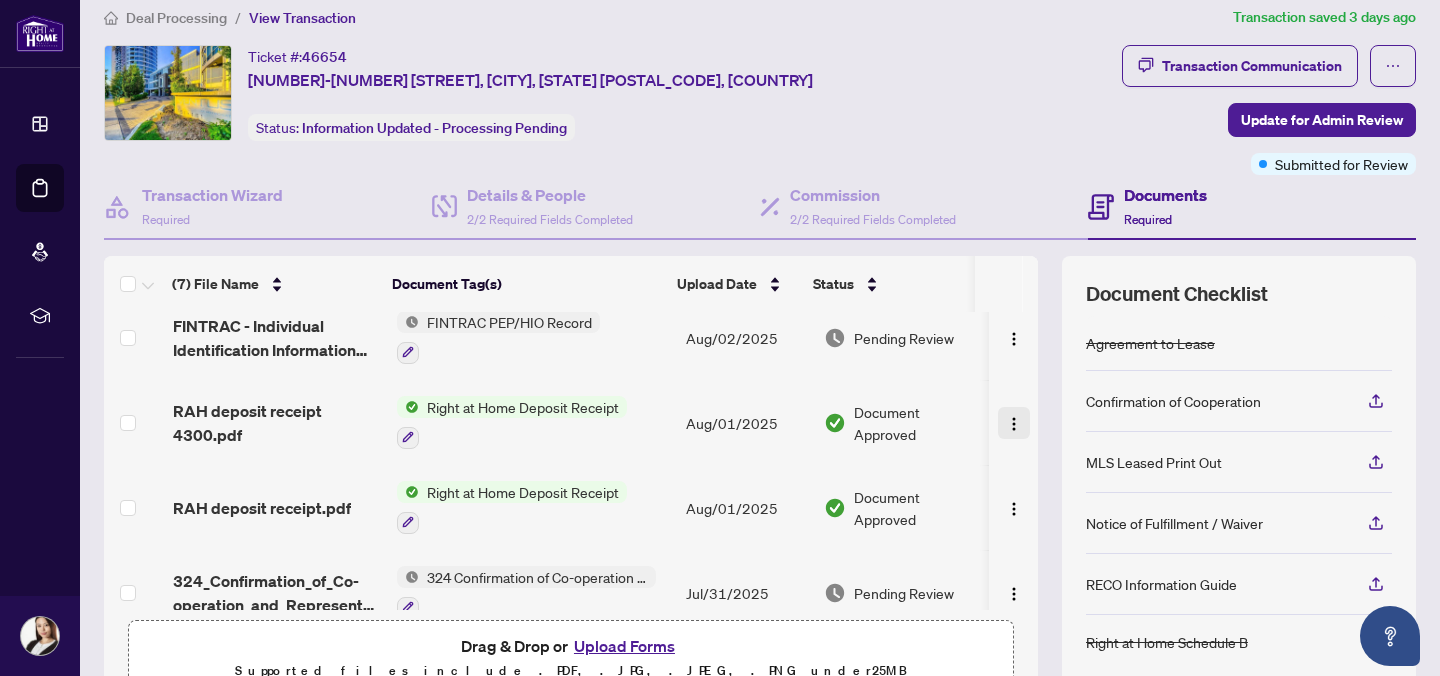 click at bounding box center [1014, 424] 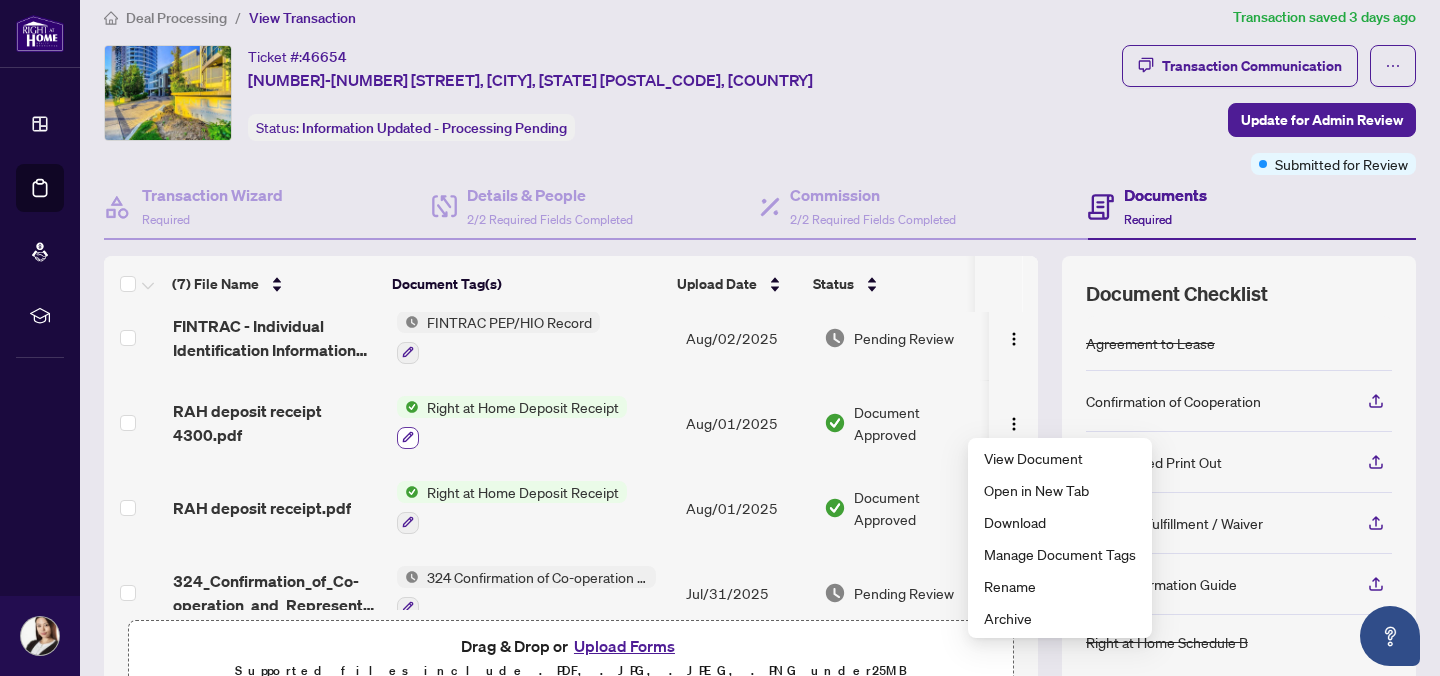 click 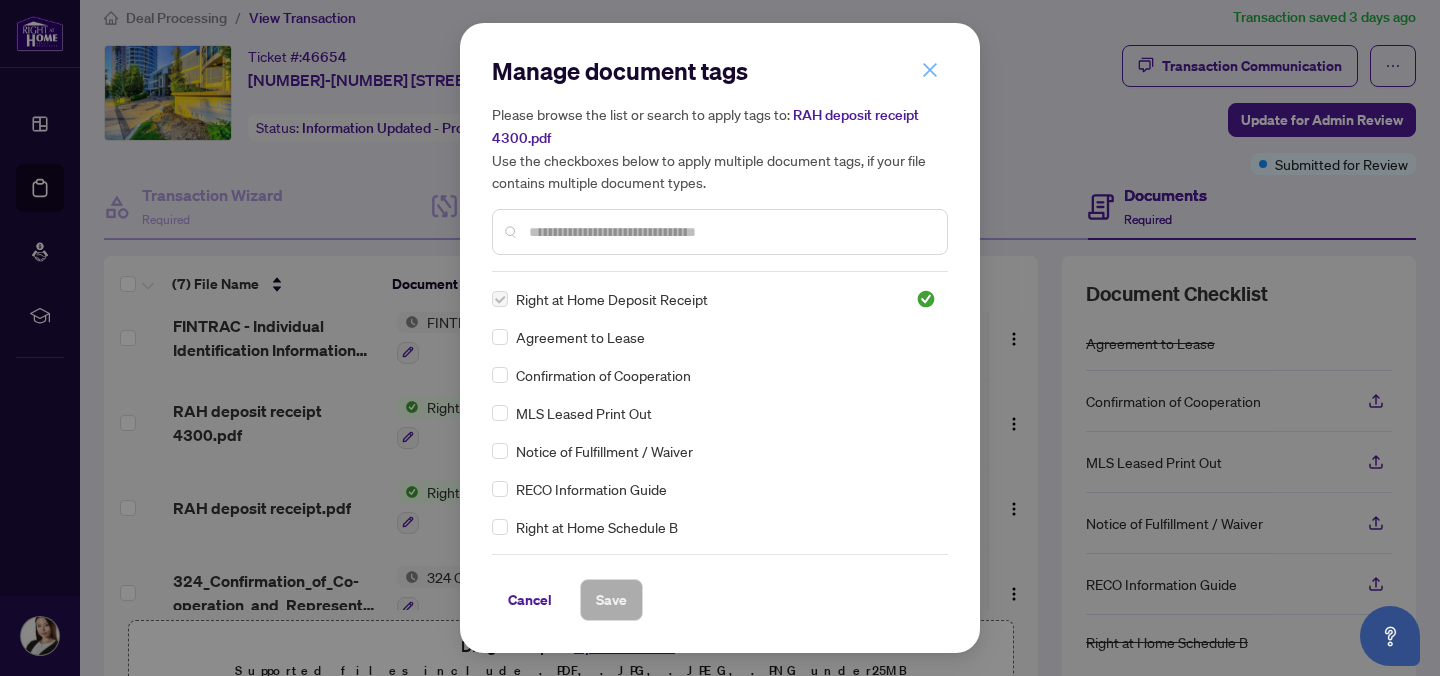 click 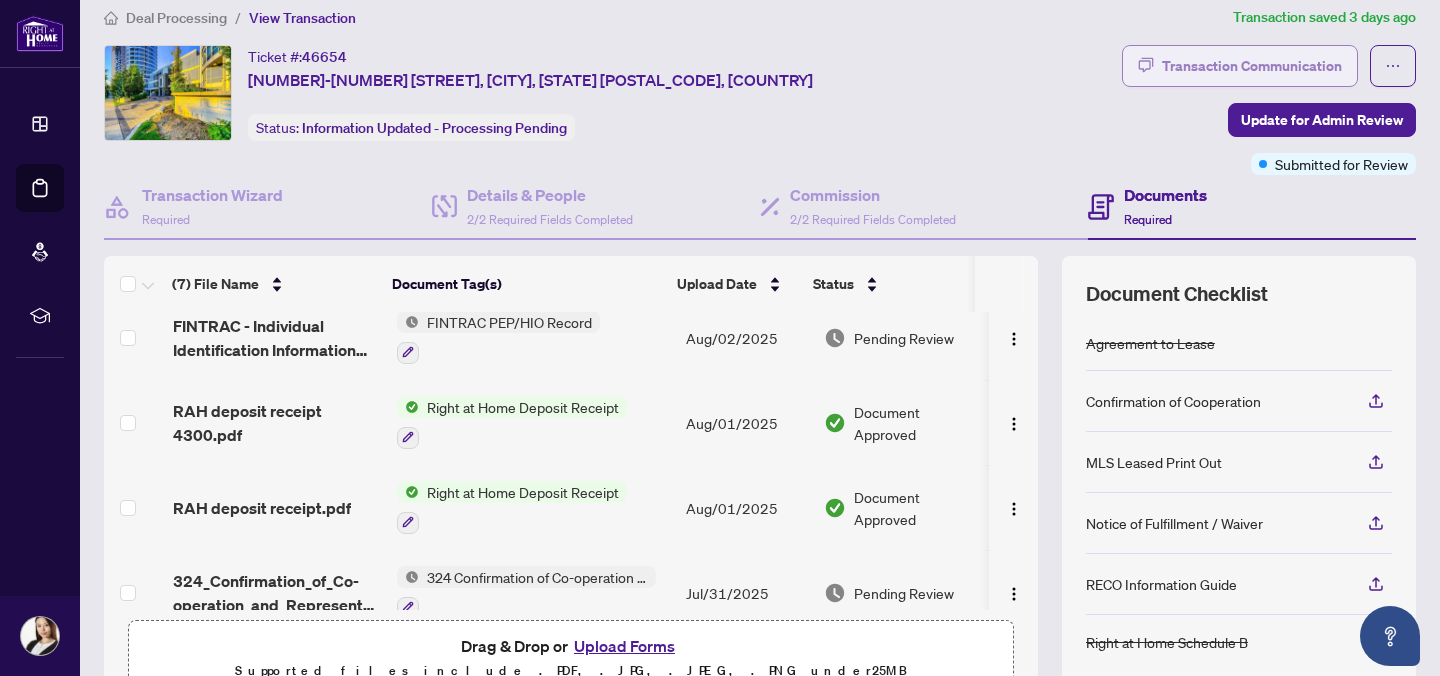 click on "Transaction Communication" at bounding box center (1252, 66) 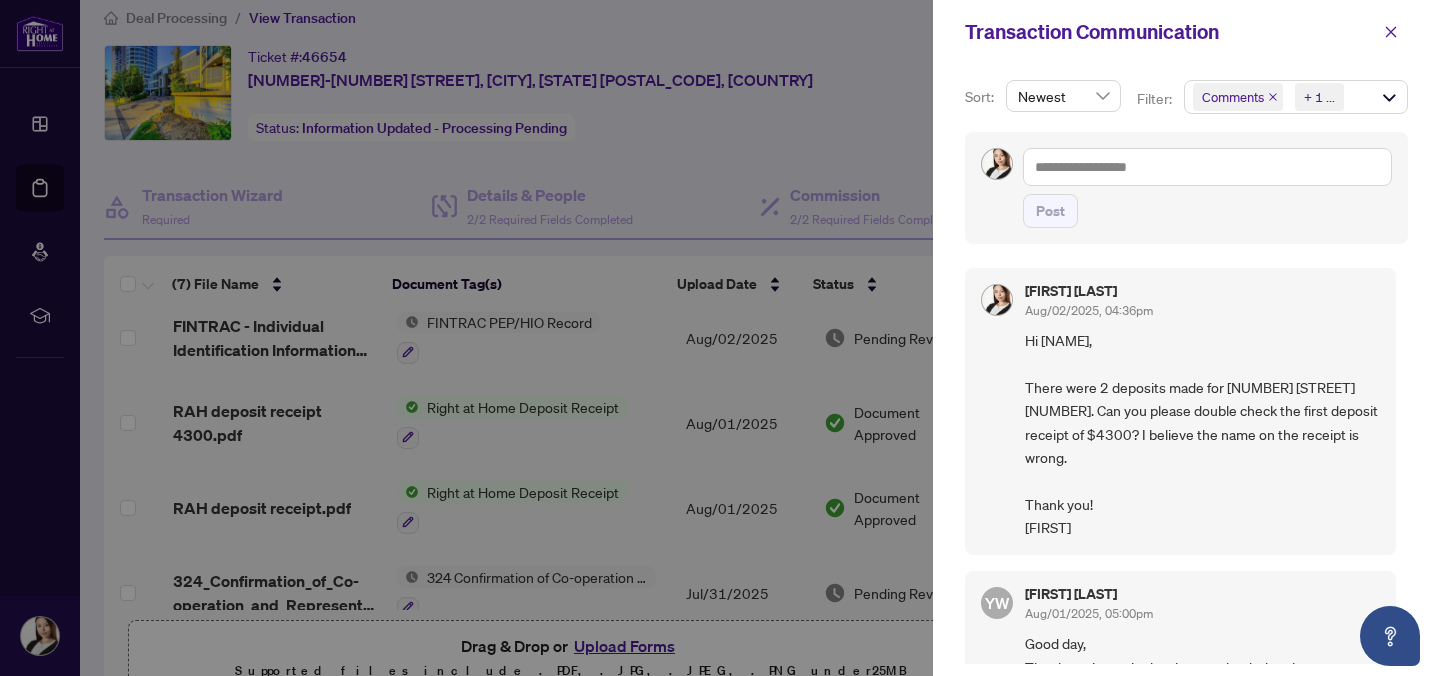 click on "Hi [NAME],
There were 2 deposits made for [NUMBER] [STREET] [NUMBER]. Can you please double check the first deposit receipt of $4300? I believe the name on the receipt is wrong.
Thank you!
[FIRST]" at bounding box center (1202, 434) 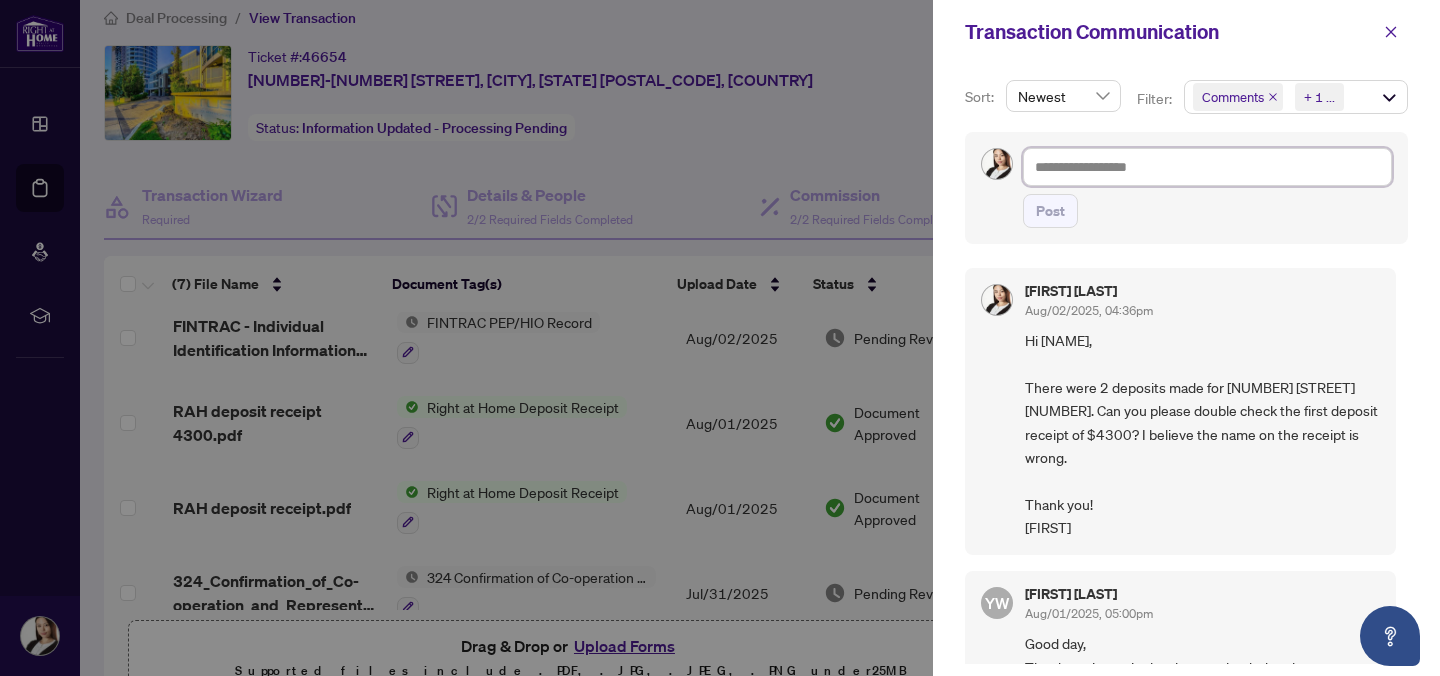 click at bounding box center [1207, 167] 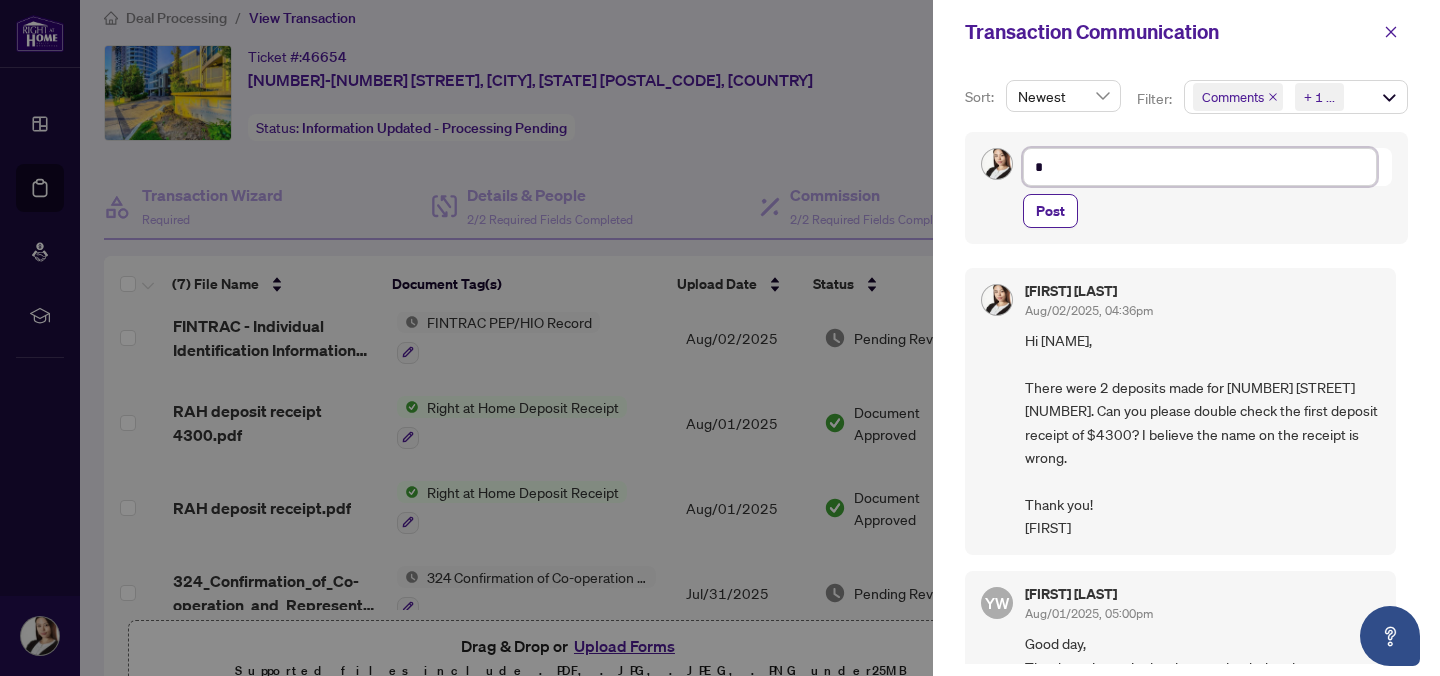 type on "**" 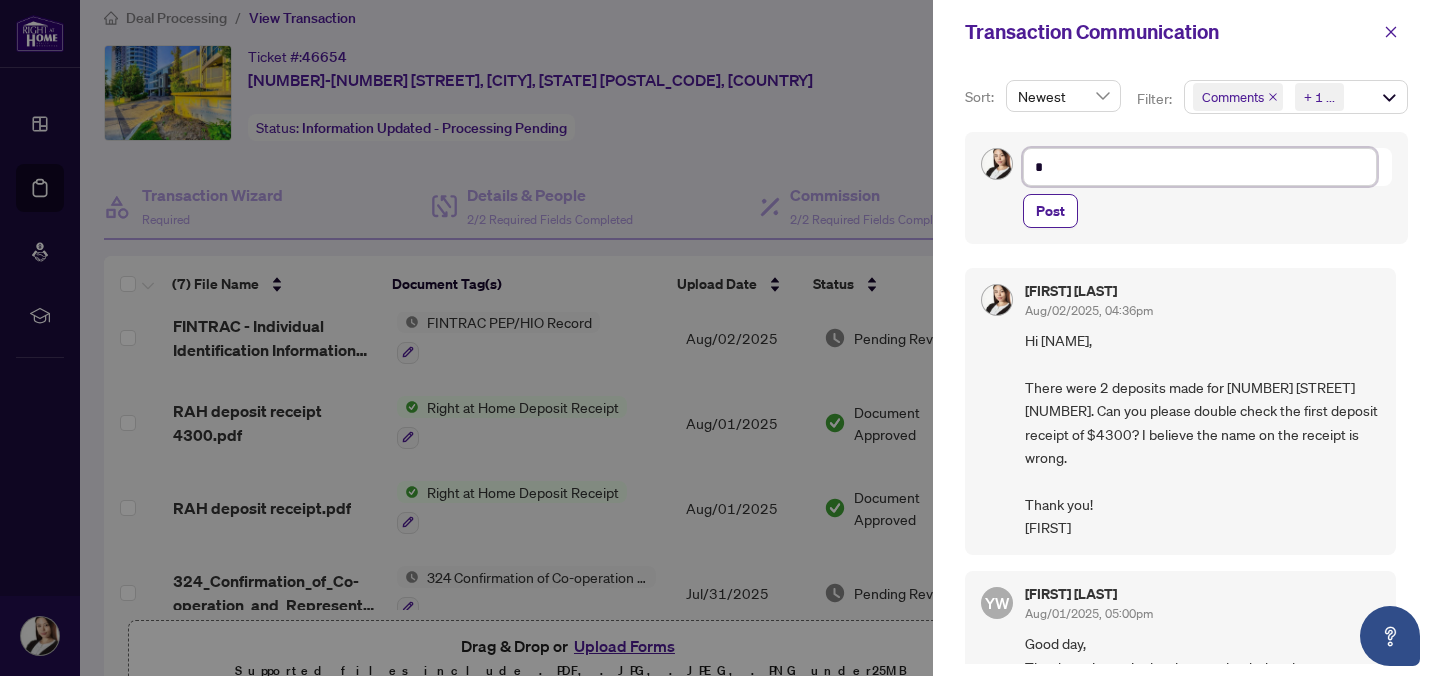 type on "**" 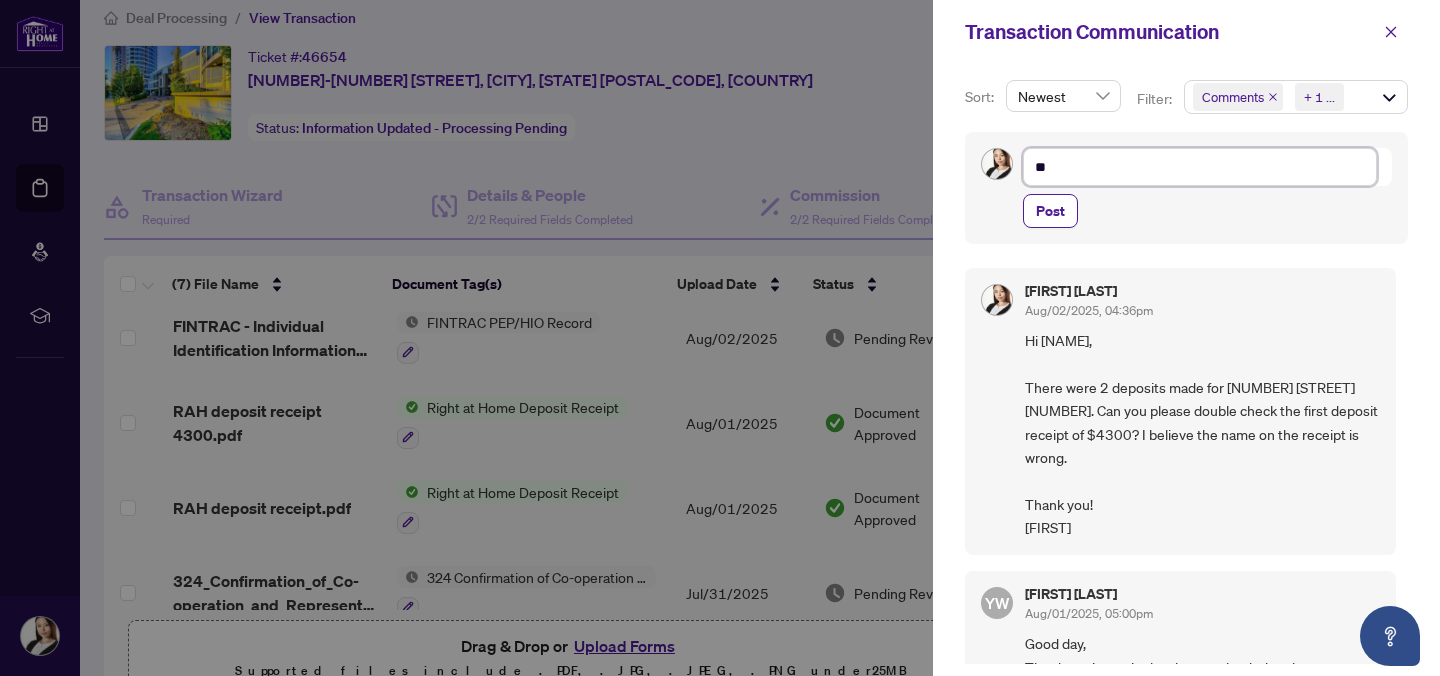 type on "***" 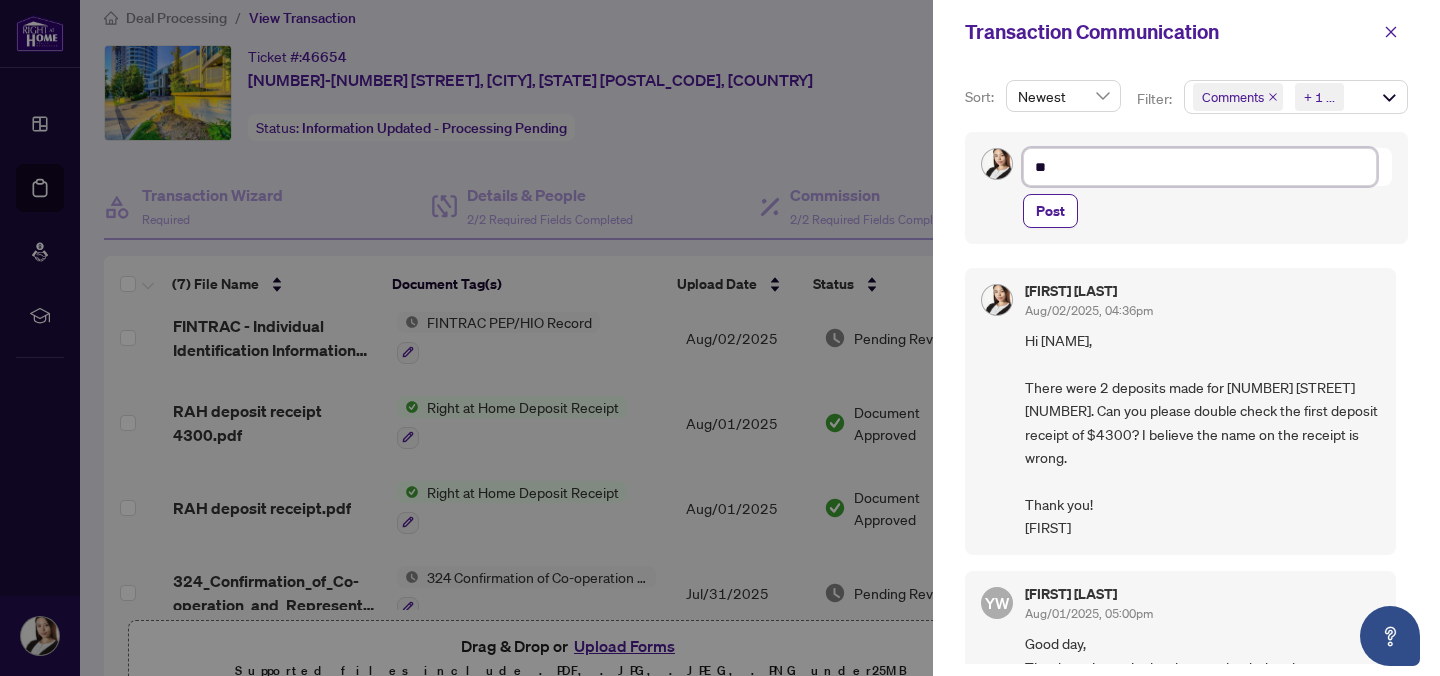 type on "***" 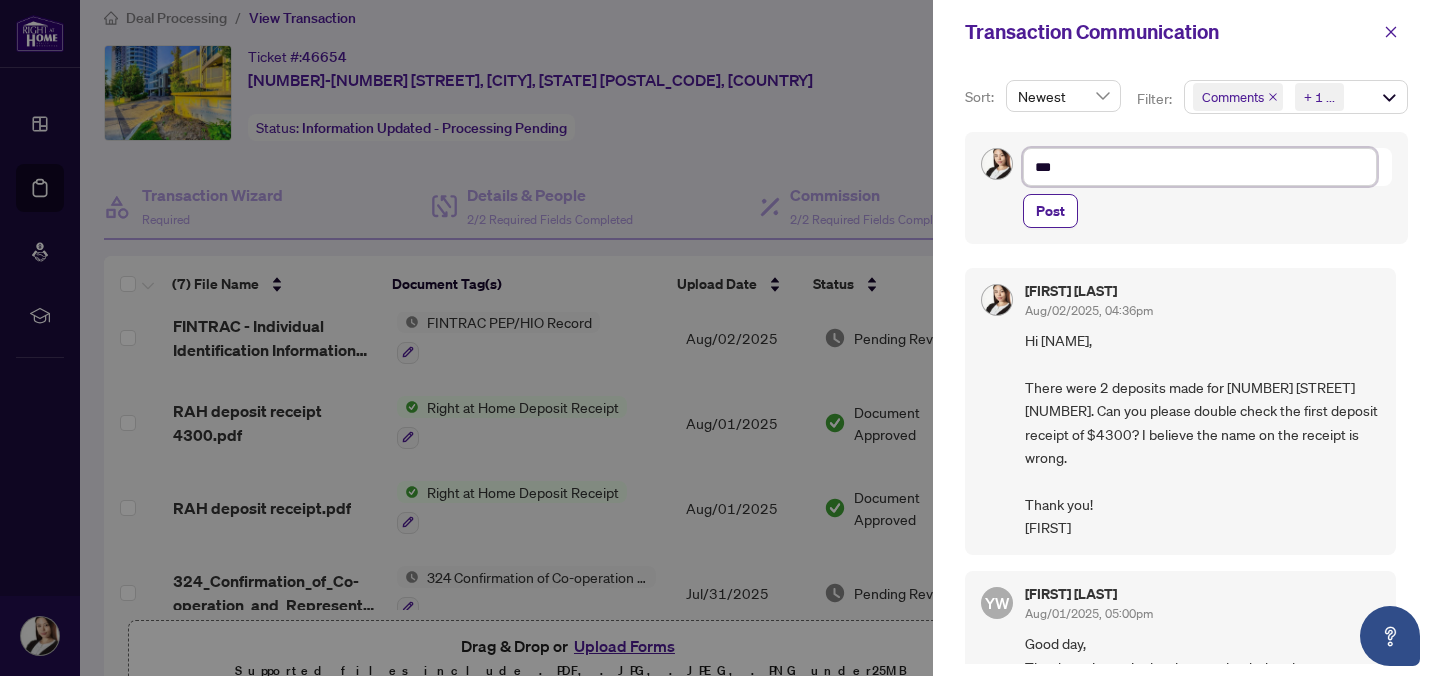 type on "****" 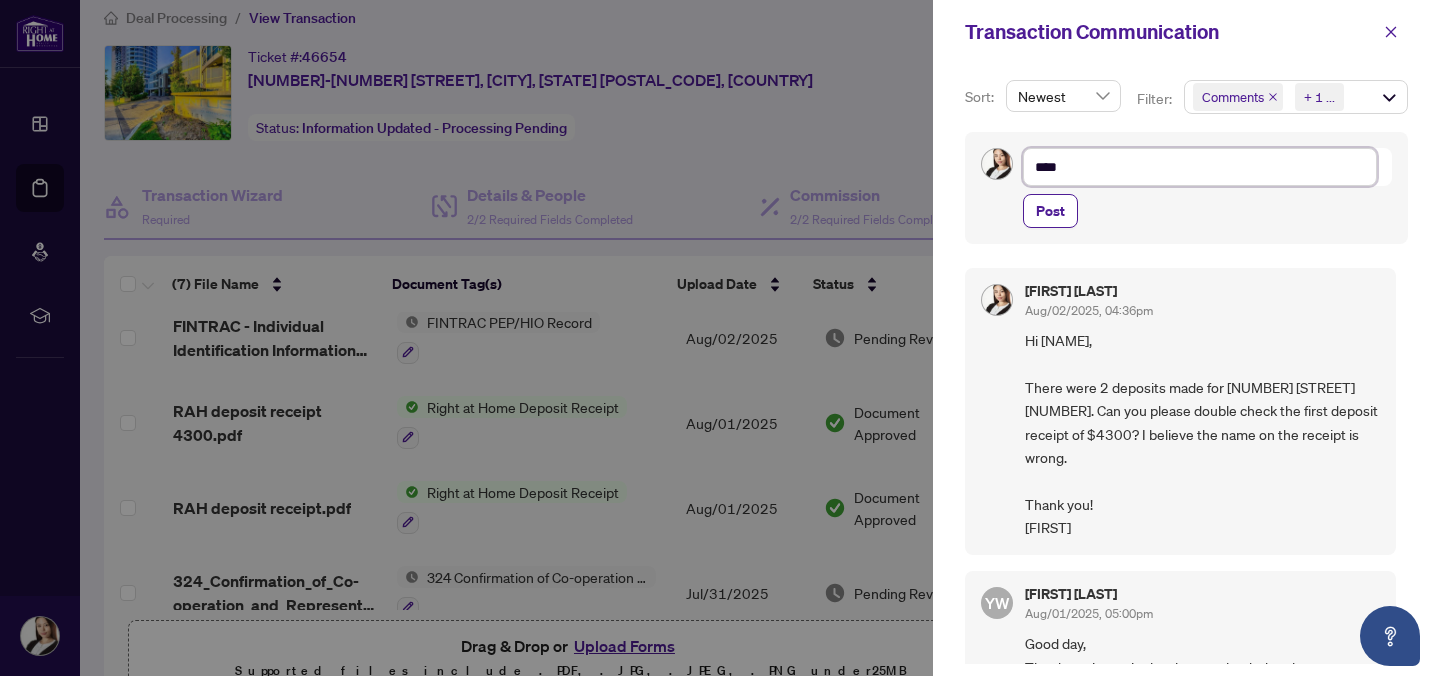 type on "*****" 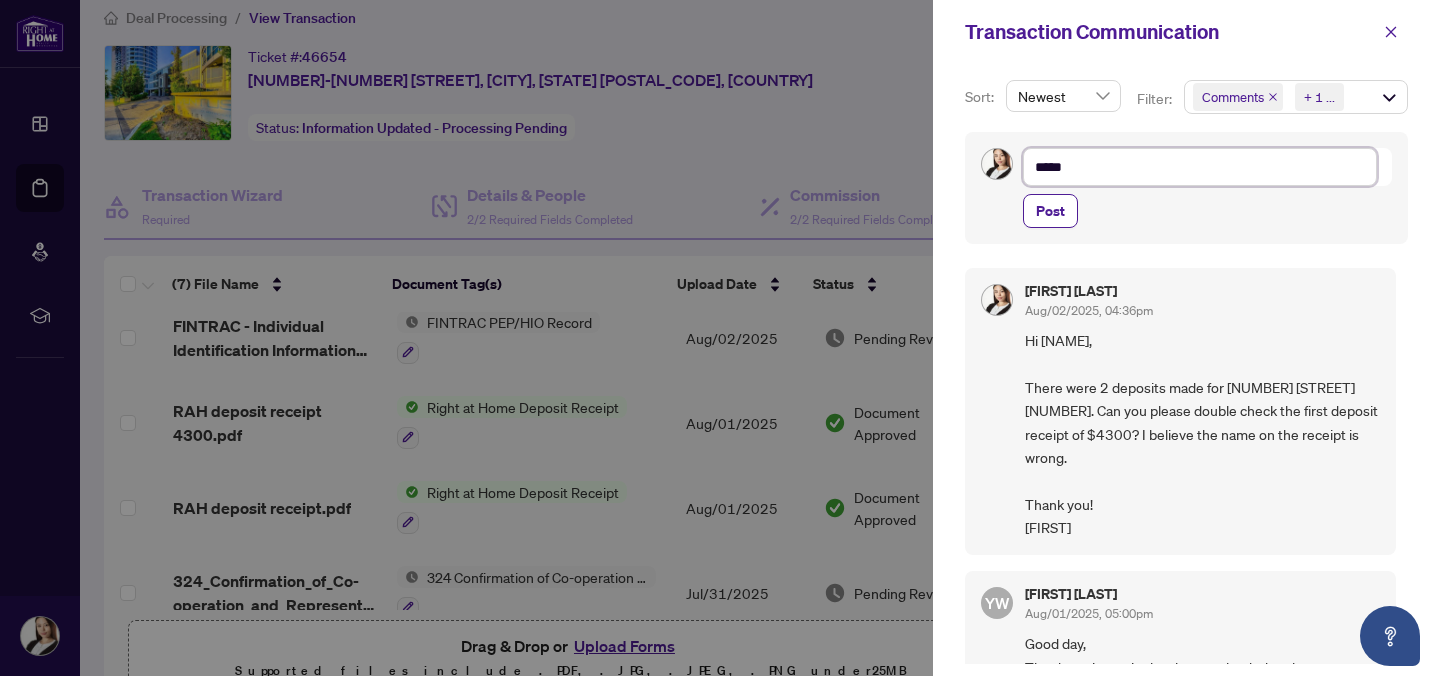 type on "****" 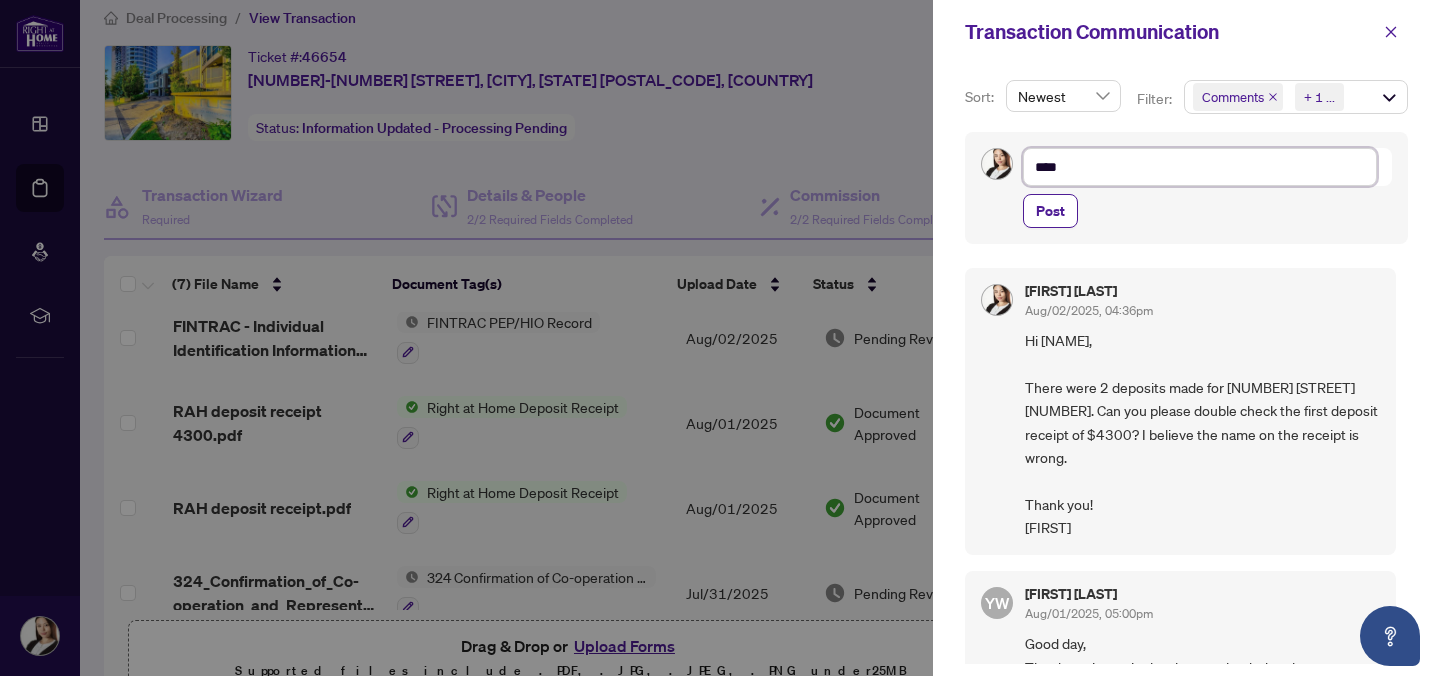 type on "***" 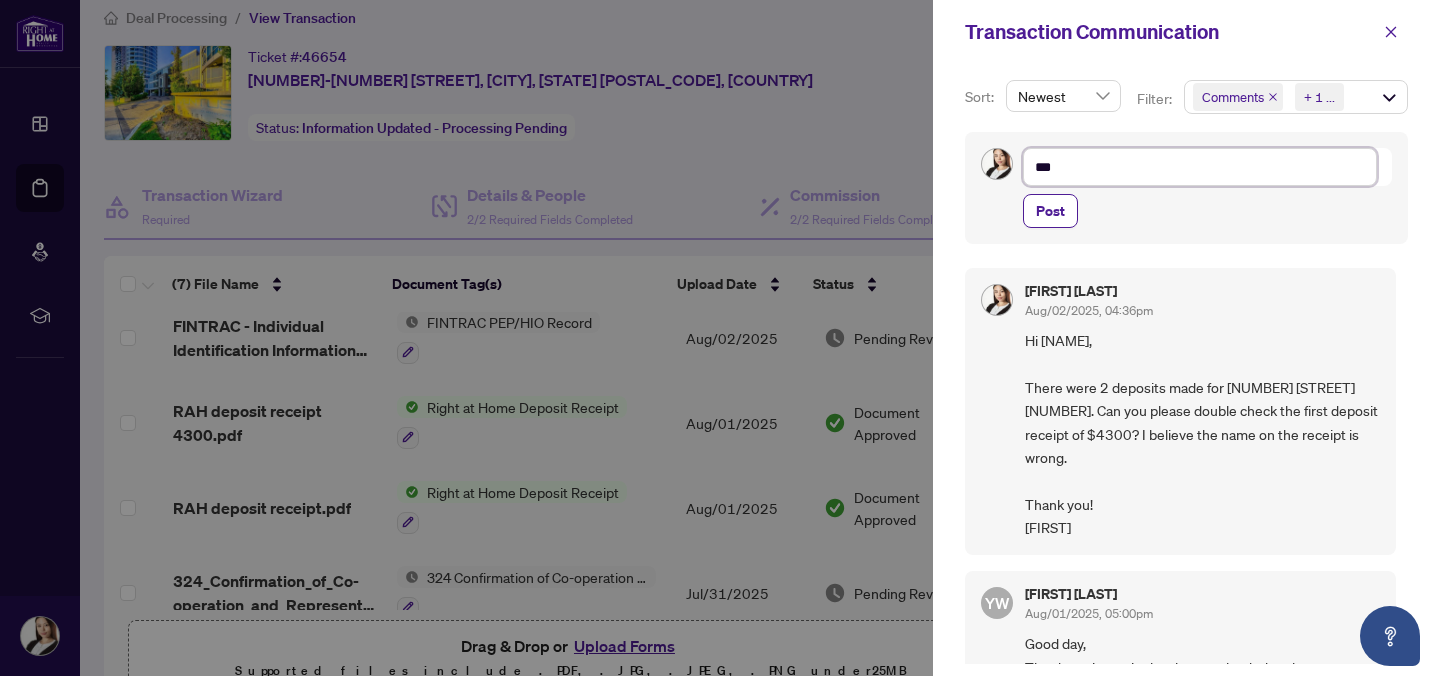 type on "****" 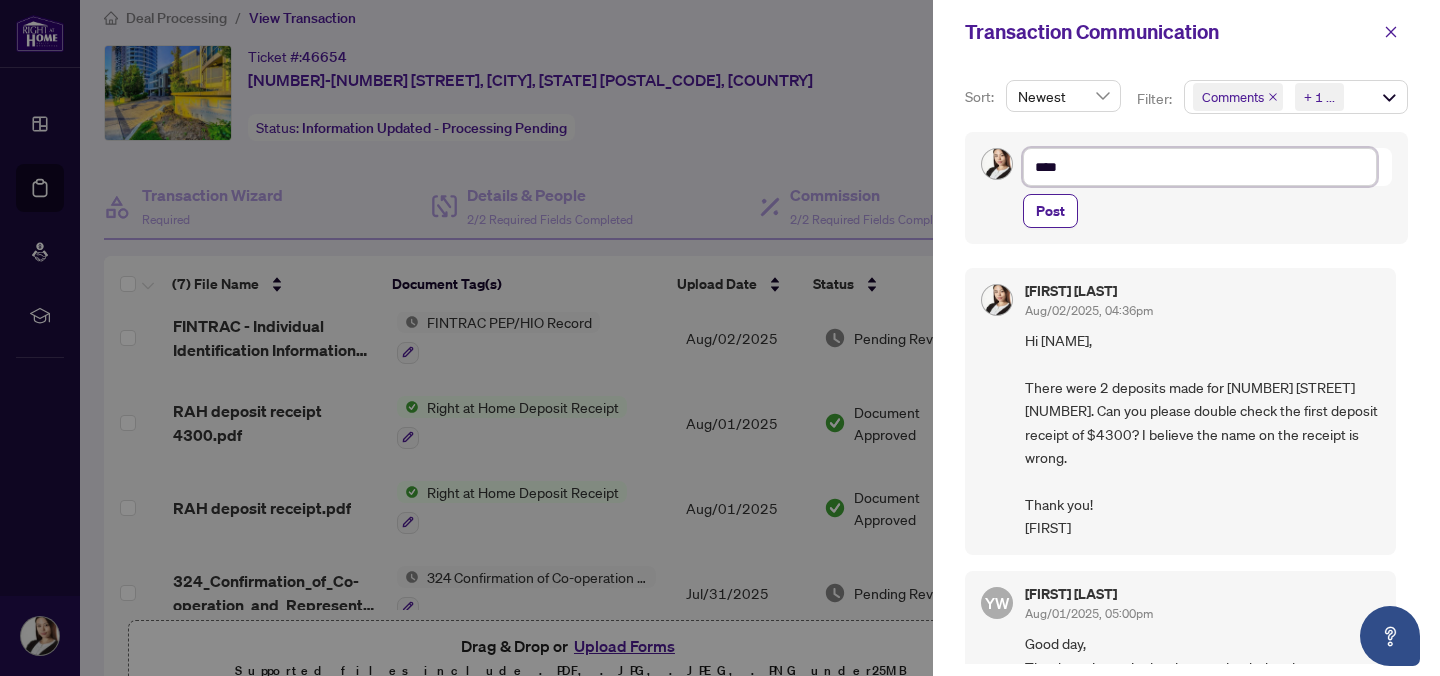 type on "*****" 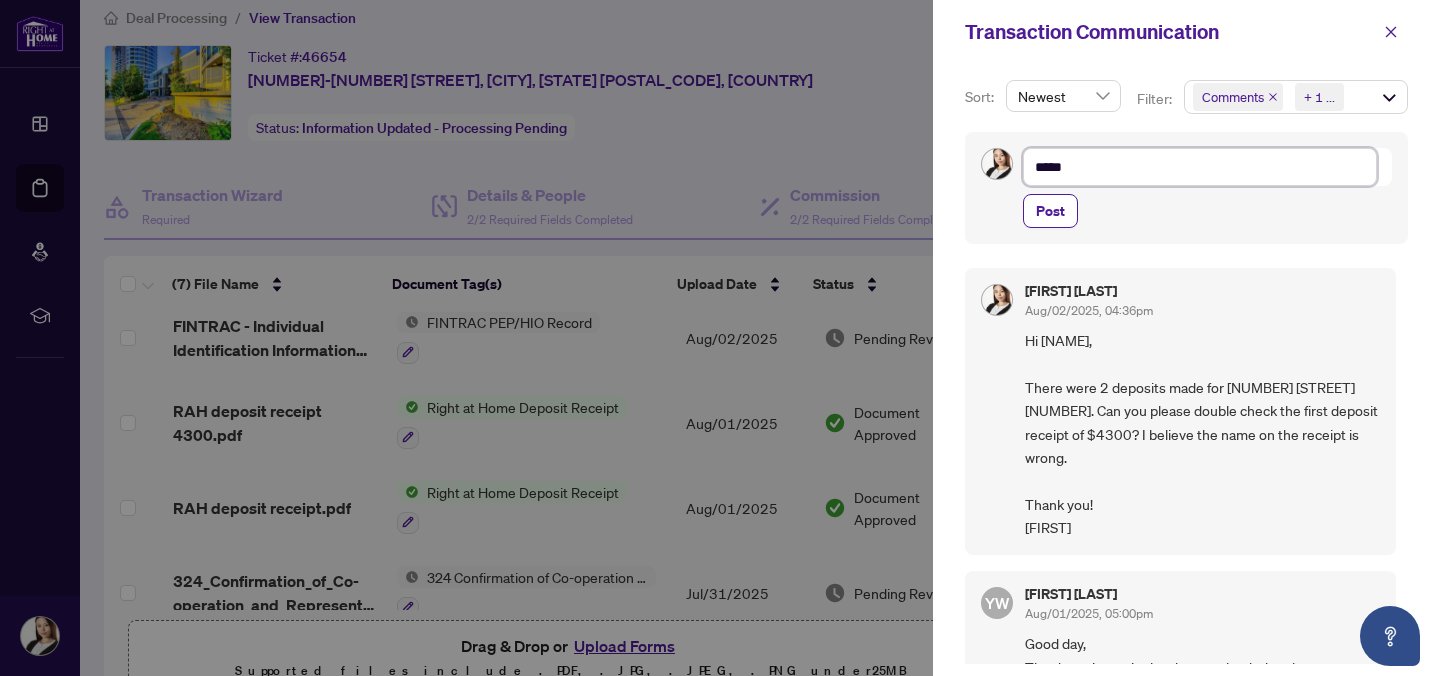 type on "******" 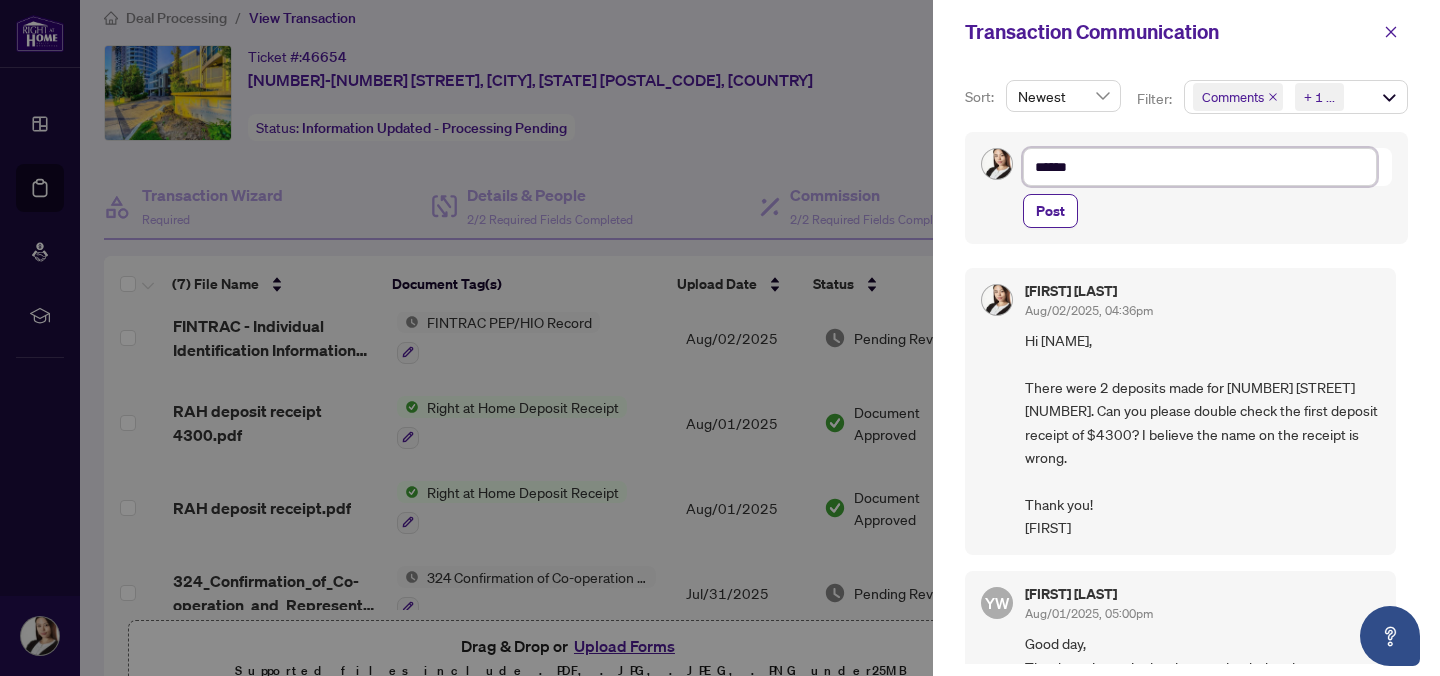 type on "******" 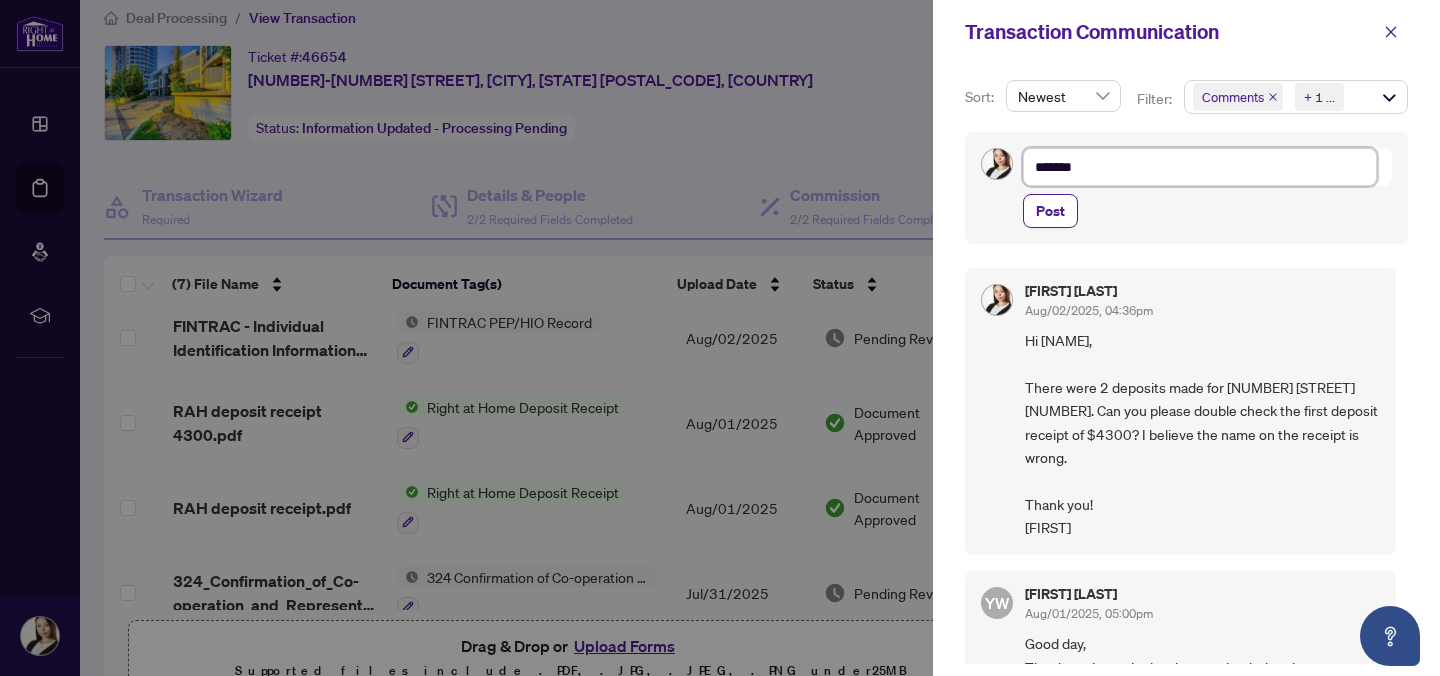 type on "********" 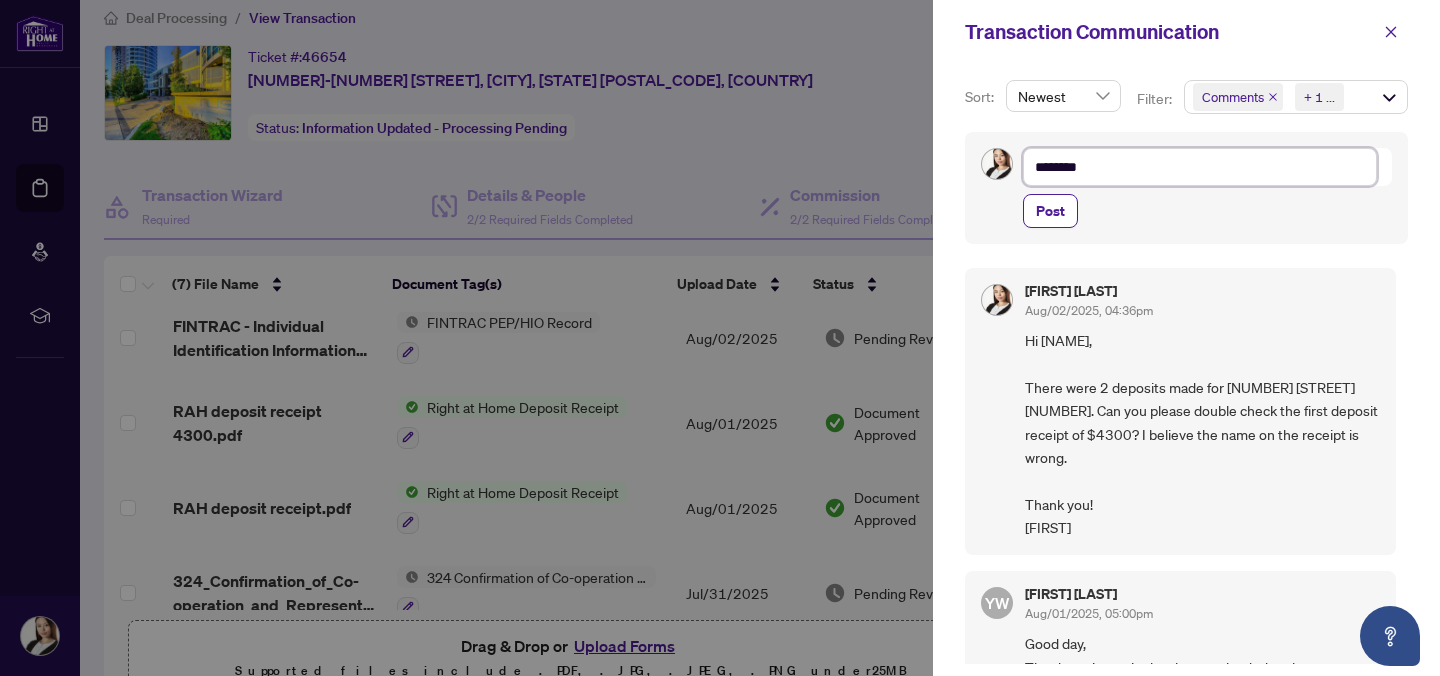 type on "********" 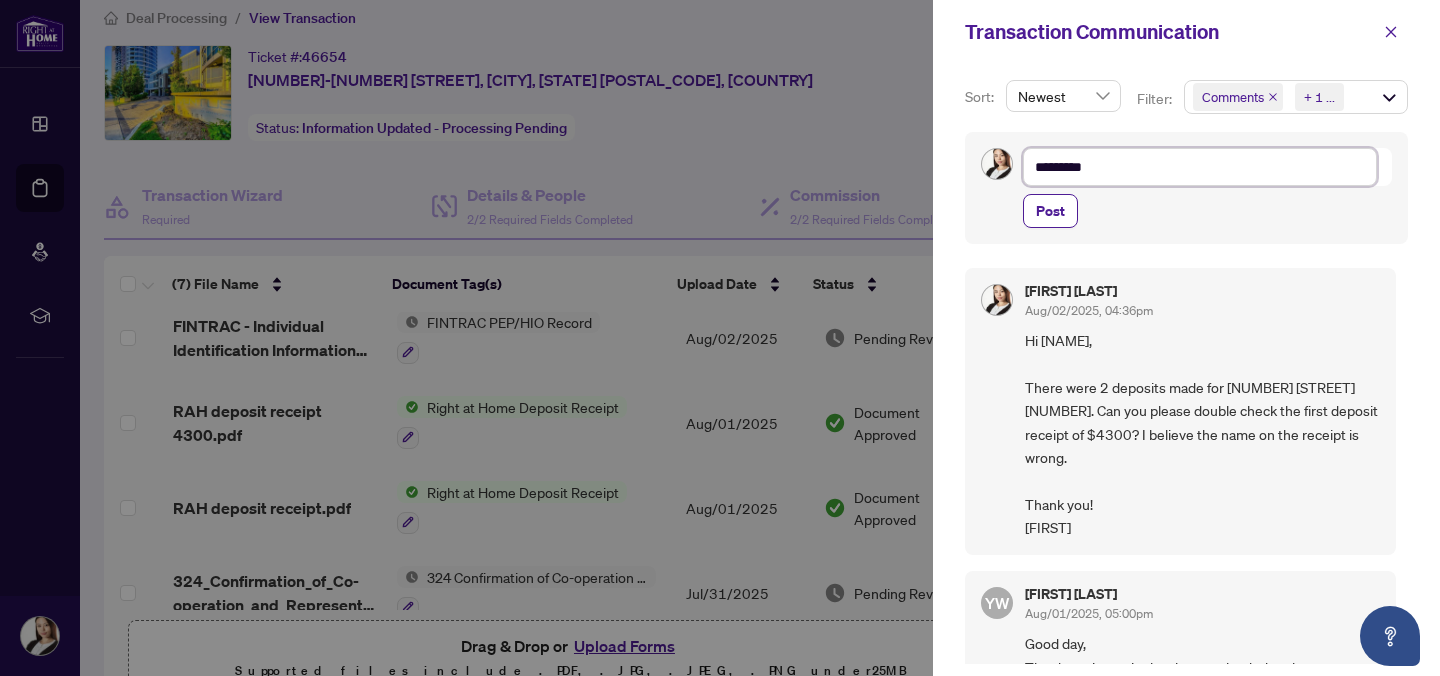 type on "**********" 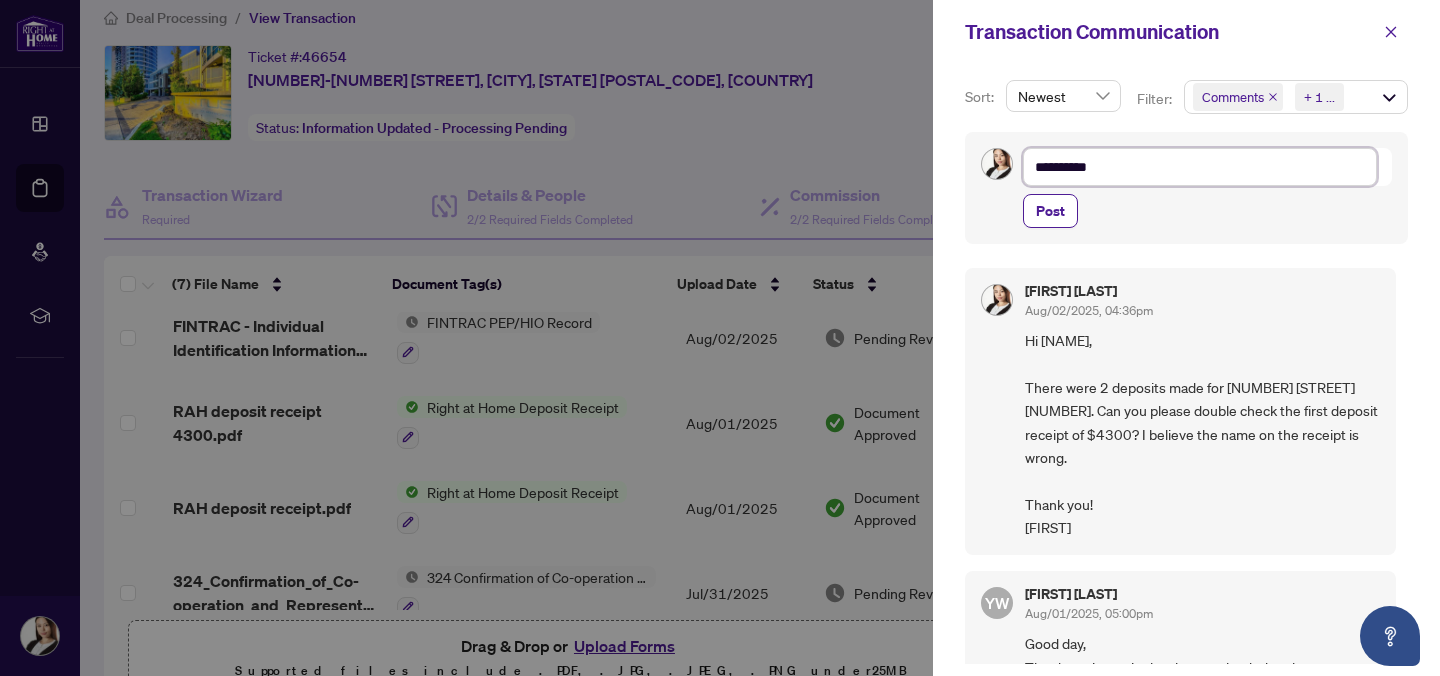 type on "*********" 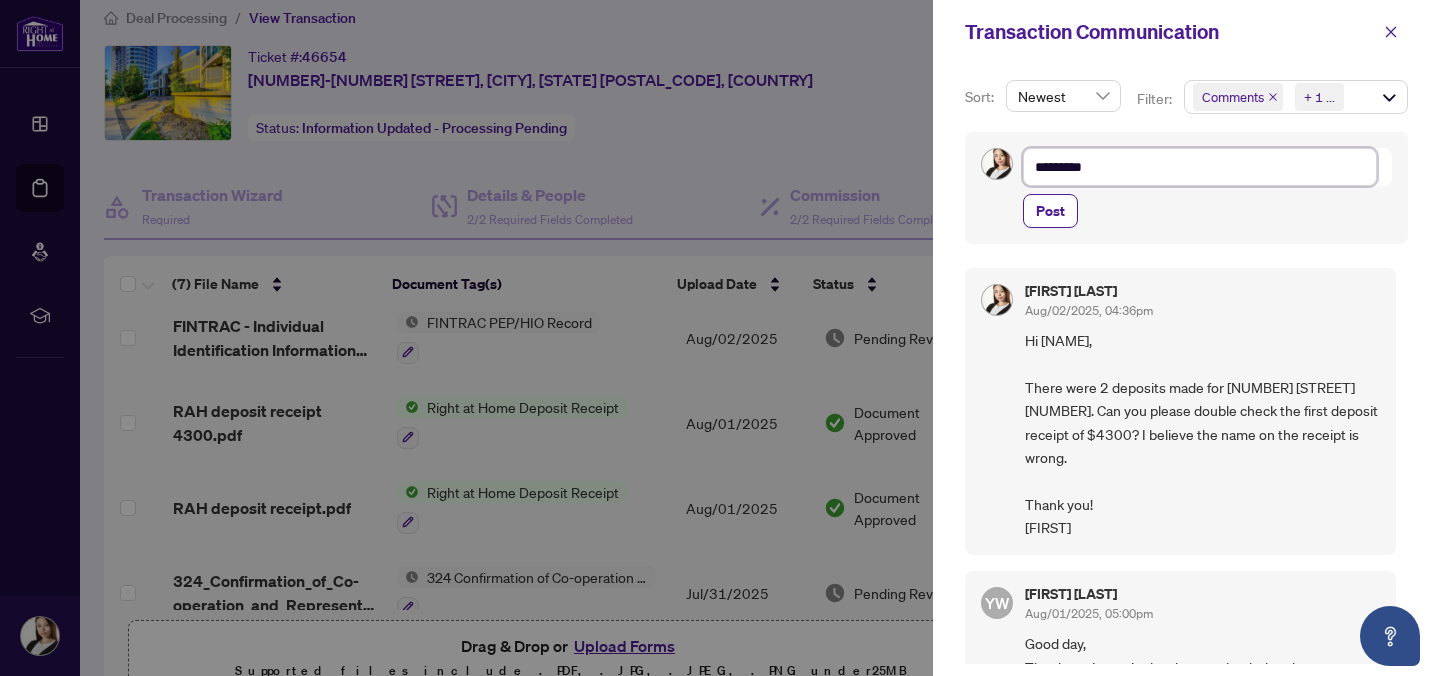 type on "********" 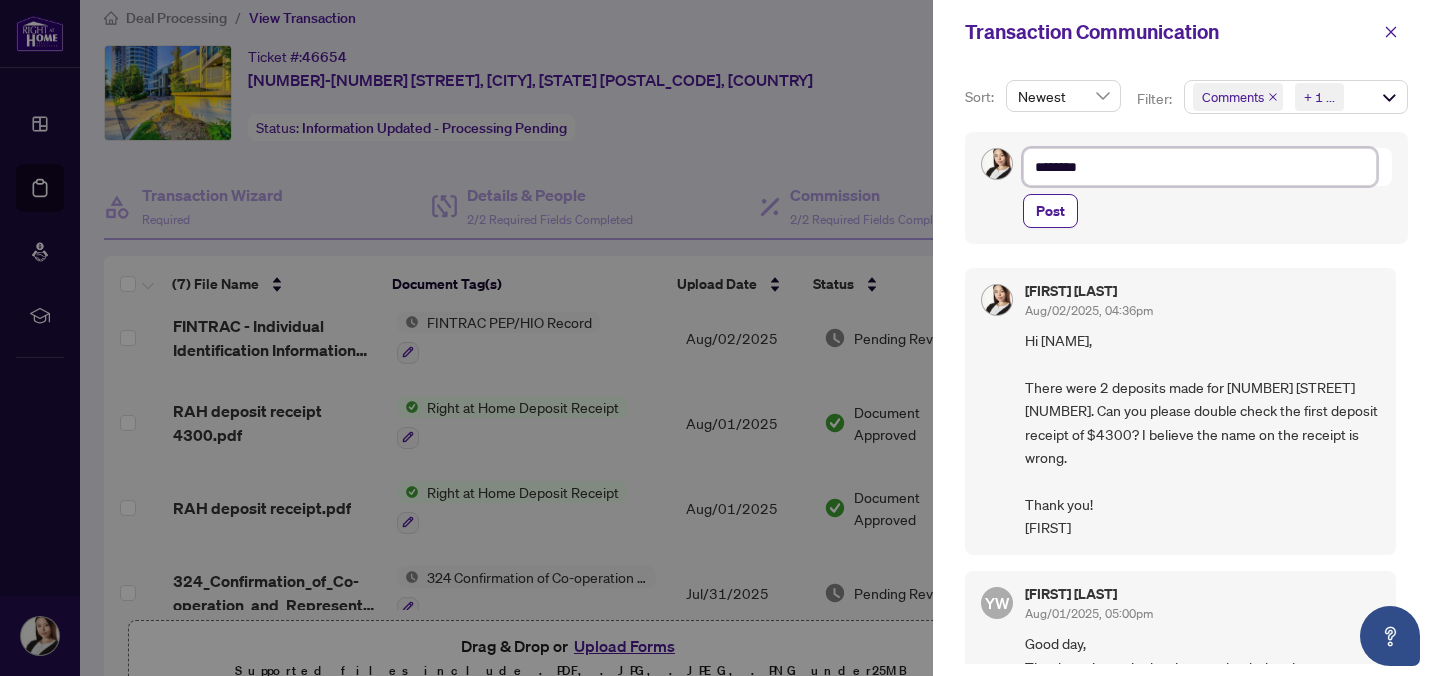 type on "******" 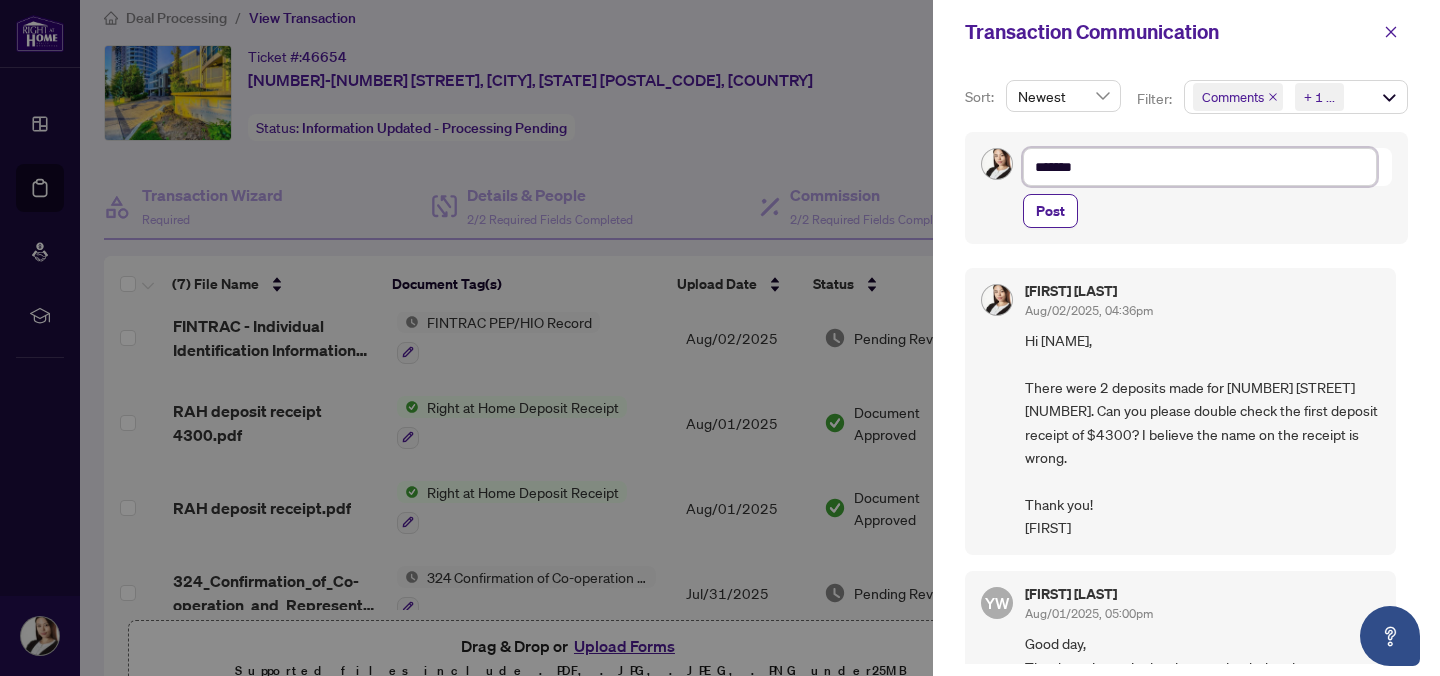 type on "********" 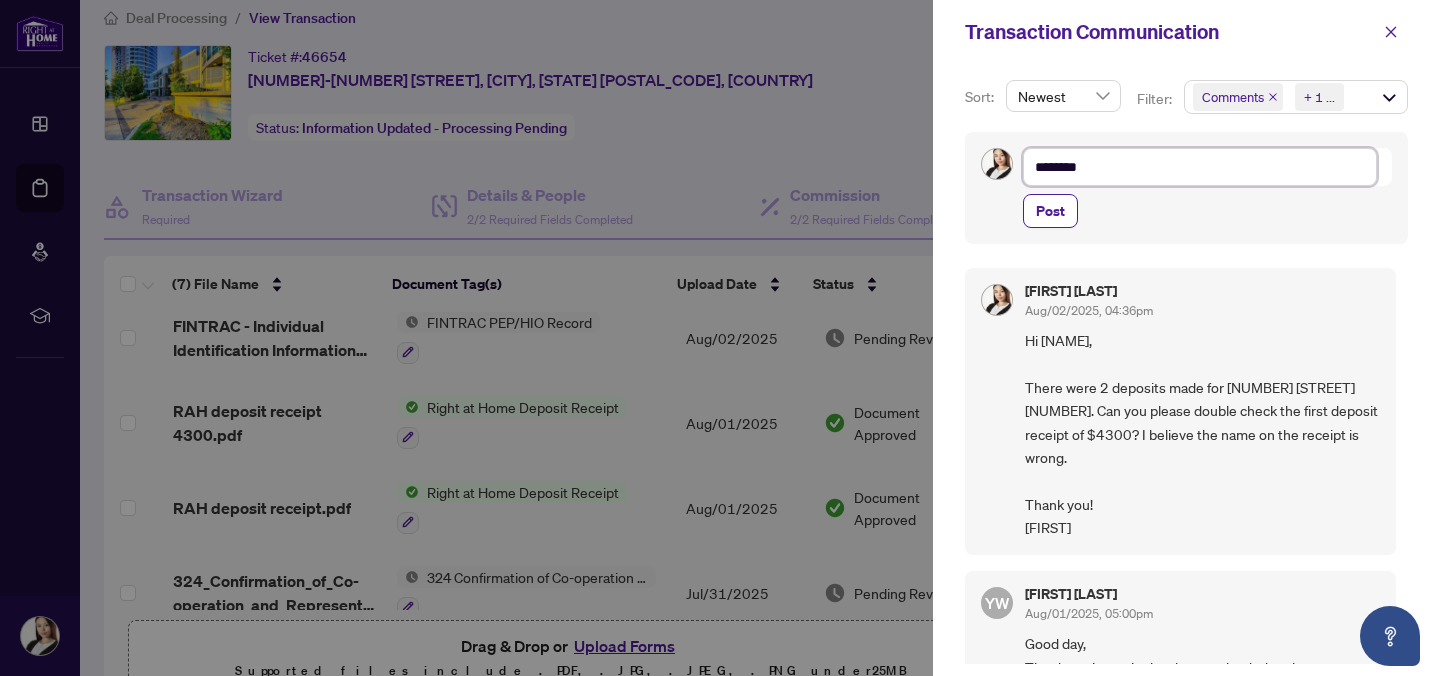 type on "*********" 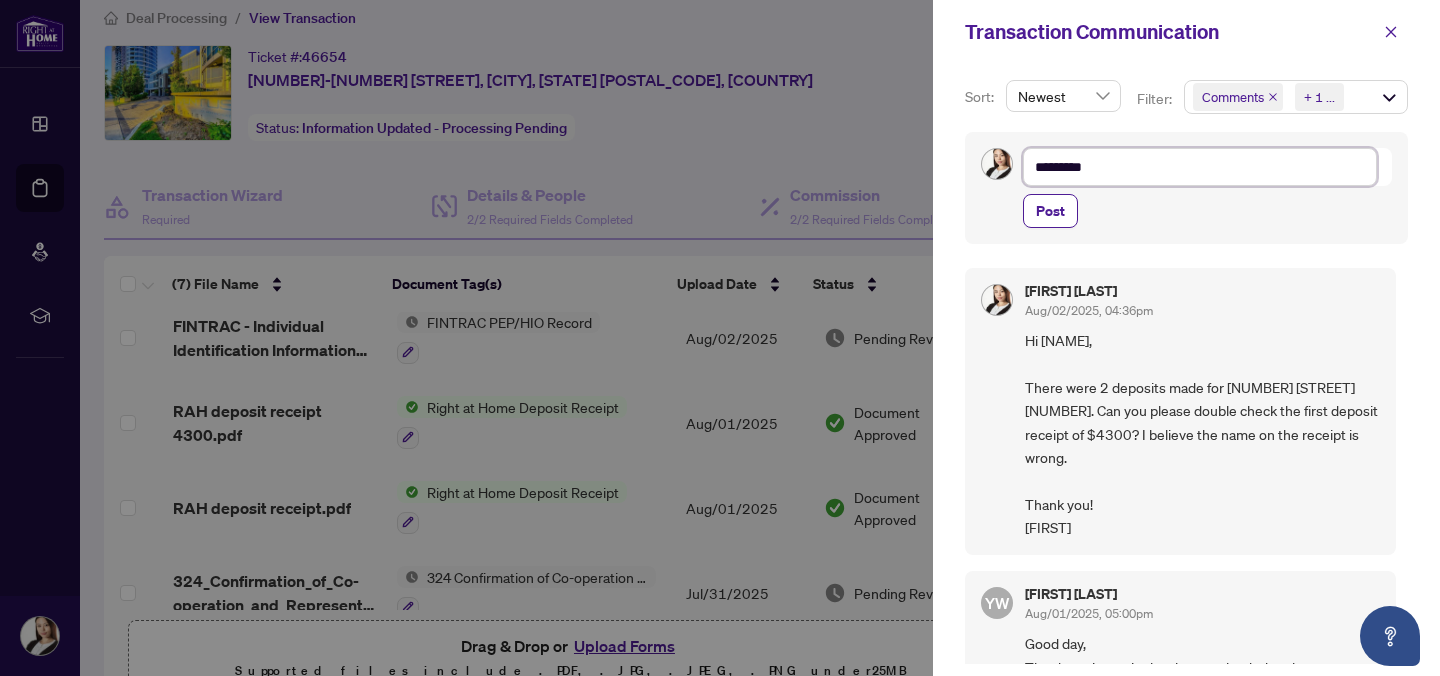 type on "**********" 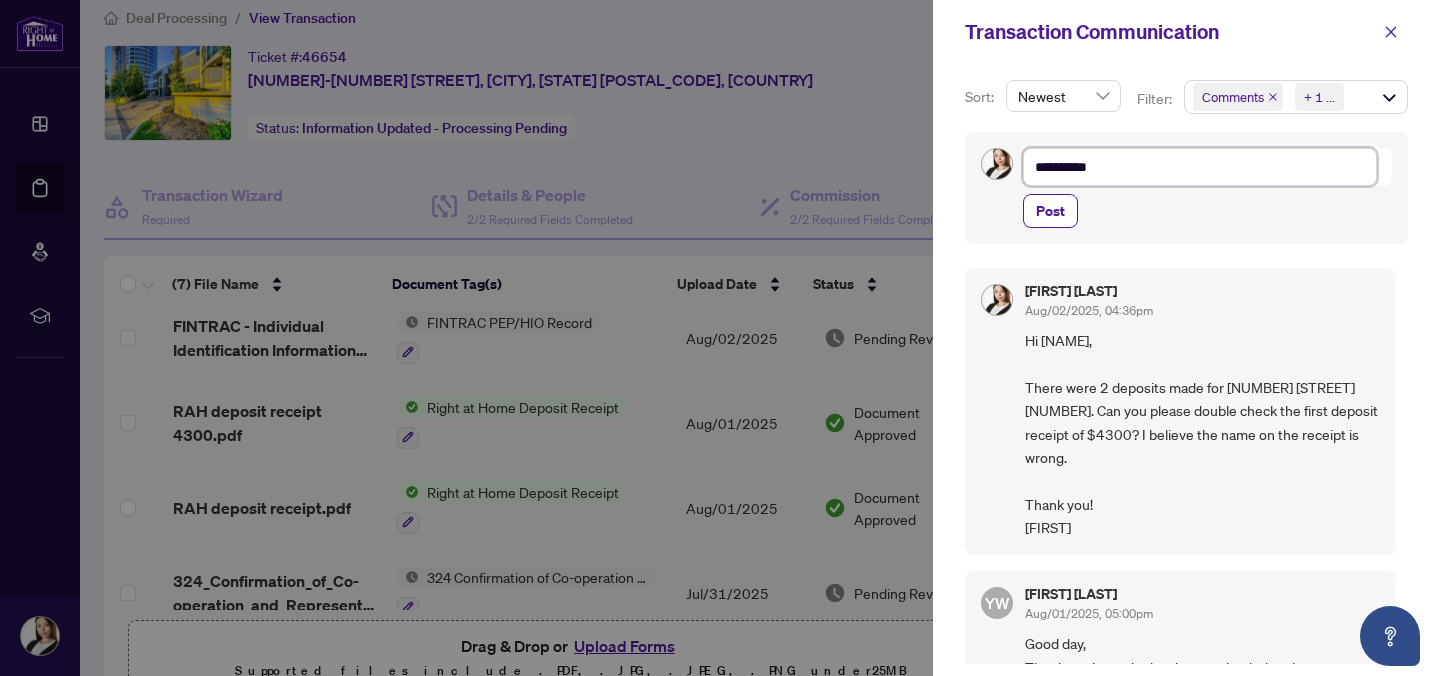 type on "**********" 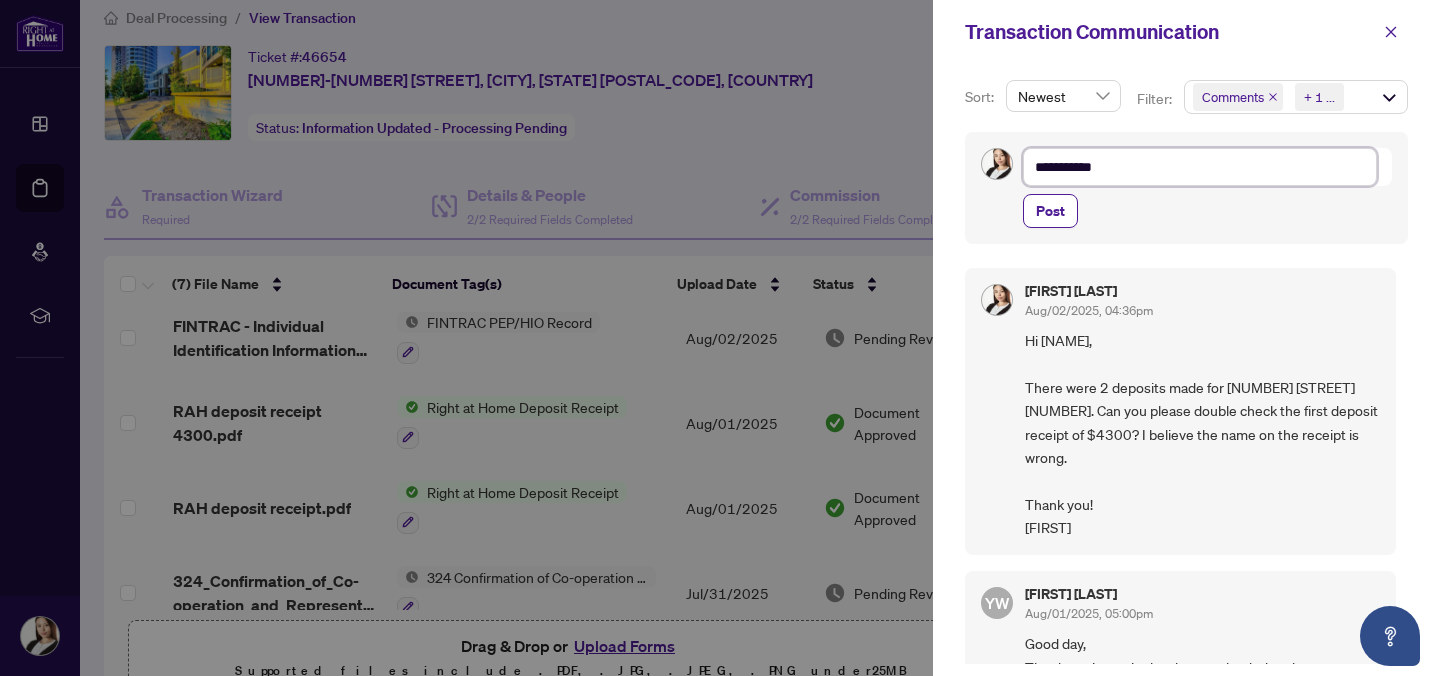type on "**********" 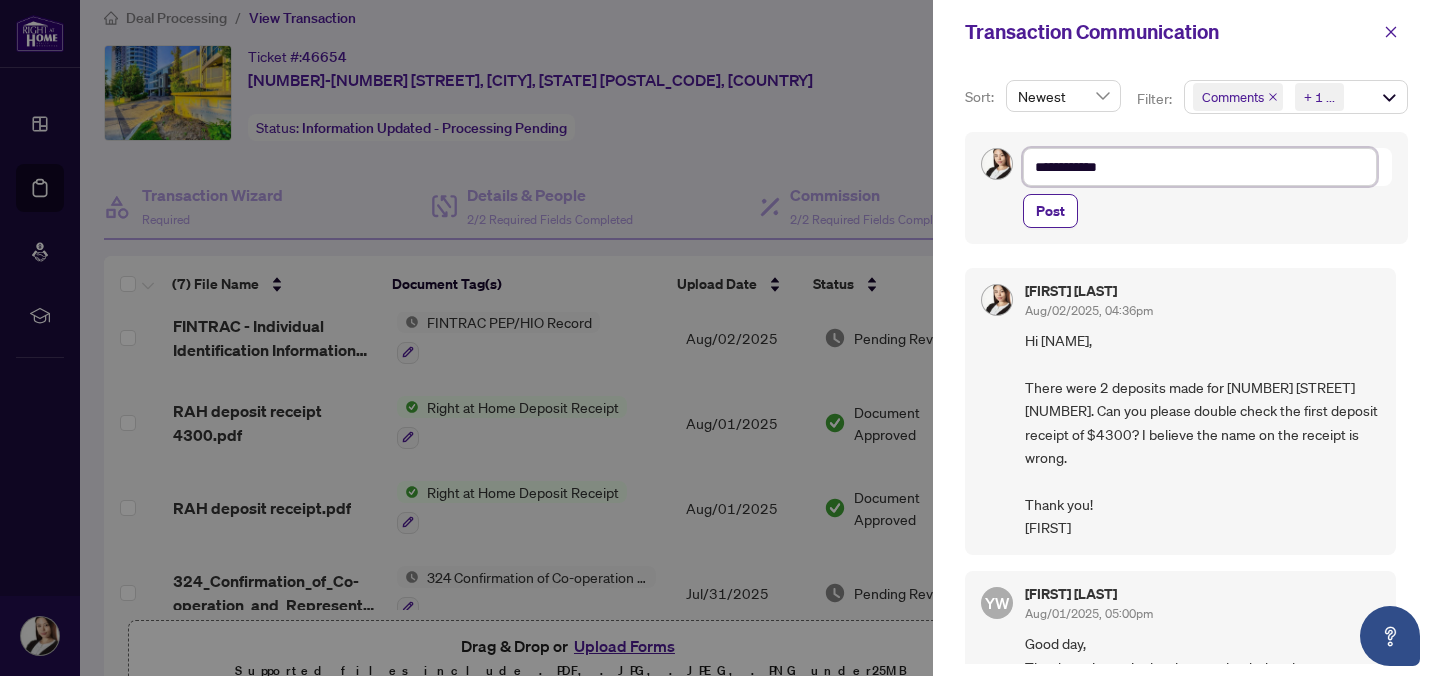 type on "**********" 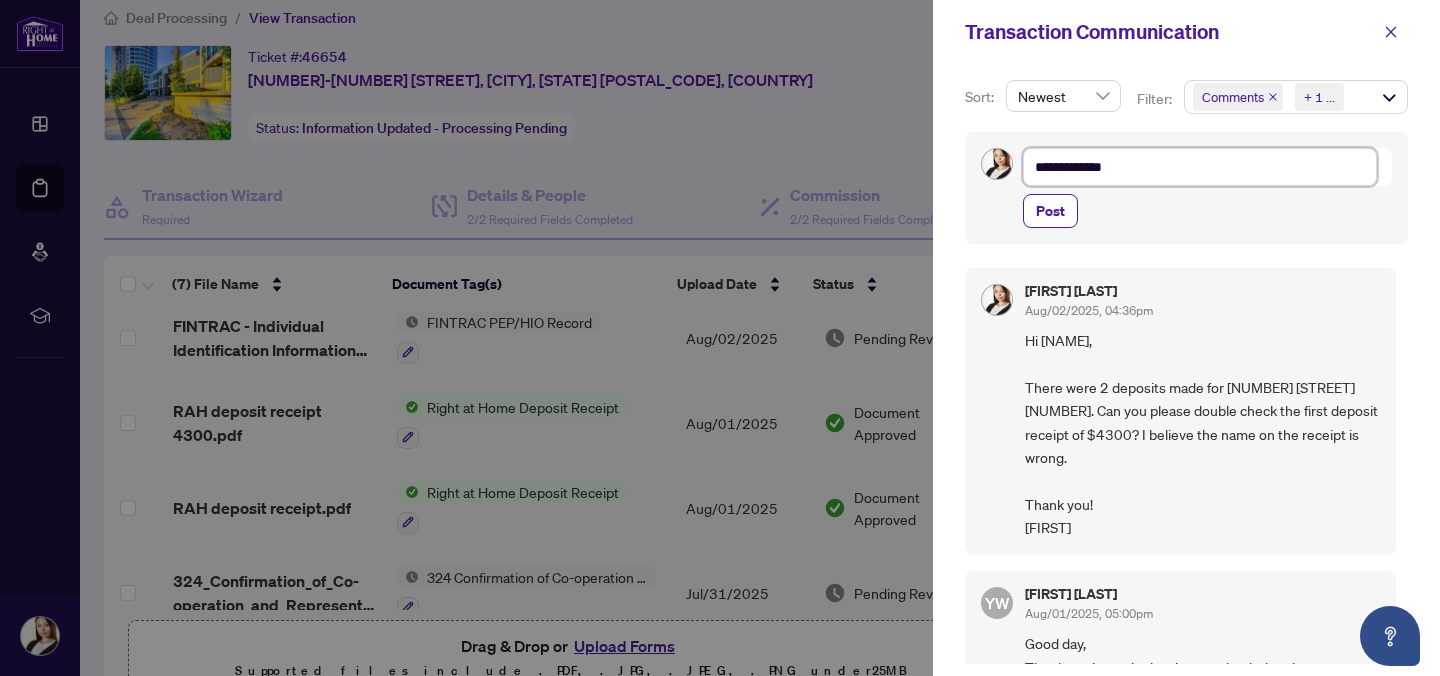 type on "**********" 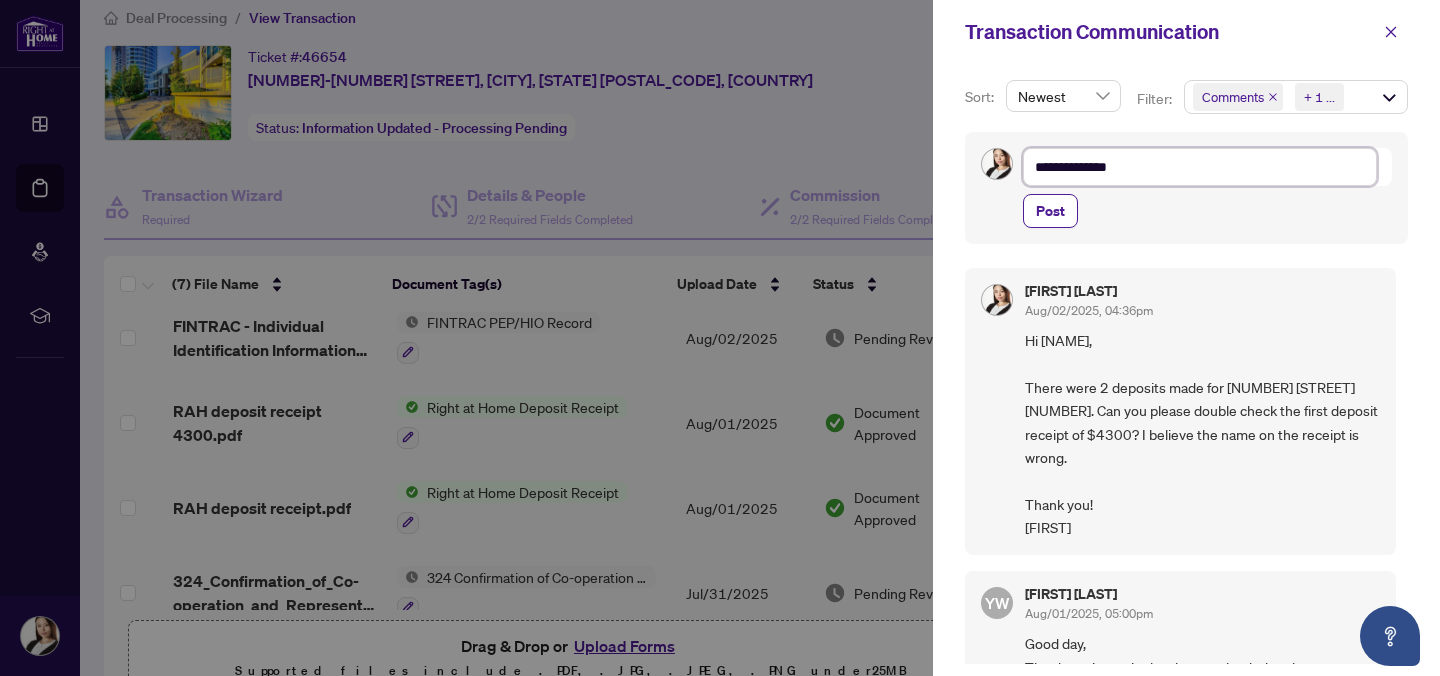 type on "**********" 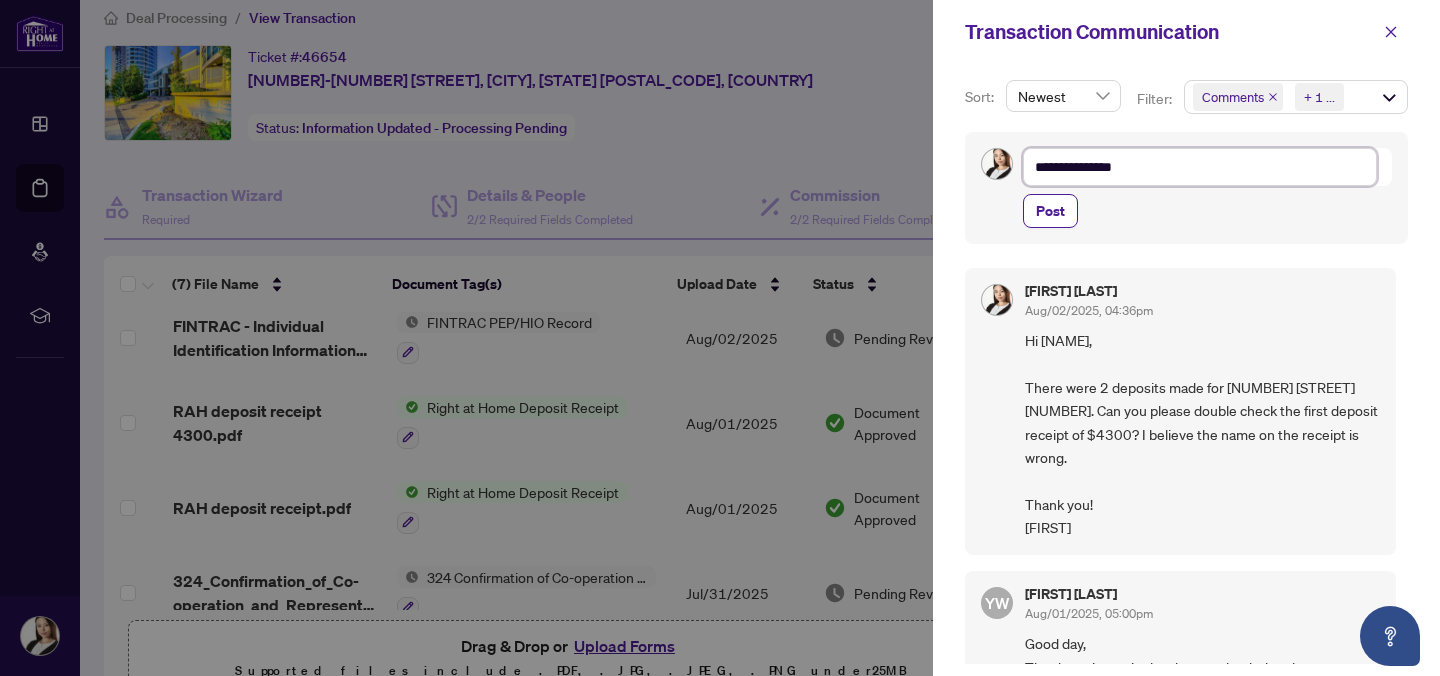 type on "**********" 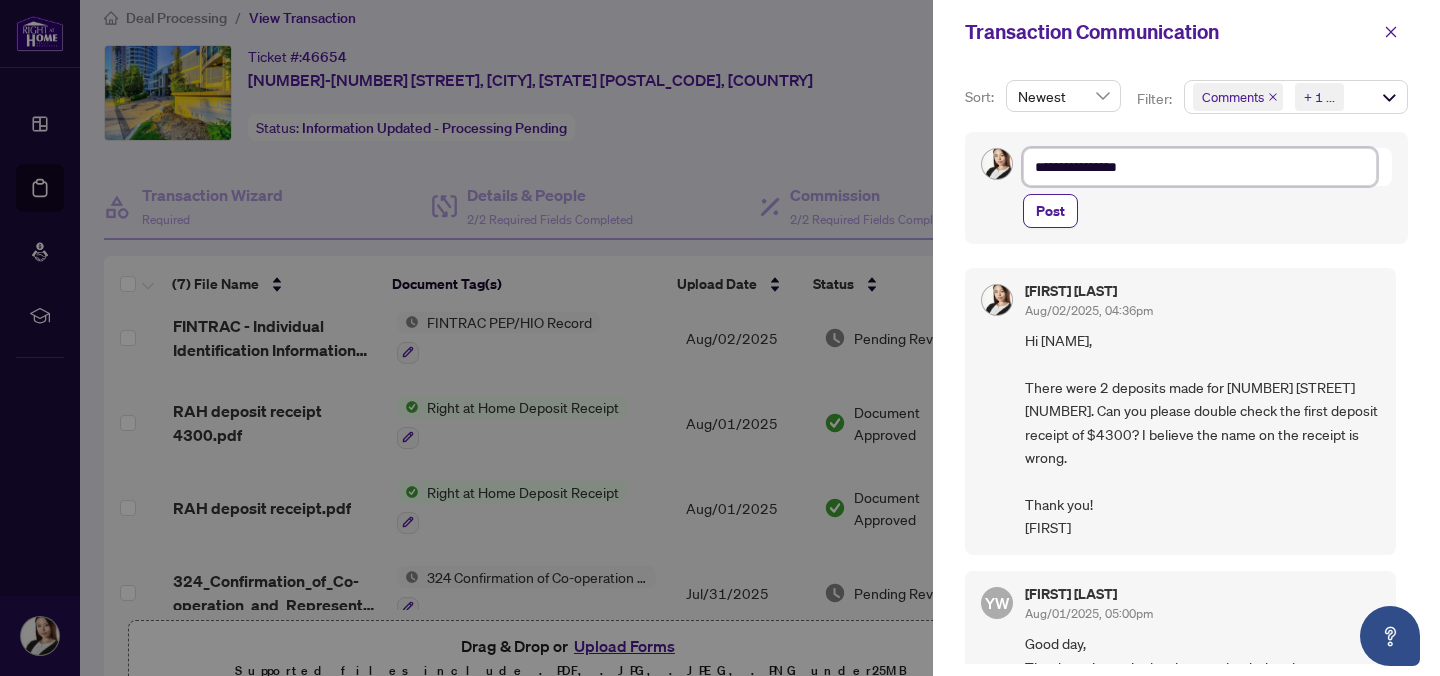 type on "**********" 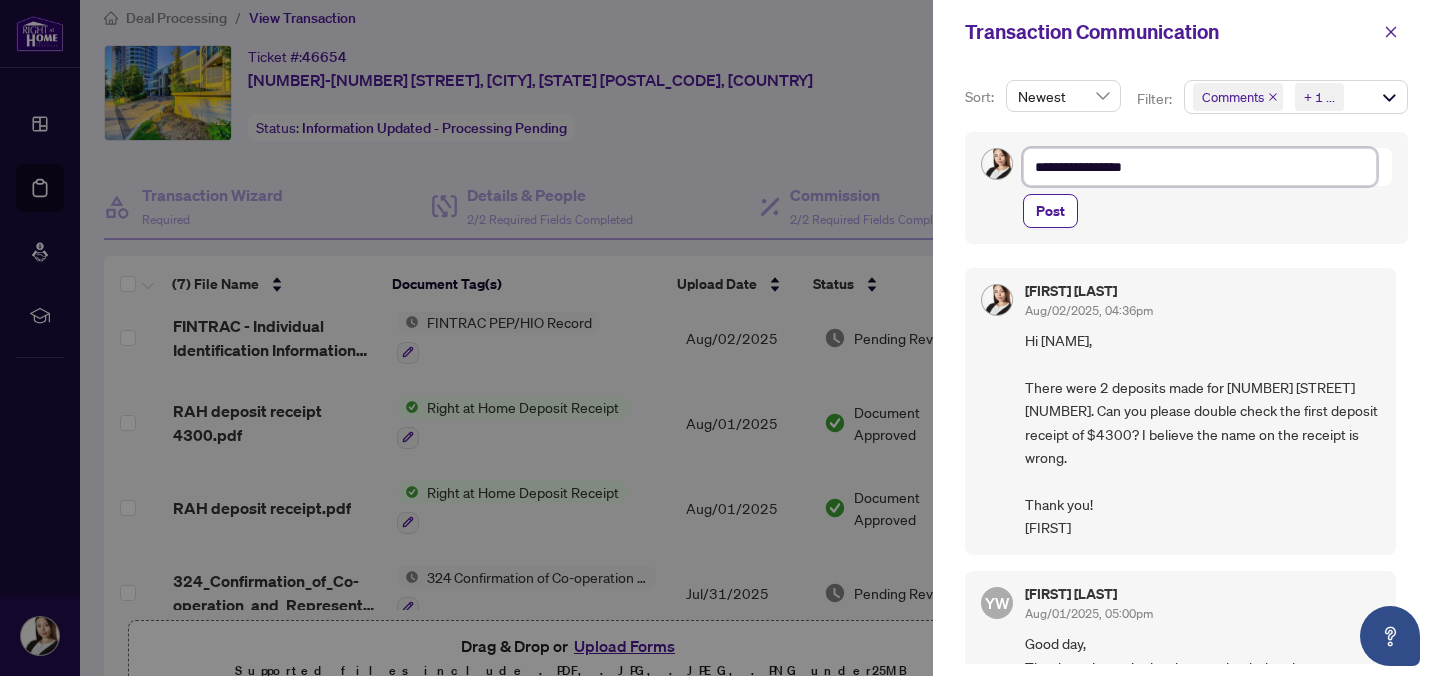 type on "**********" 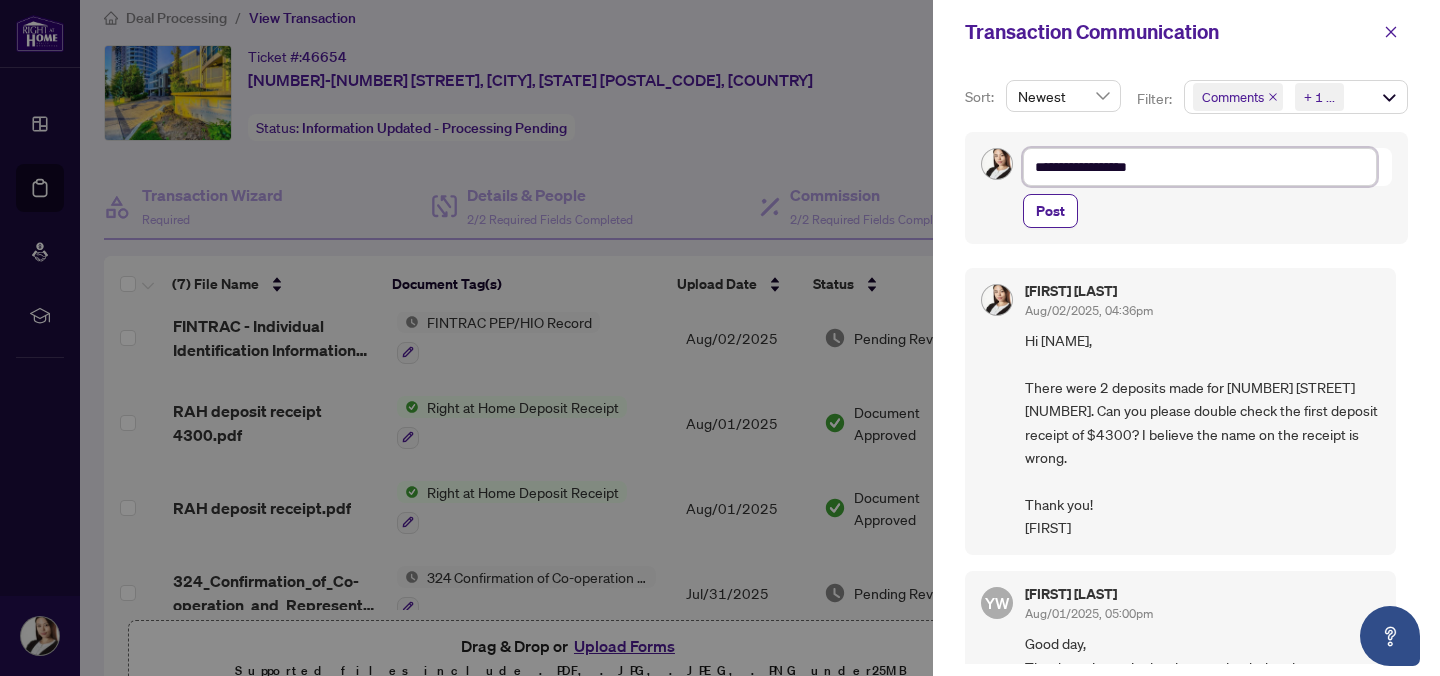 type on "**********" 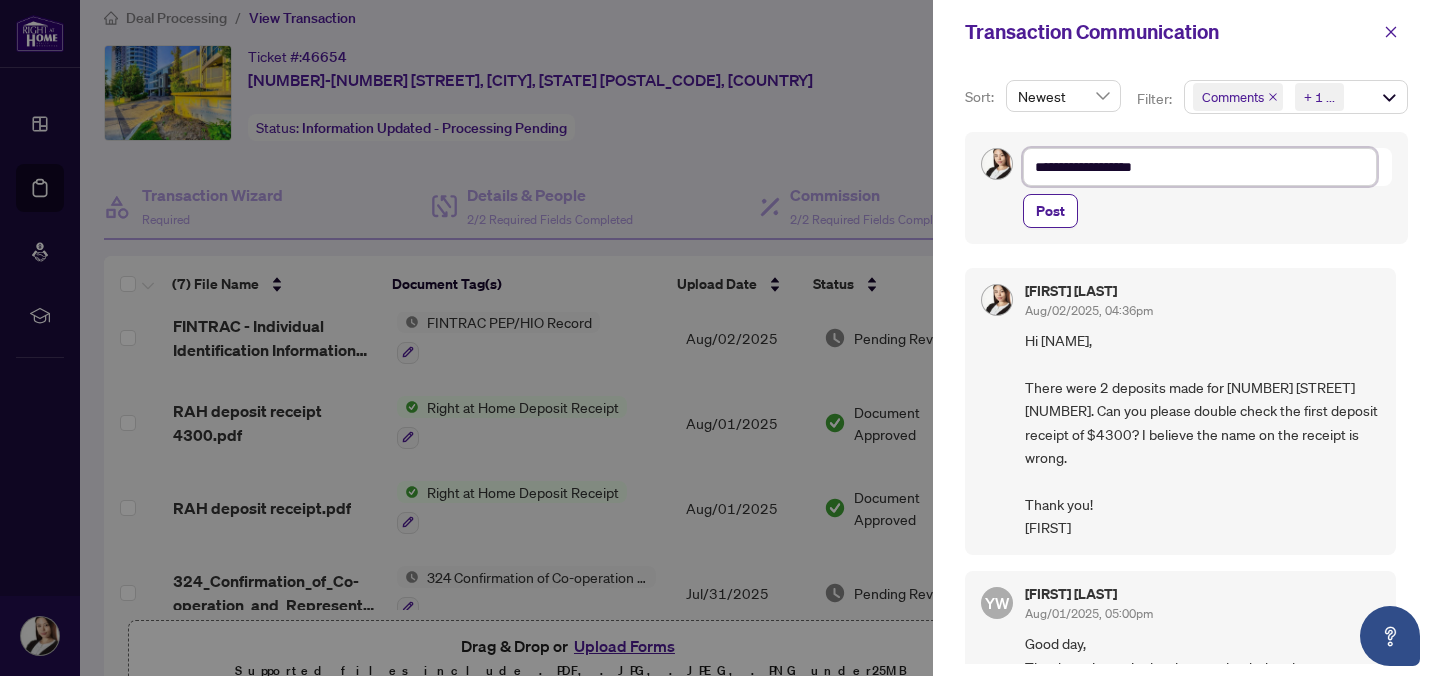 type on "**********" 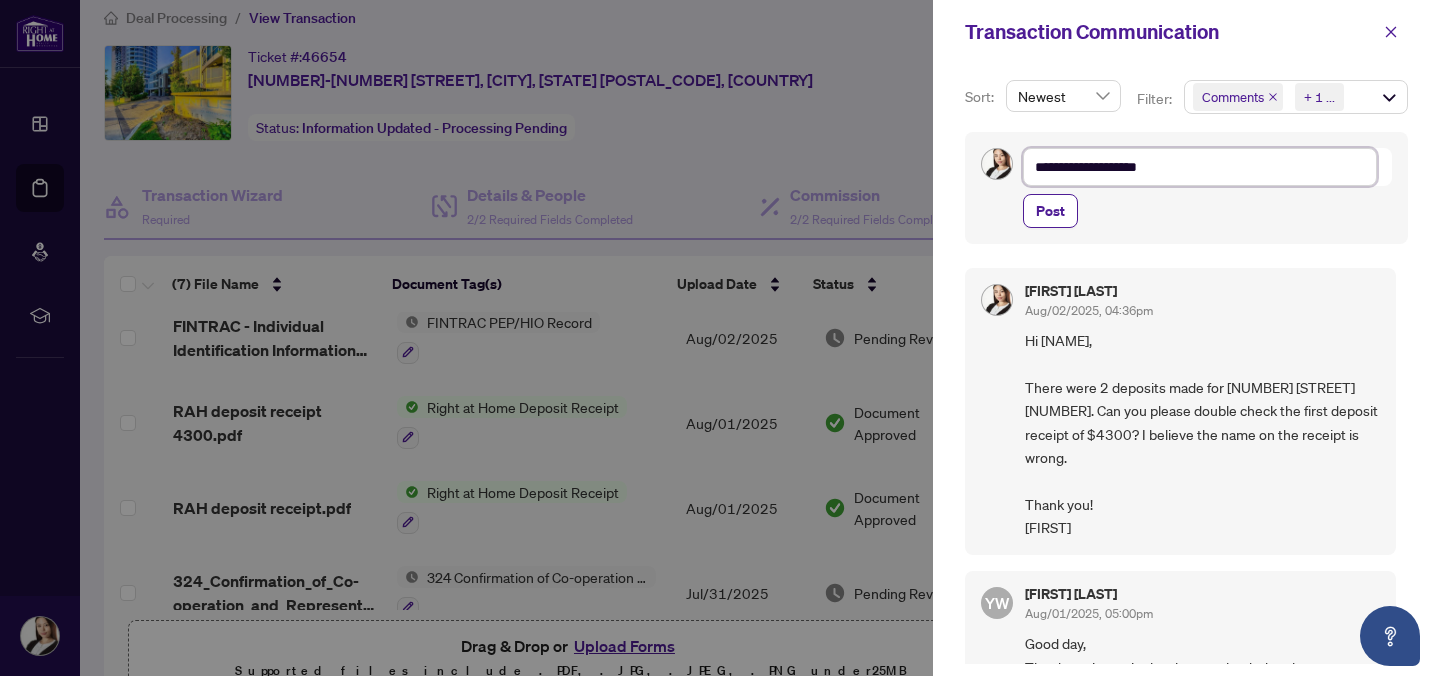 type on "**********" 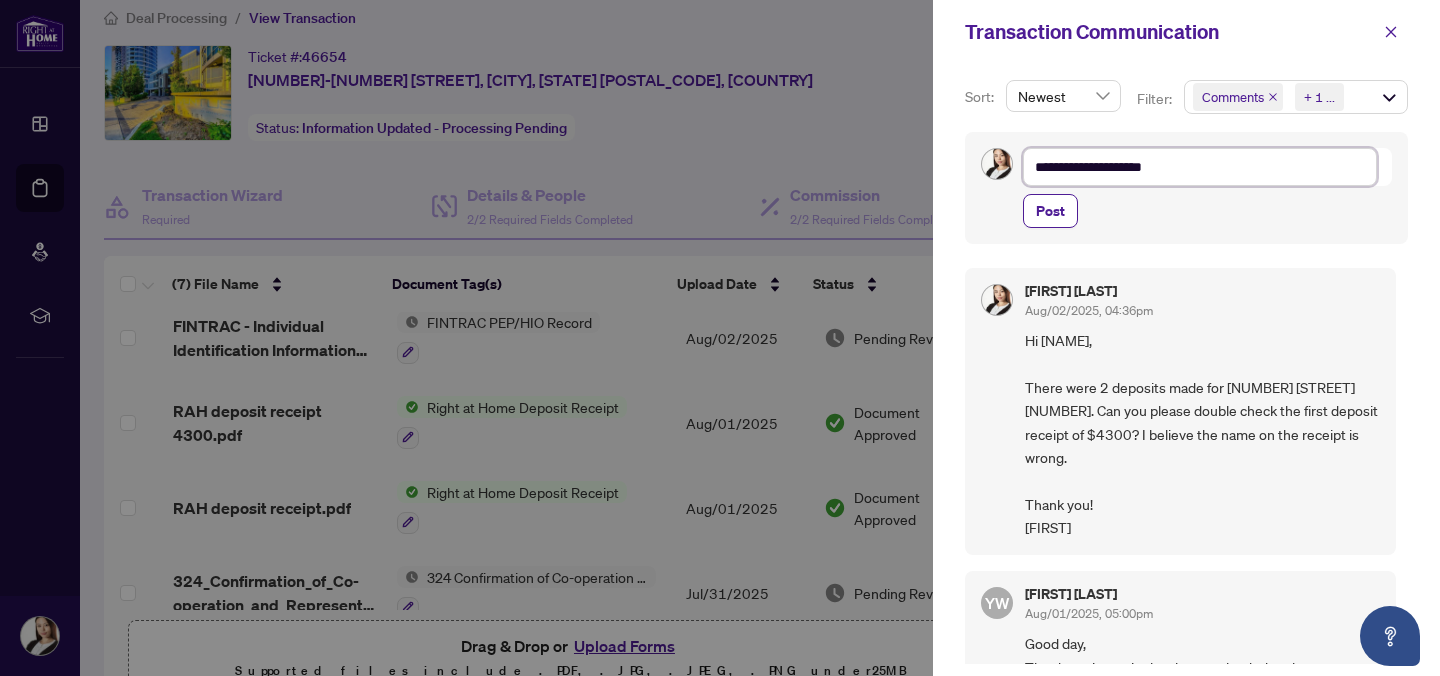 type on "**********" 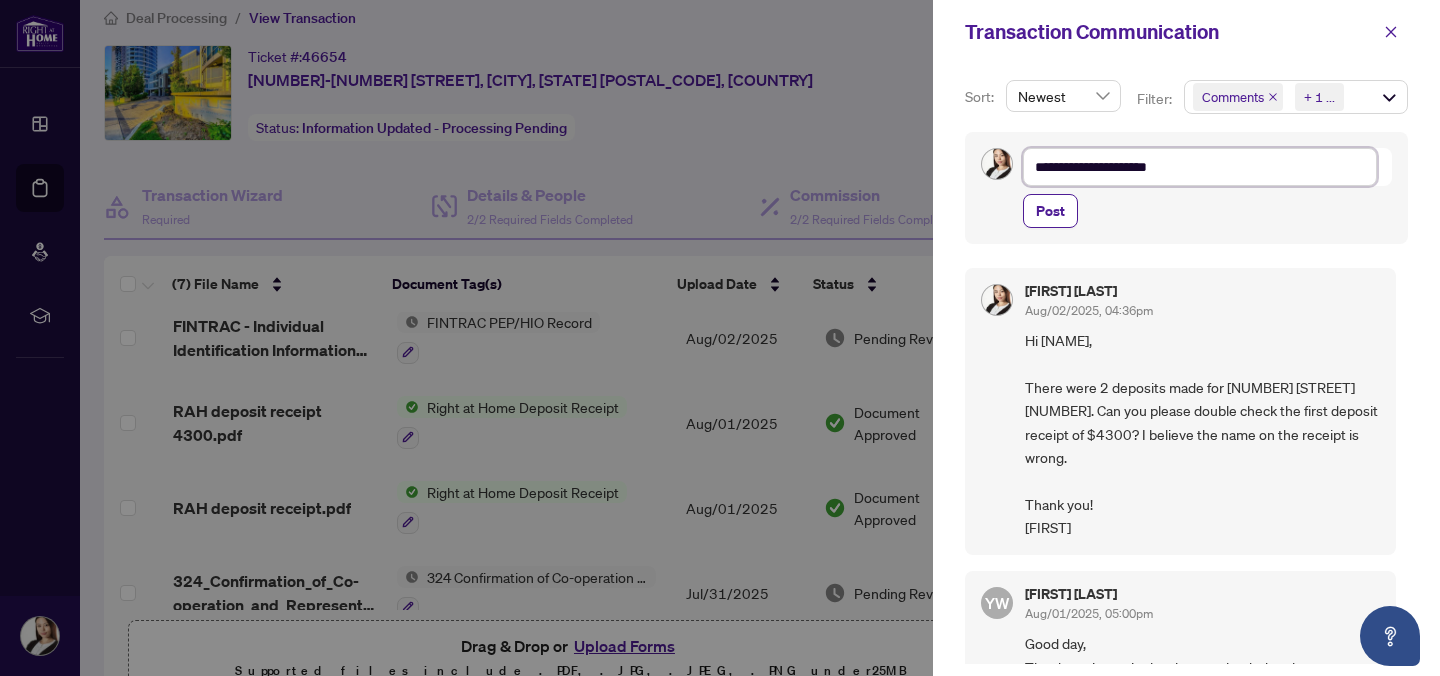 type on "**********" 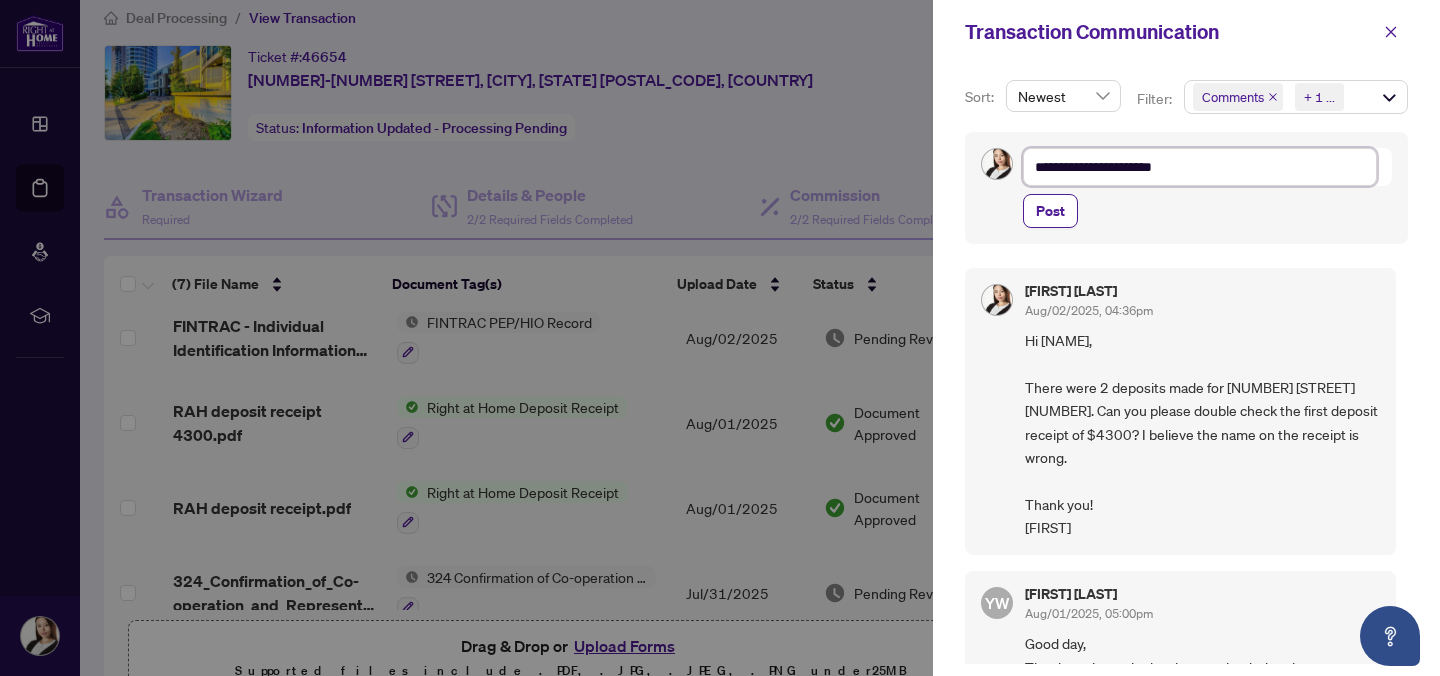 type on "**********" 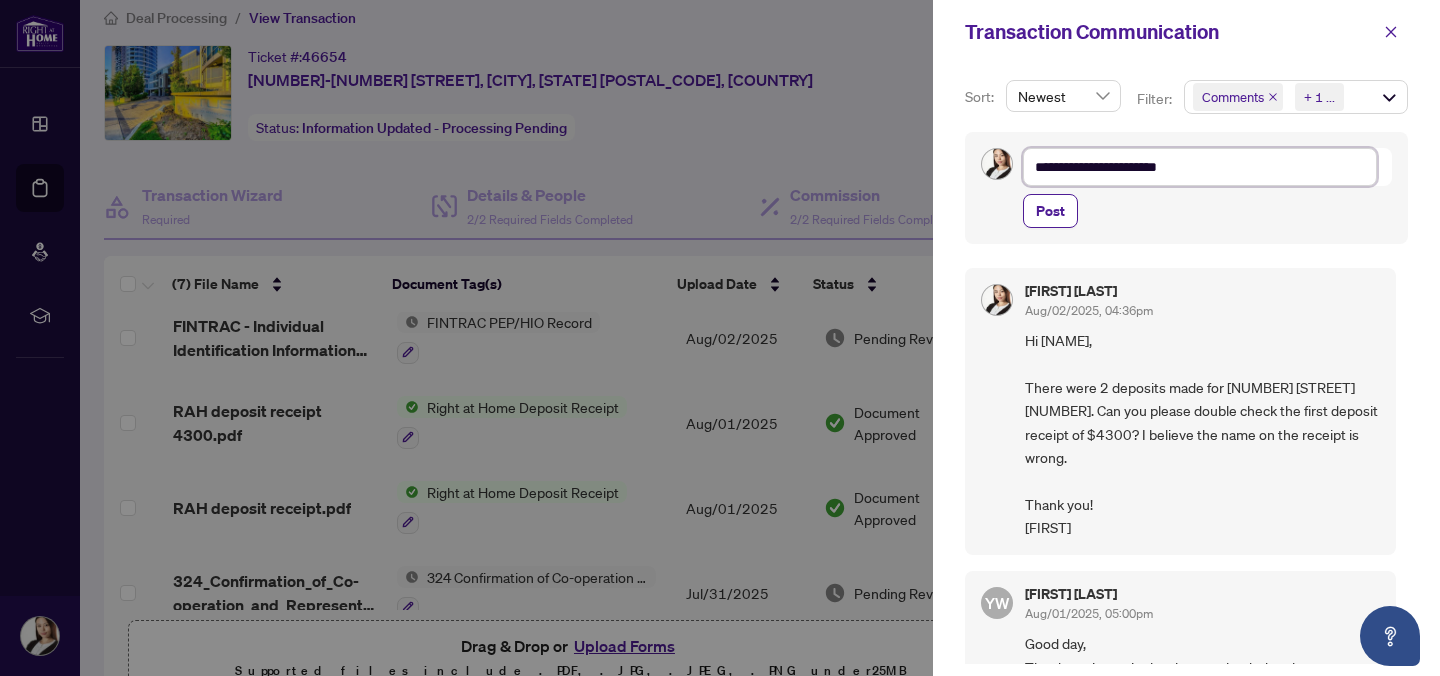 type on "**********" 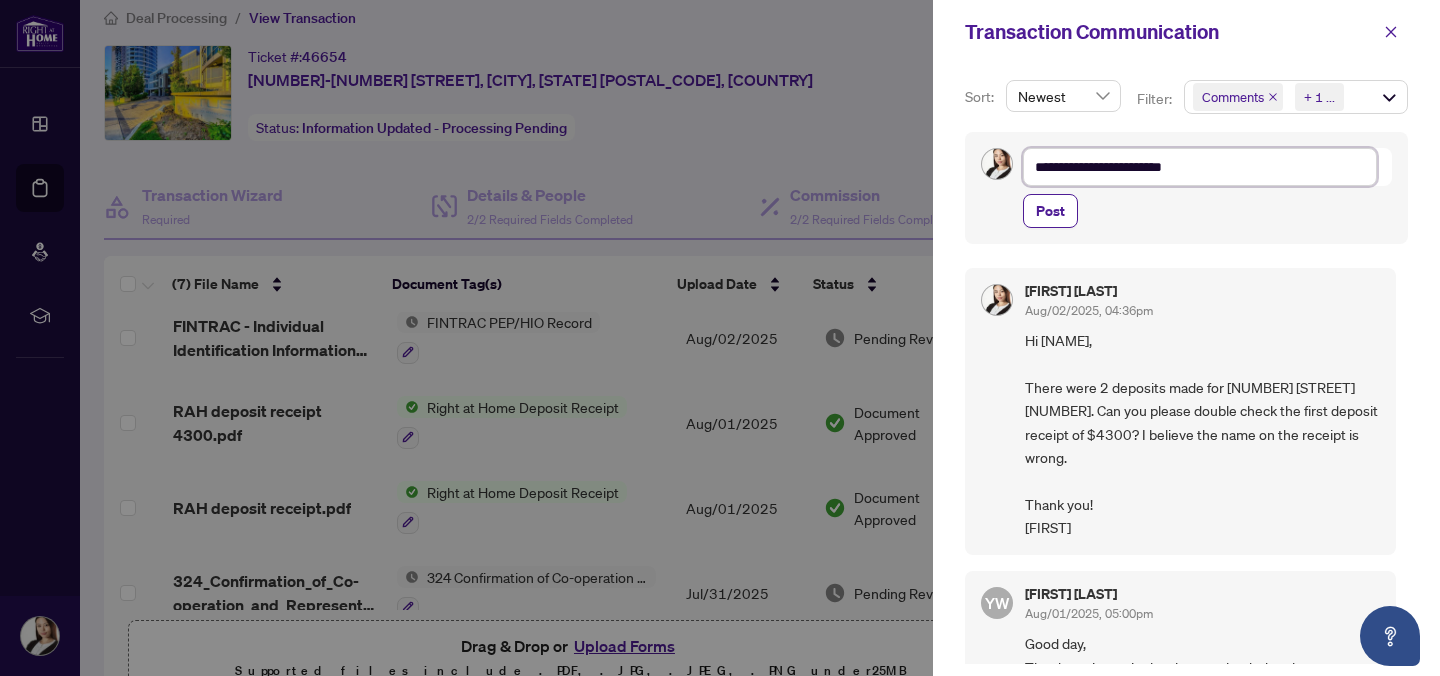 type on "**********" 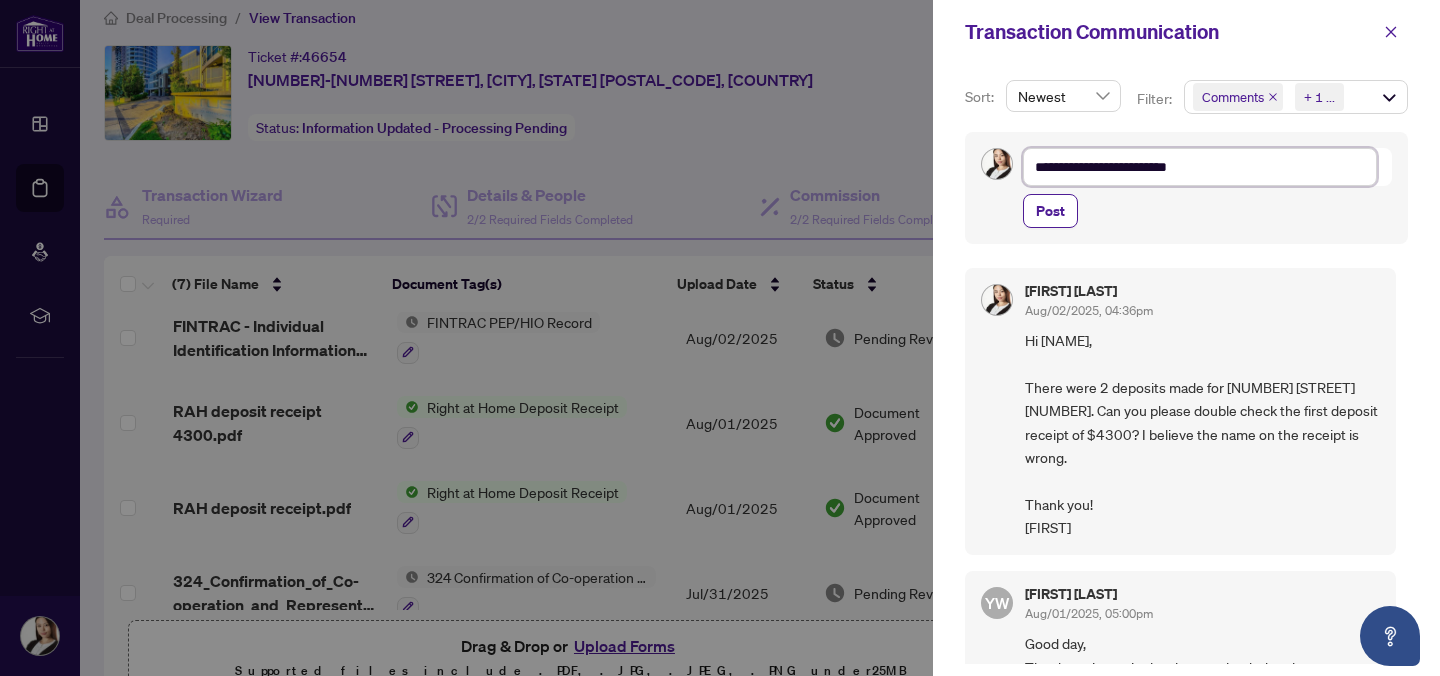 type on "**********" 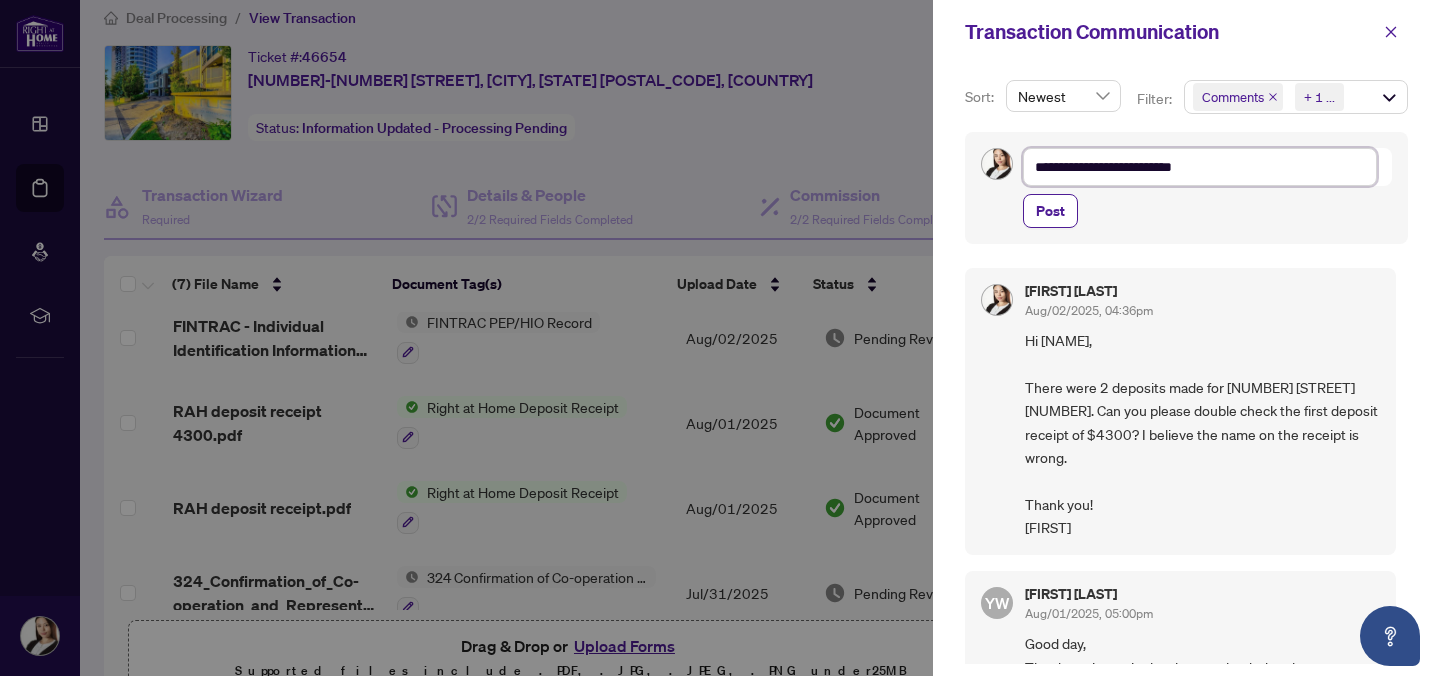 type on "**********" 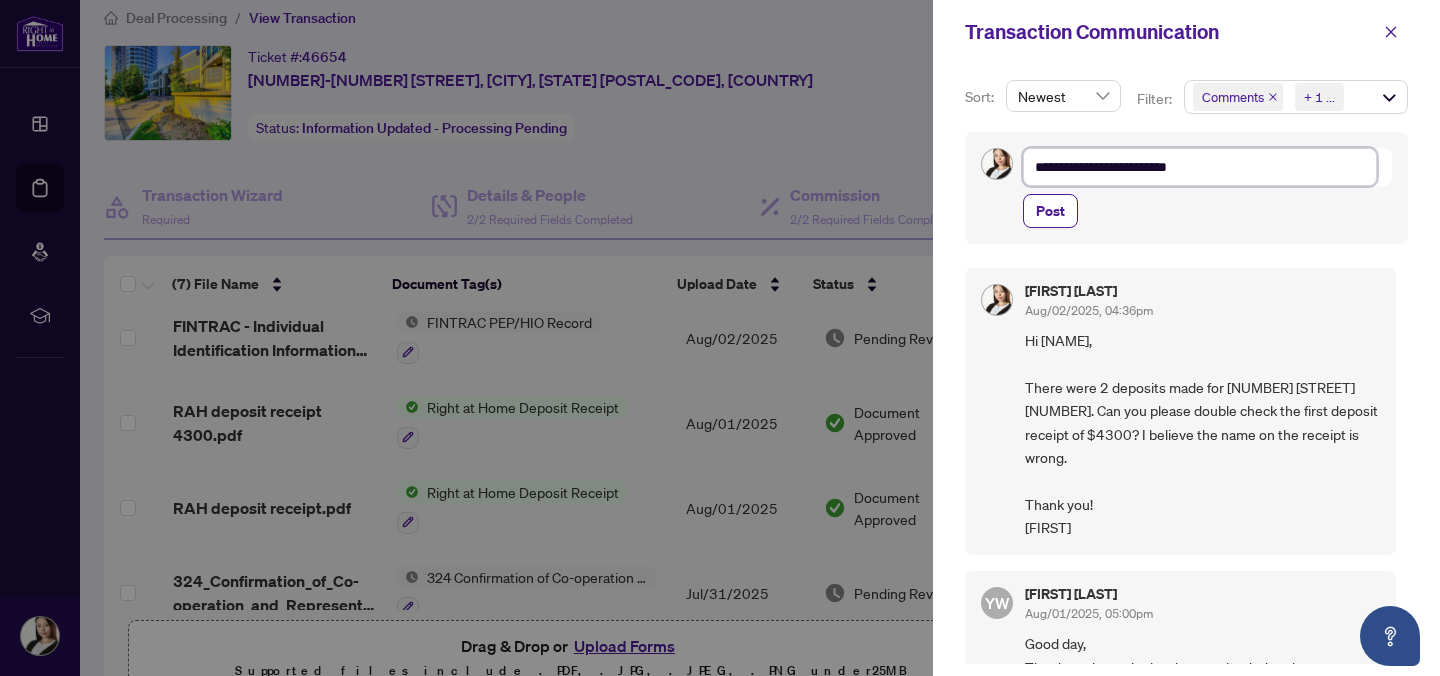 type on "**********" 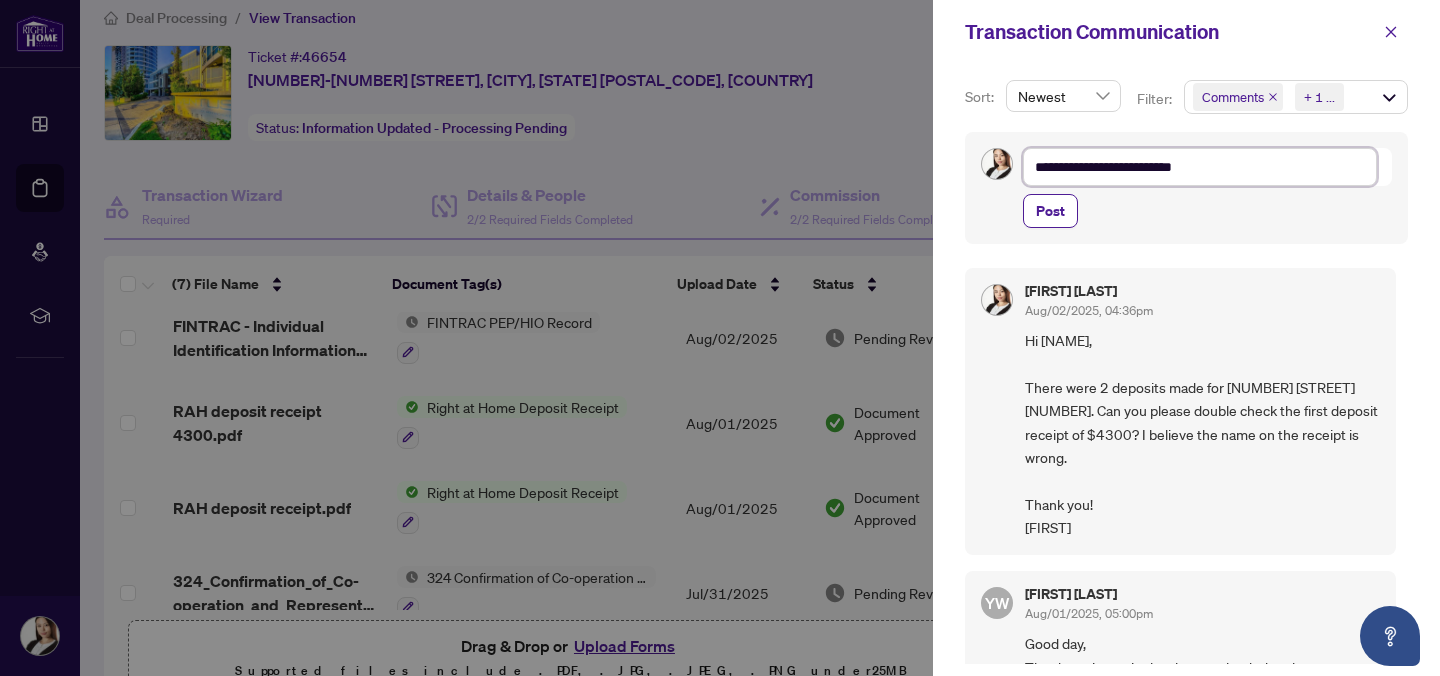 type on "**********" 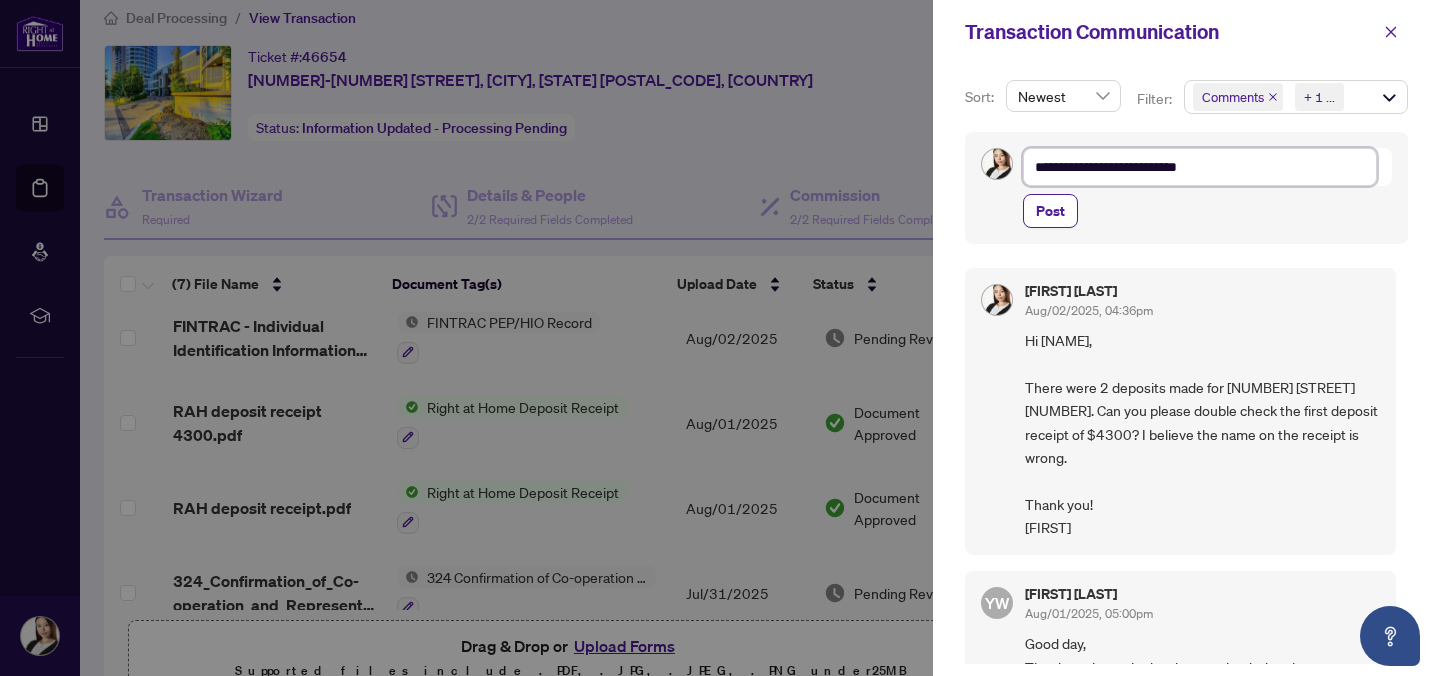 type on "**********" 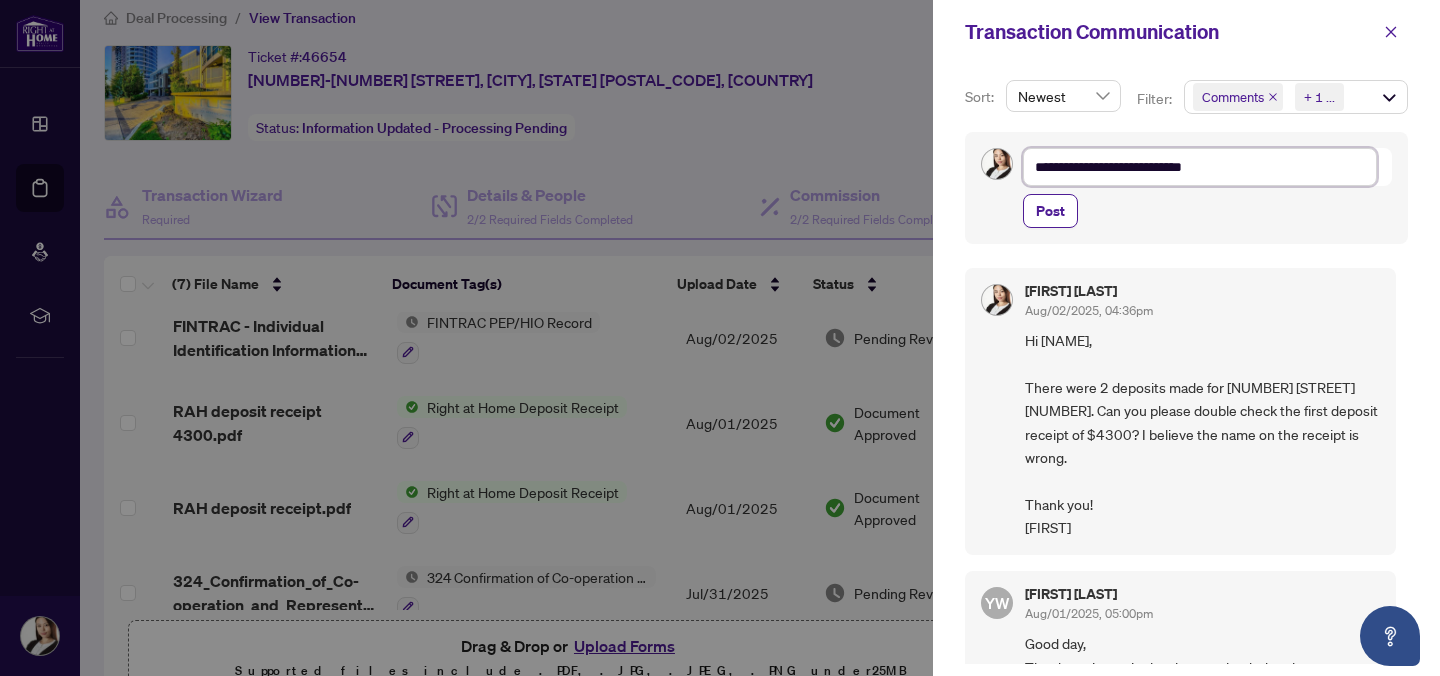 type on "**********" 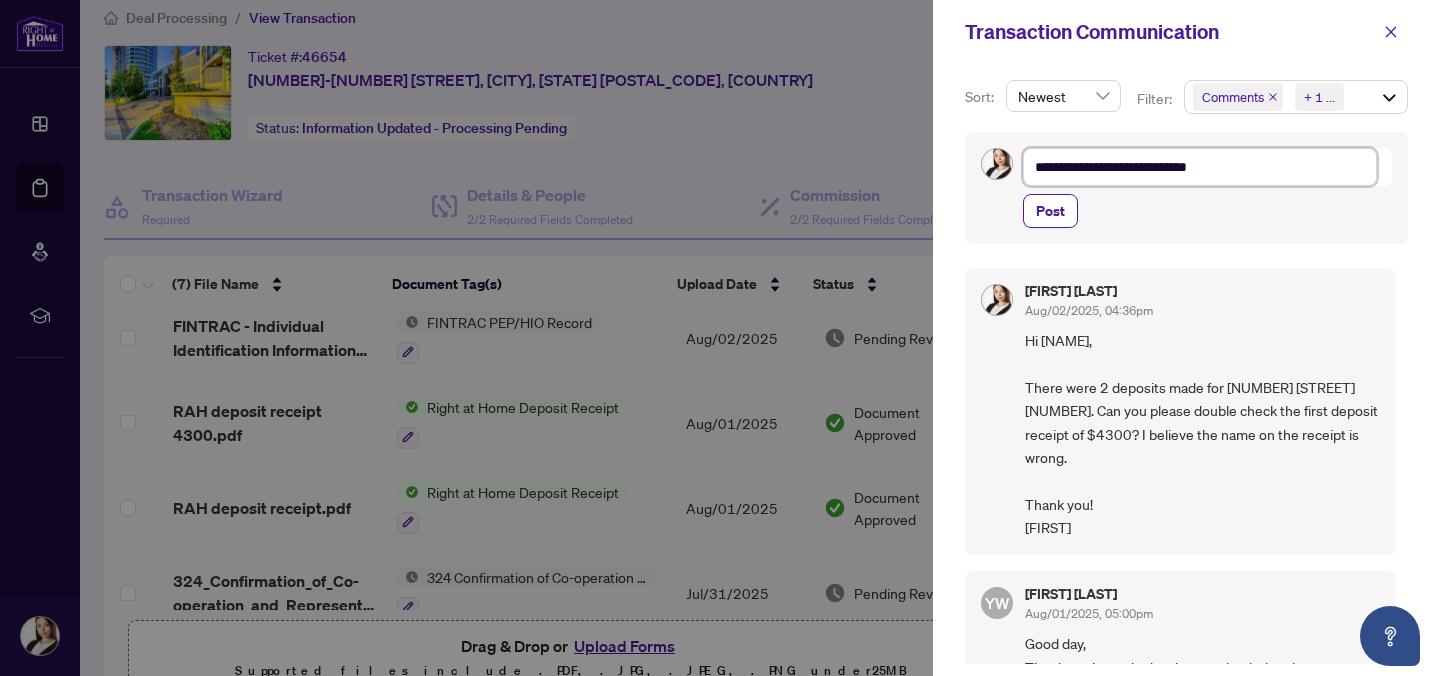 type on "**********" 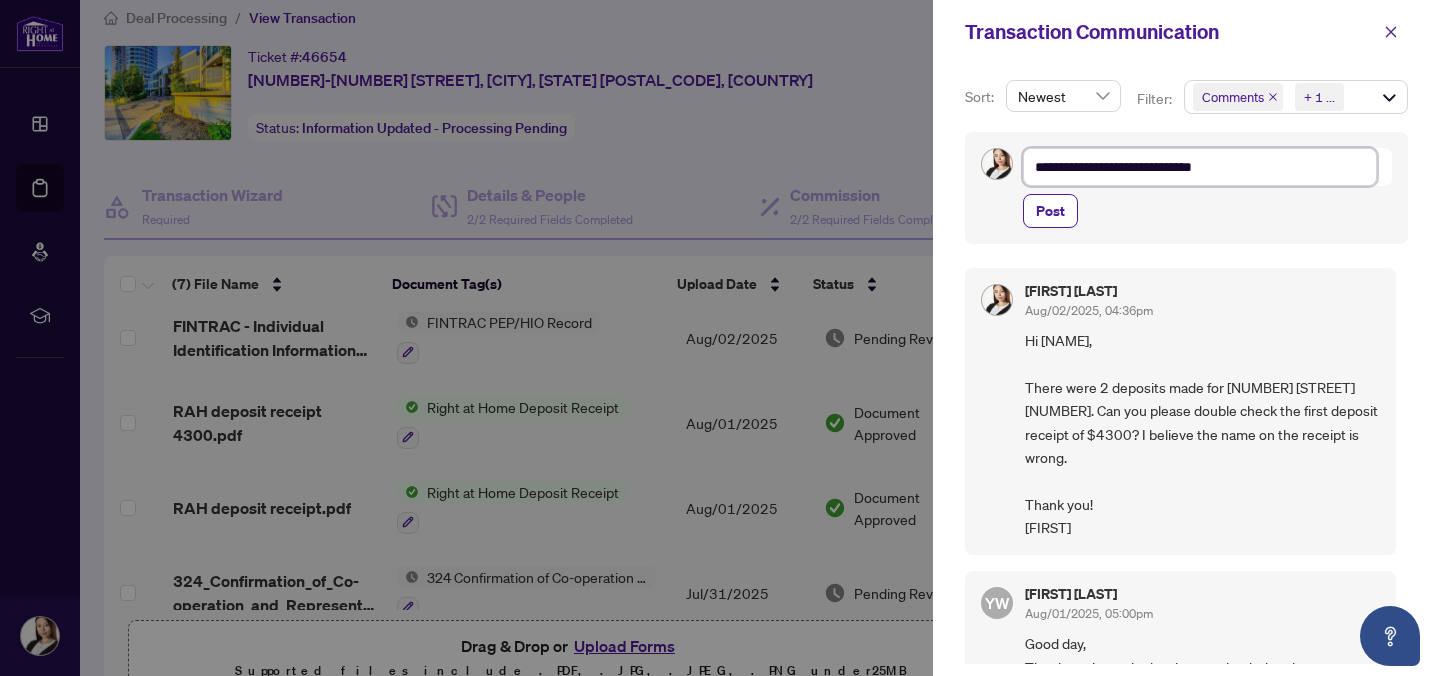 type on "**********" 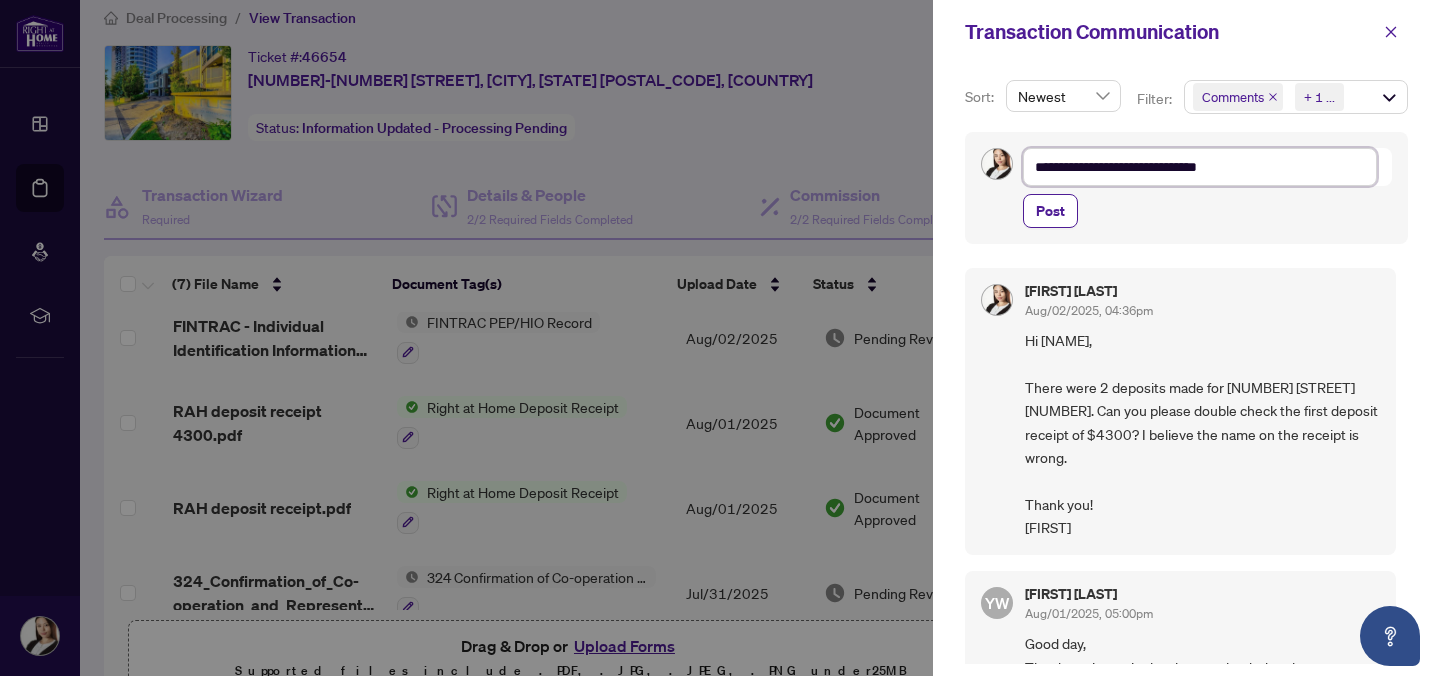 type on "**********" 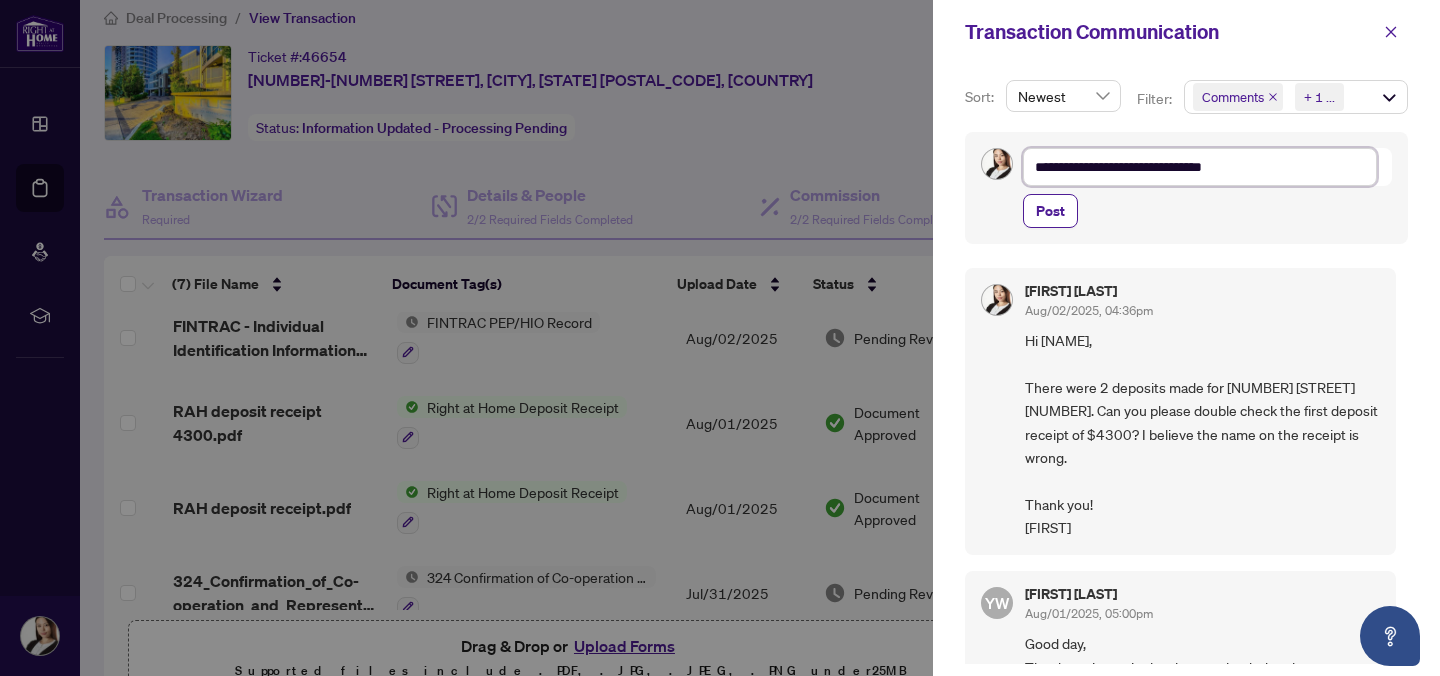 type on "**********" 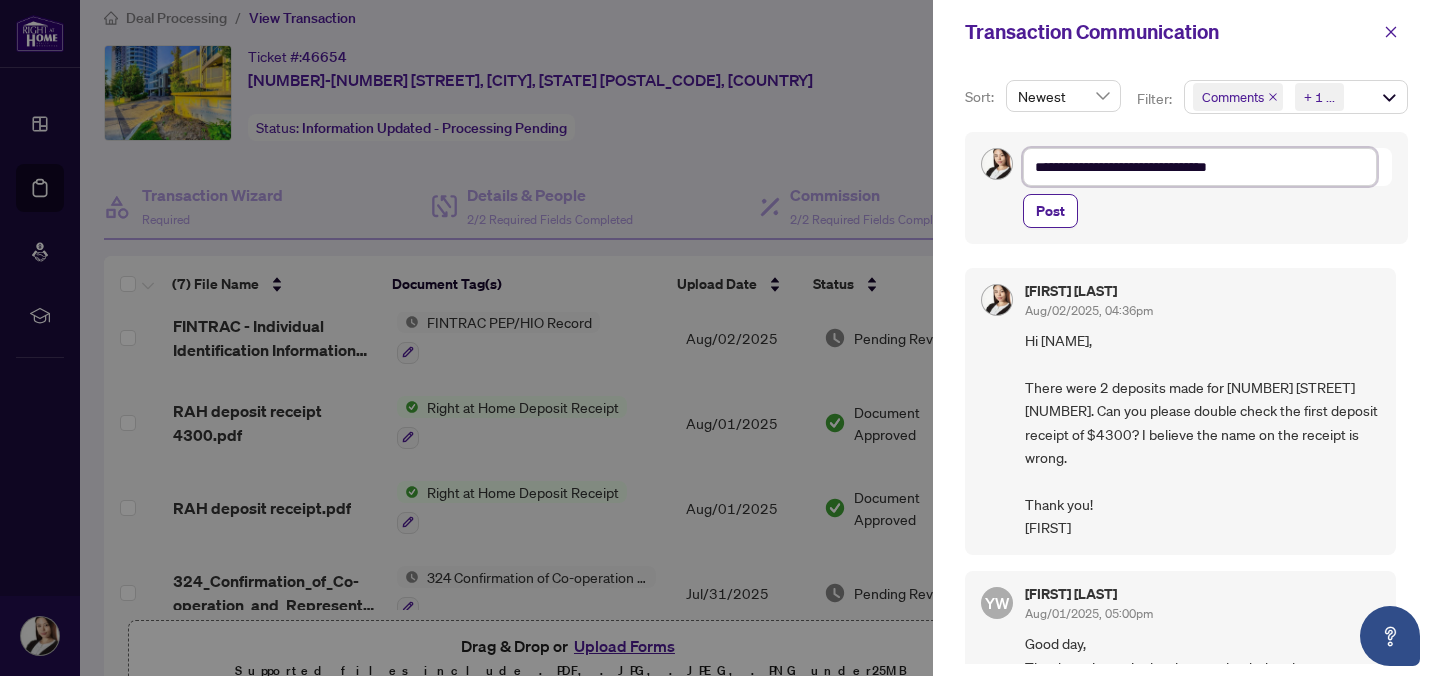 type on "**********" 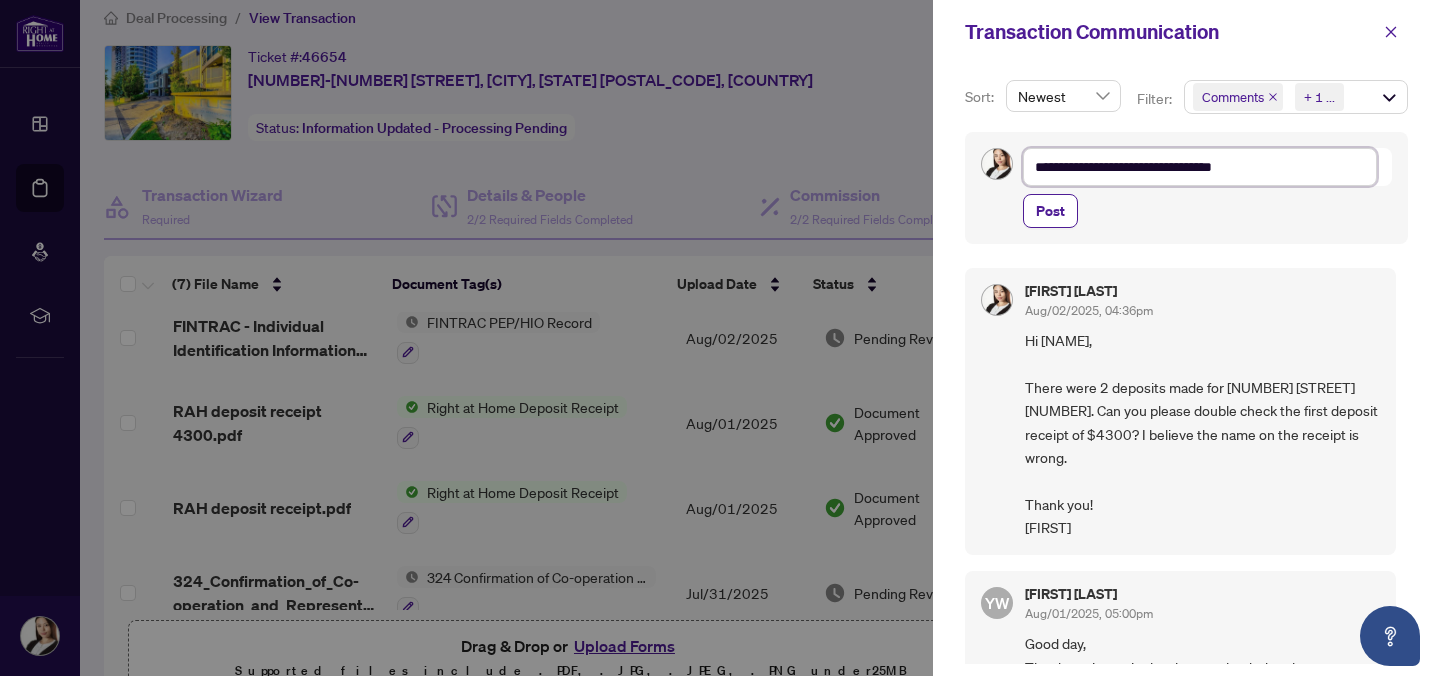 type on "**********" 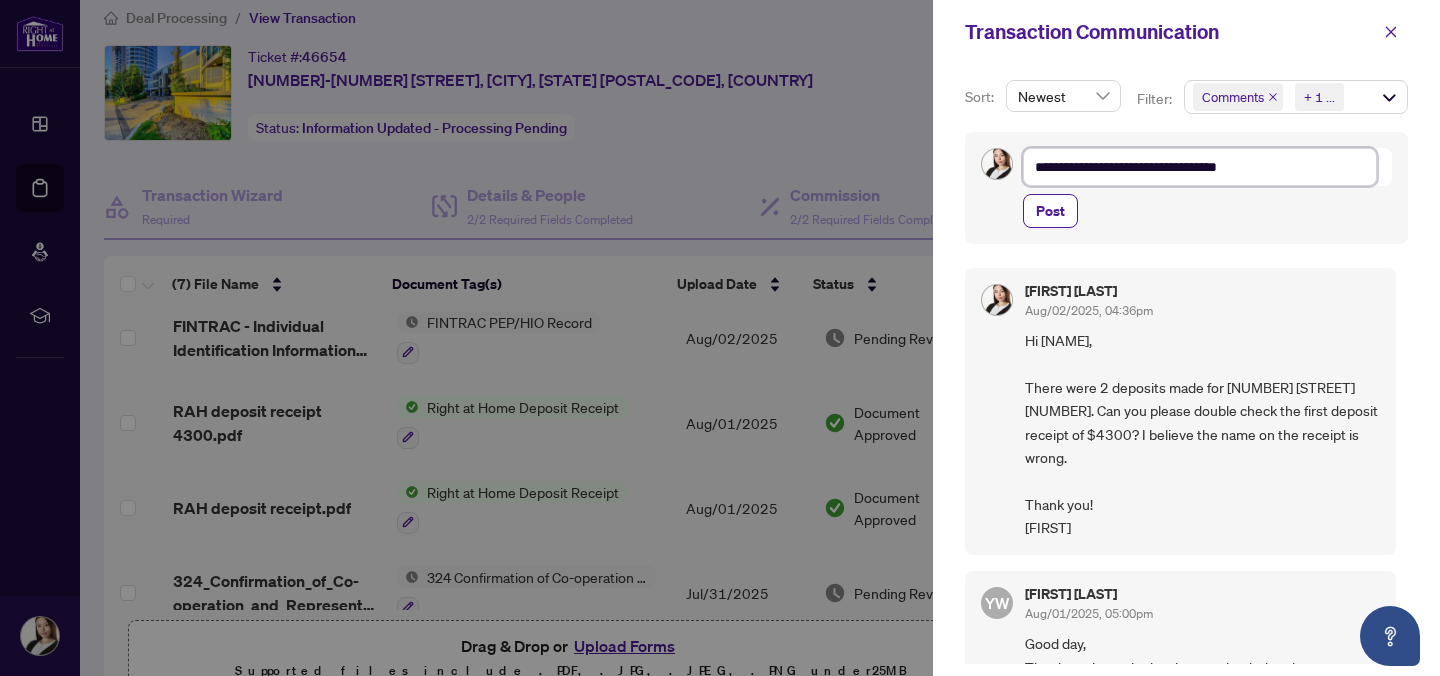 type on "**********" 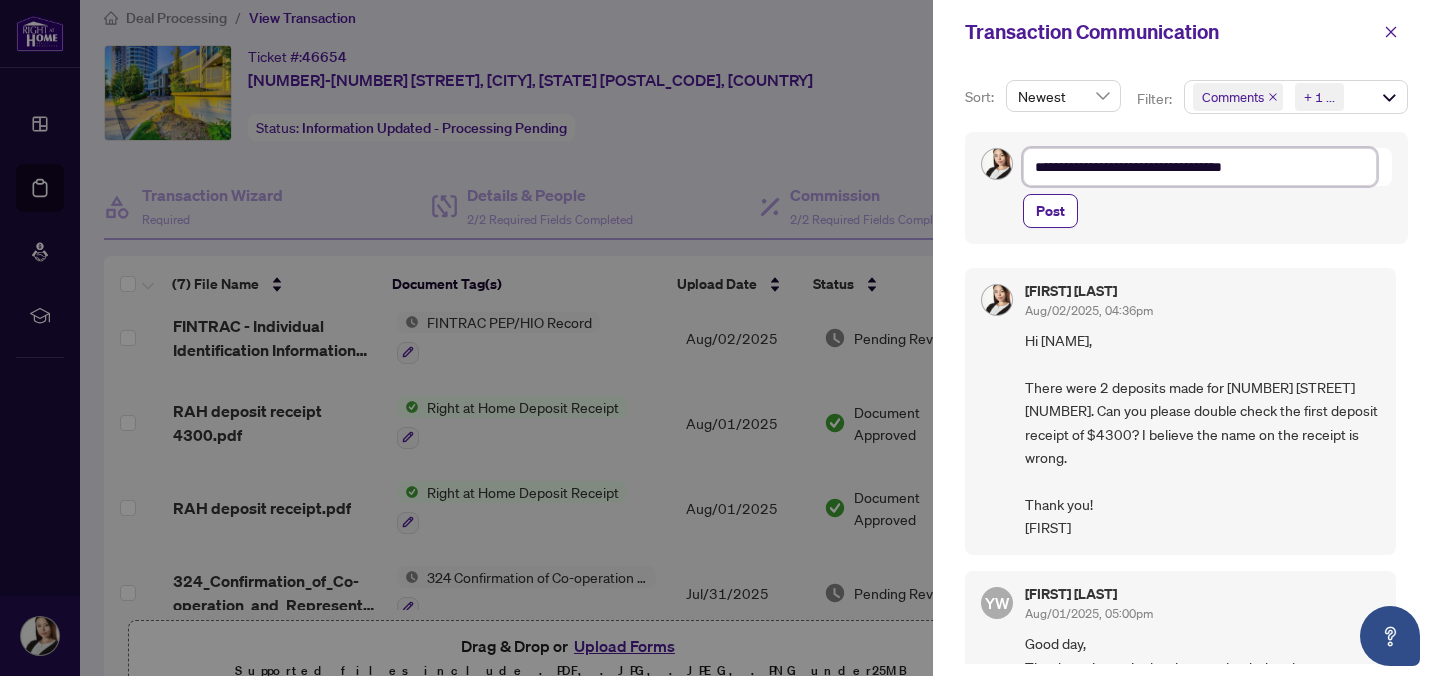 type on "**********" 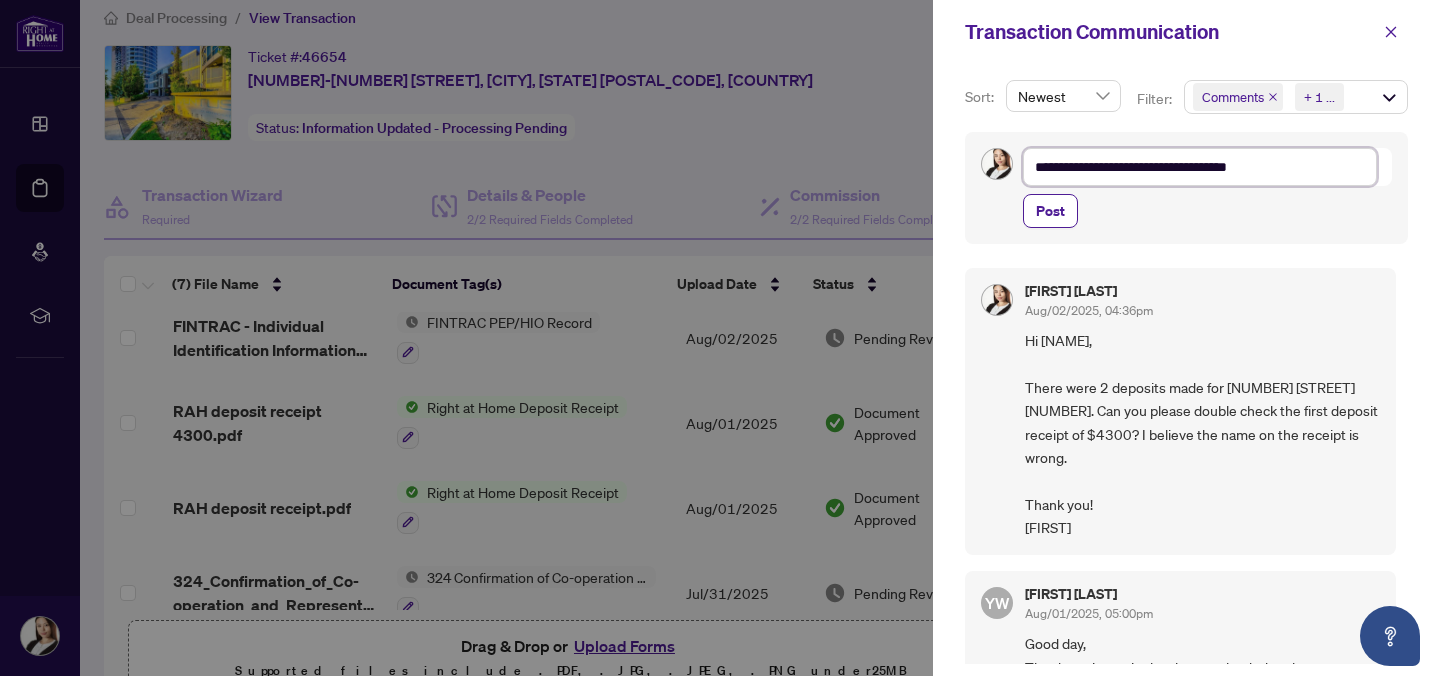 type on "**********" 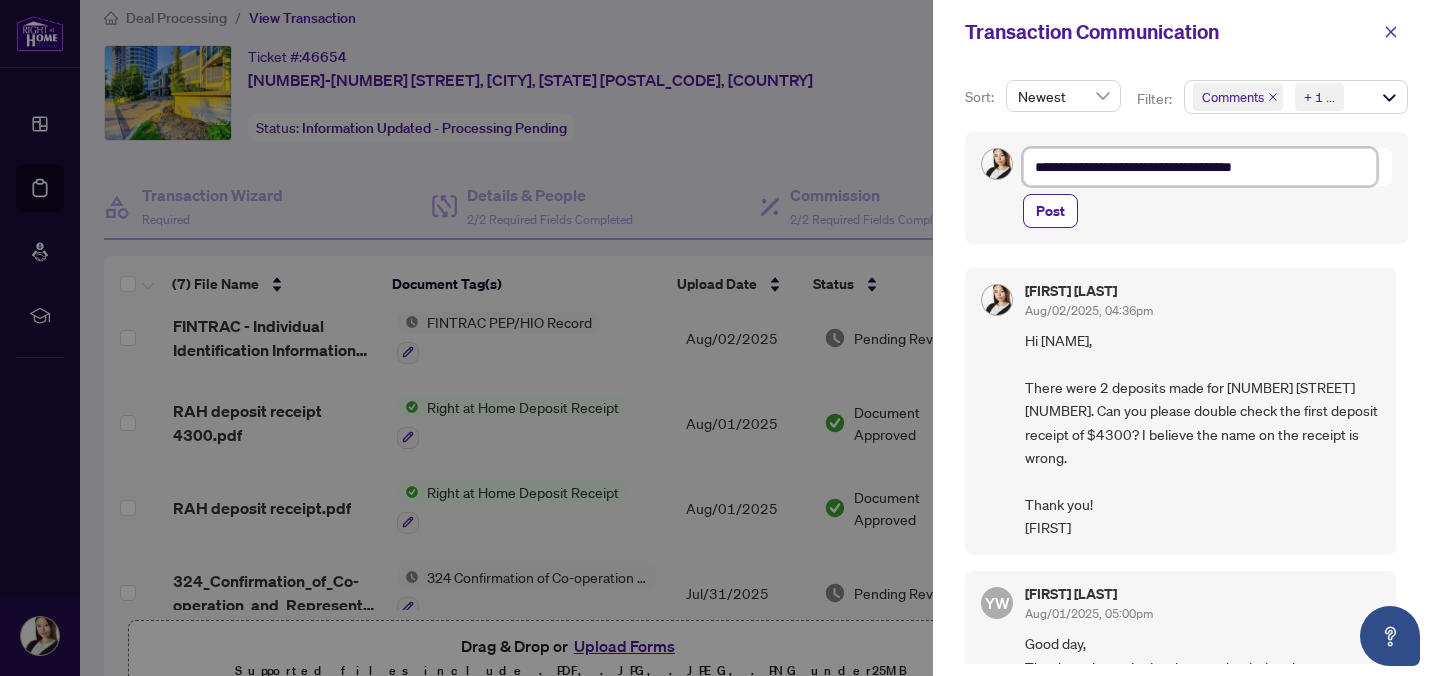 type on "**********" 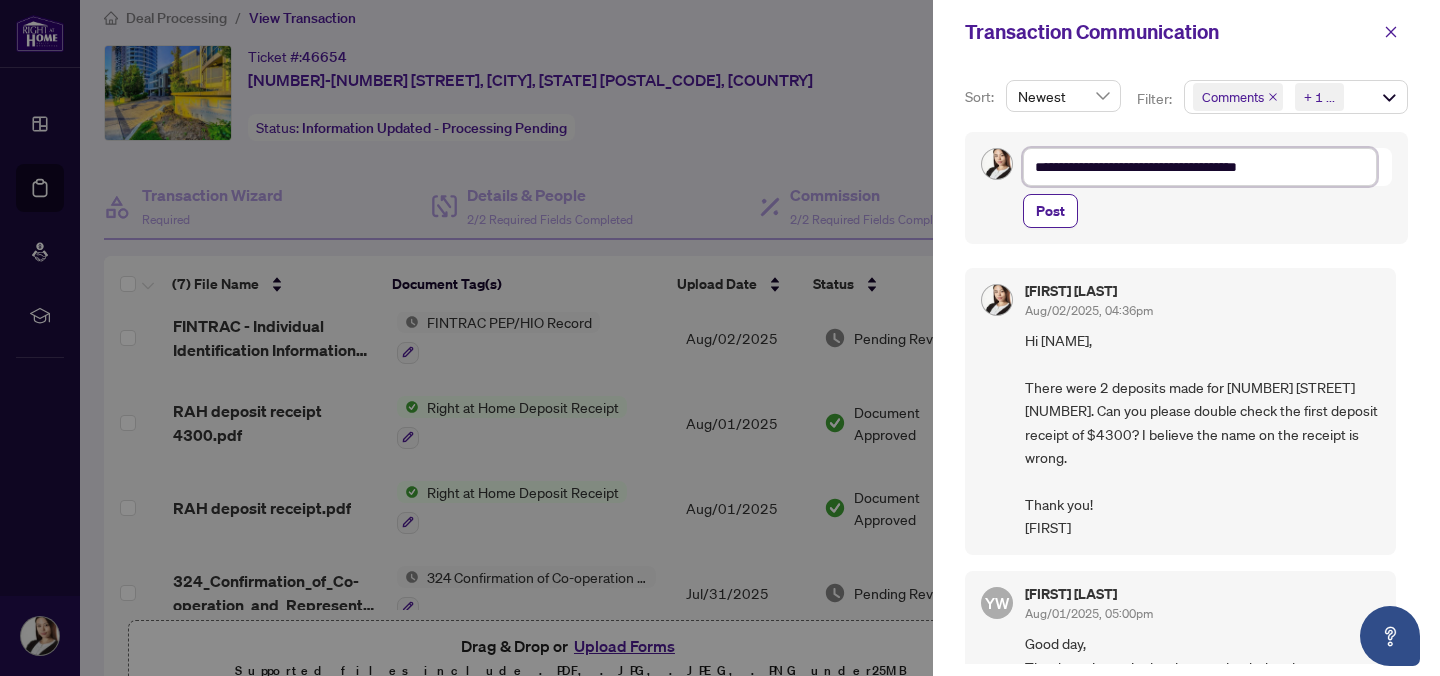 type on "**********" 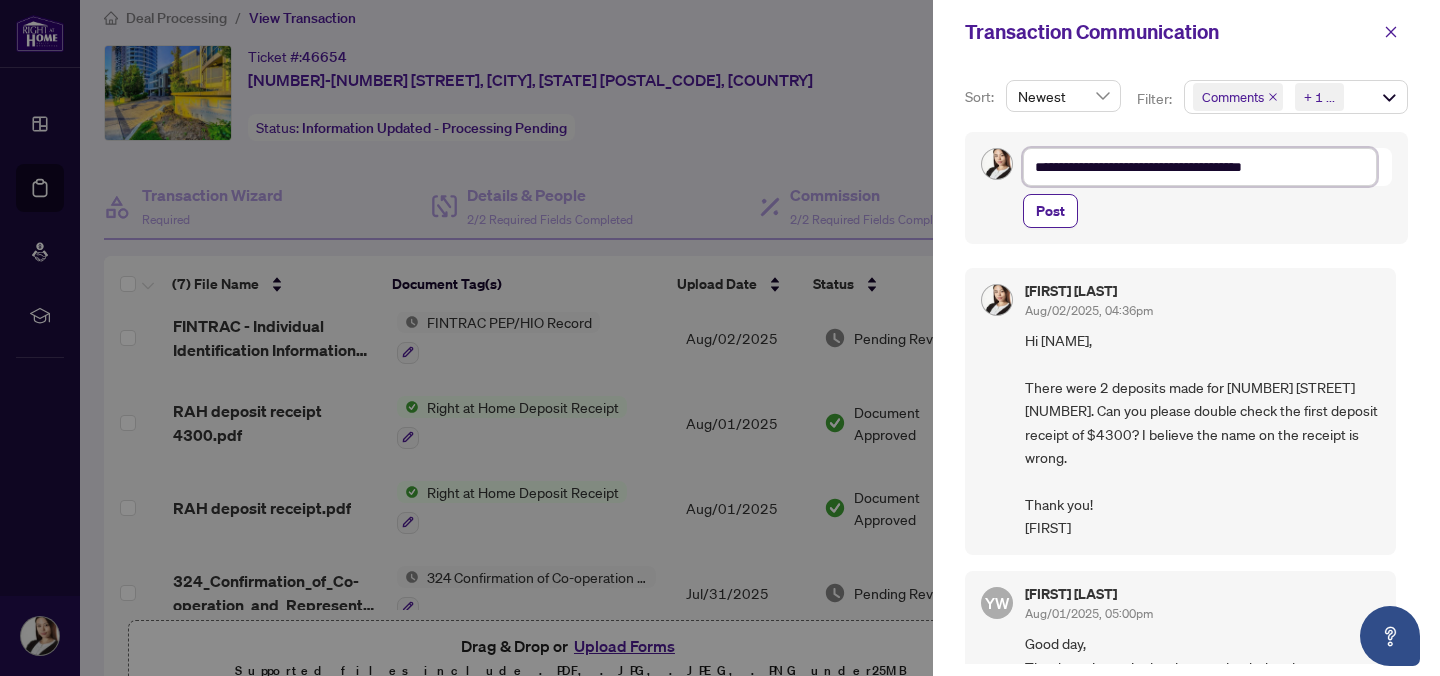 type on "**********" 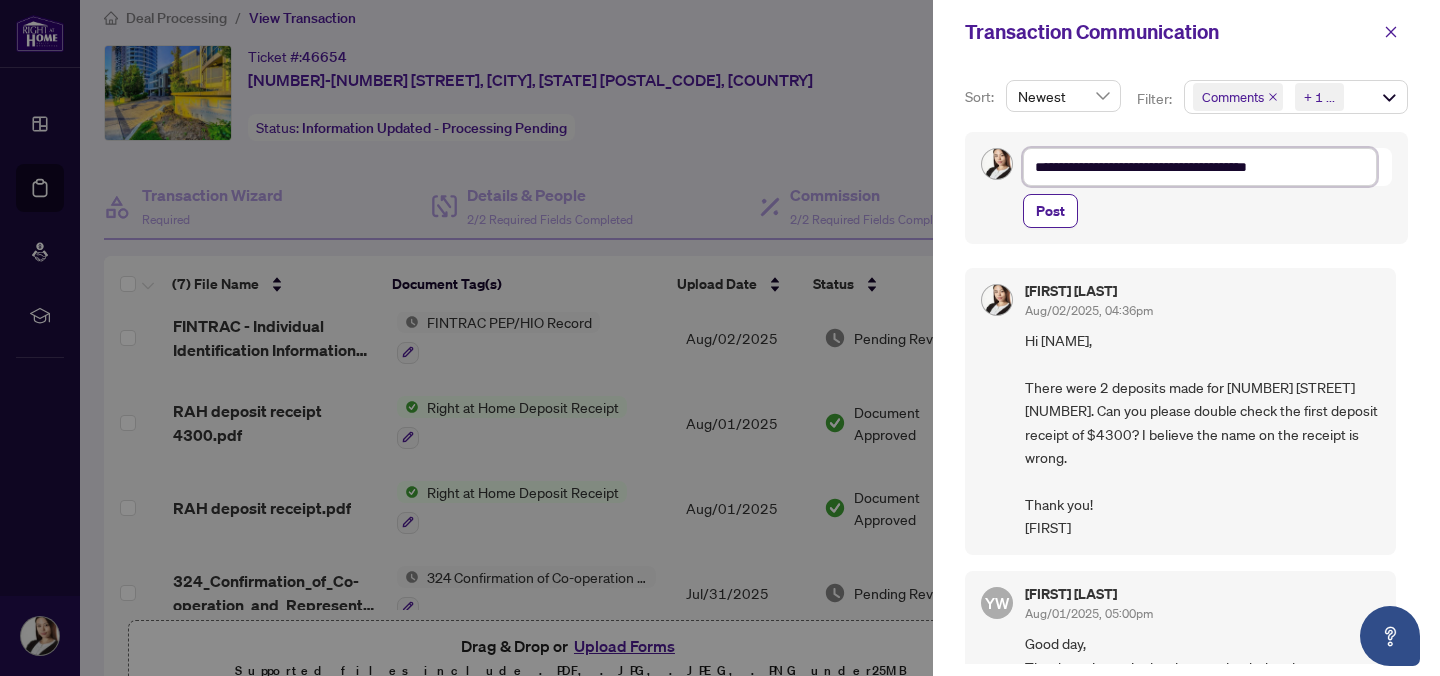 type on "**********" 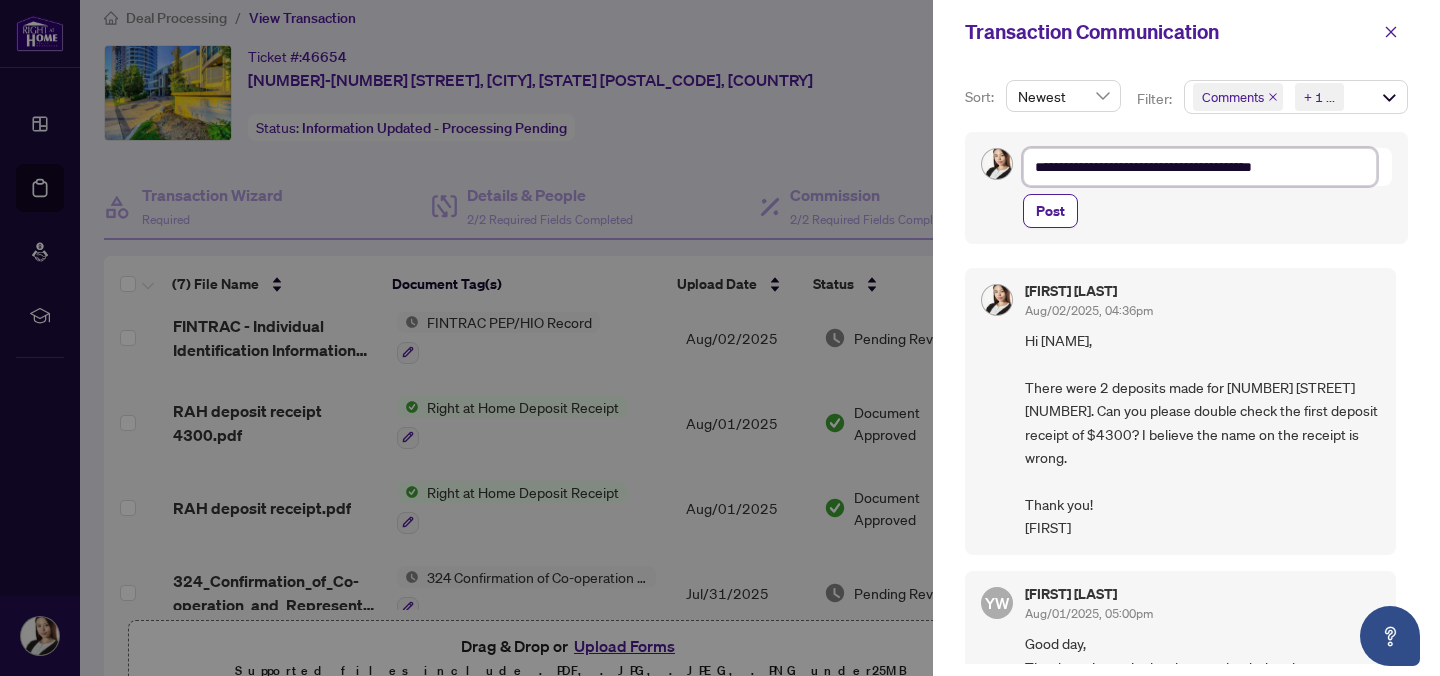 type on "**********" 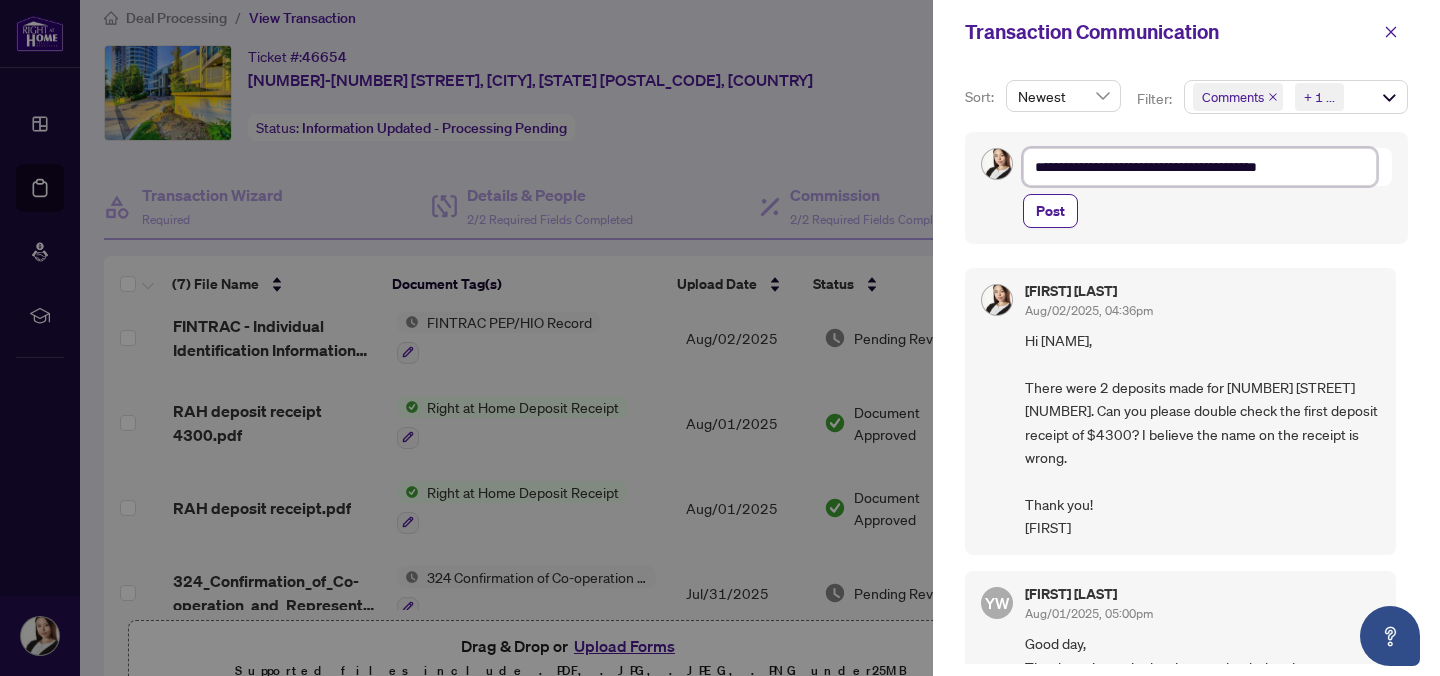type on "**********" 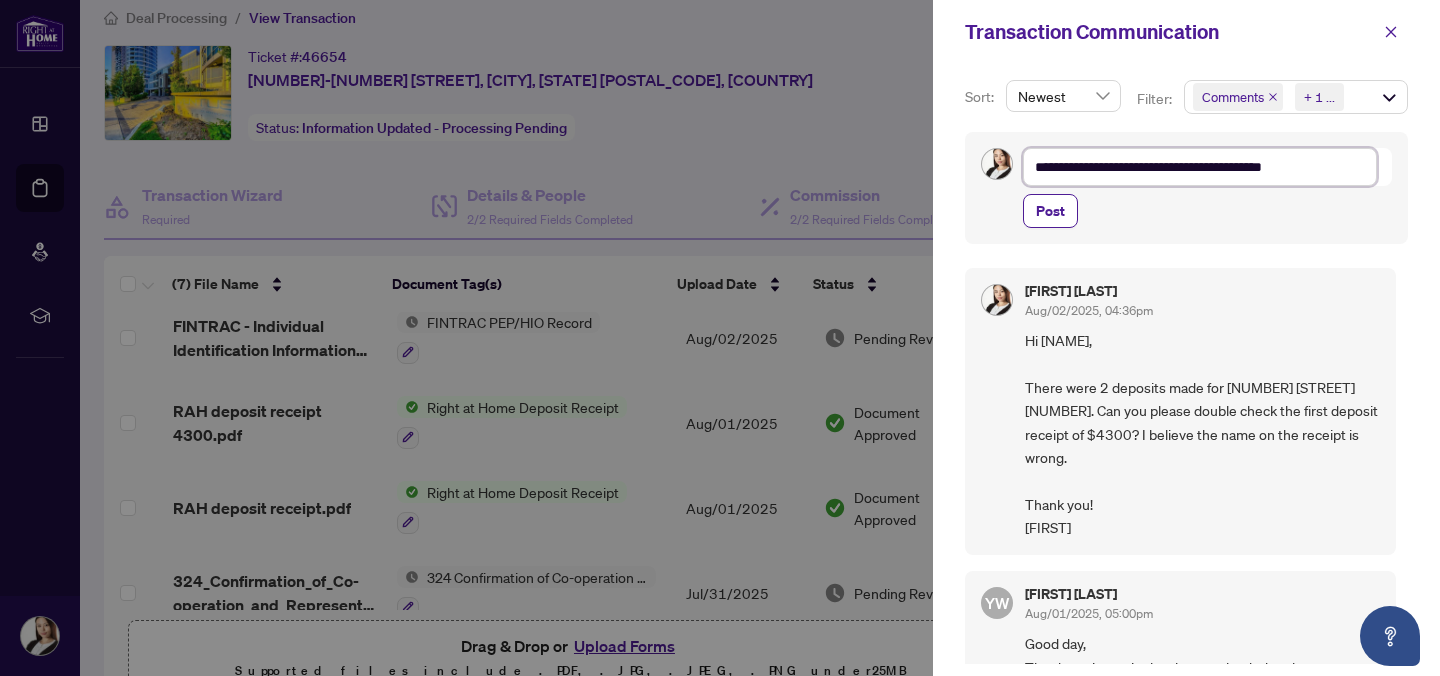 type on "**********" 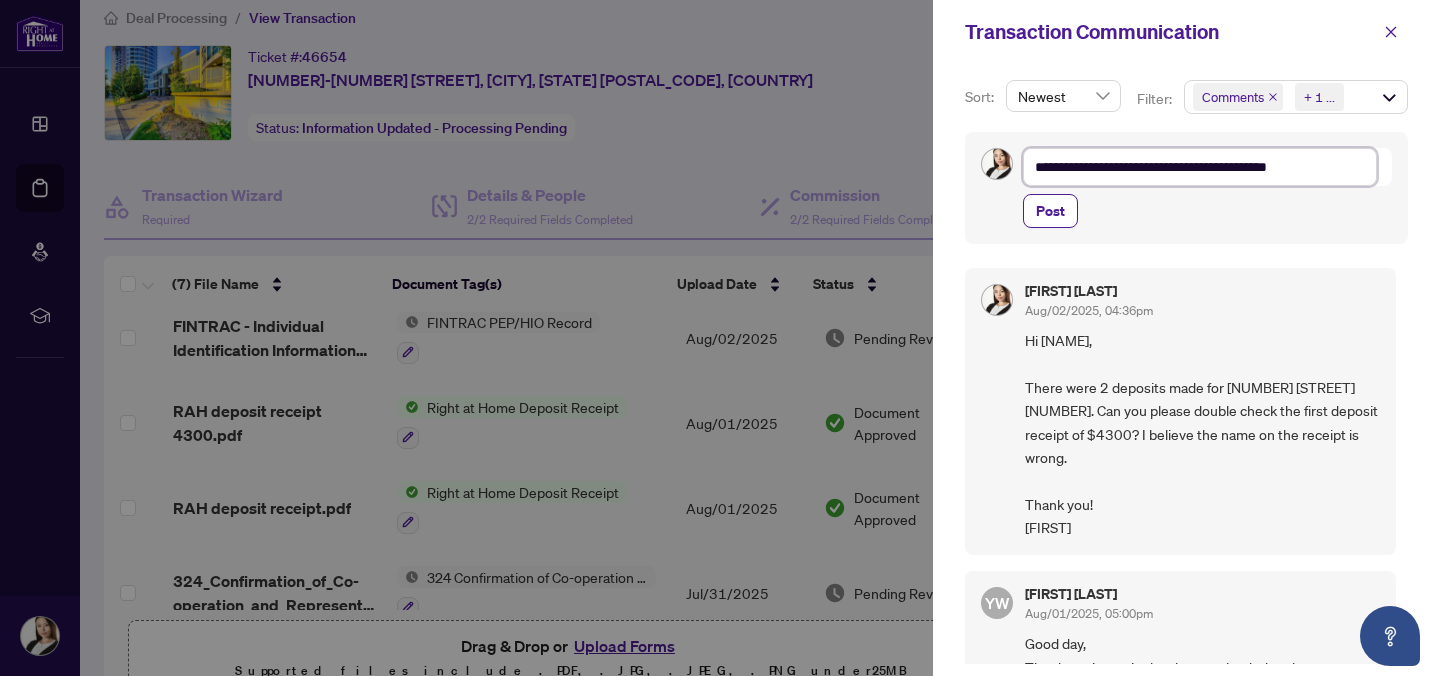 type on "**********" 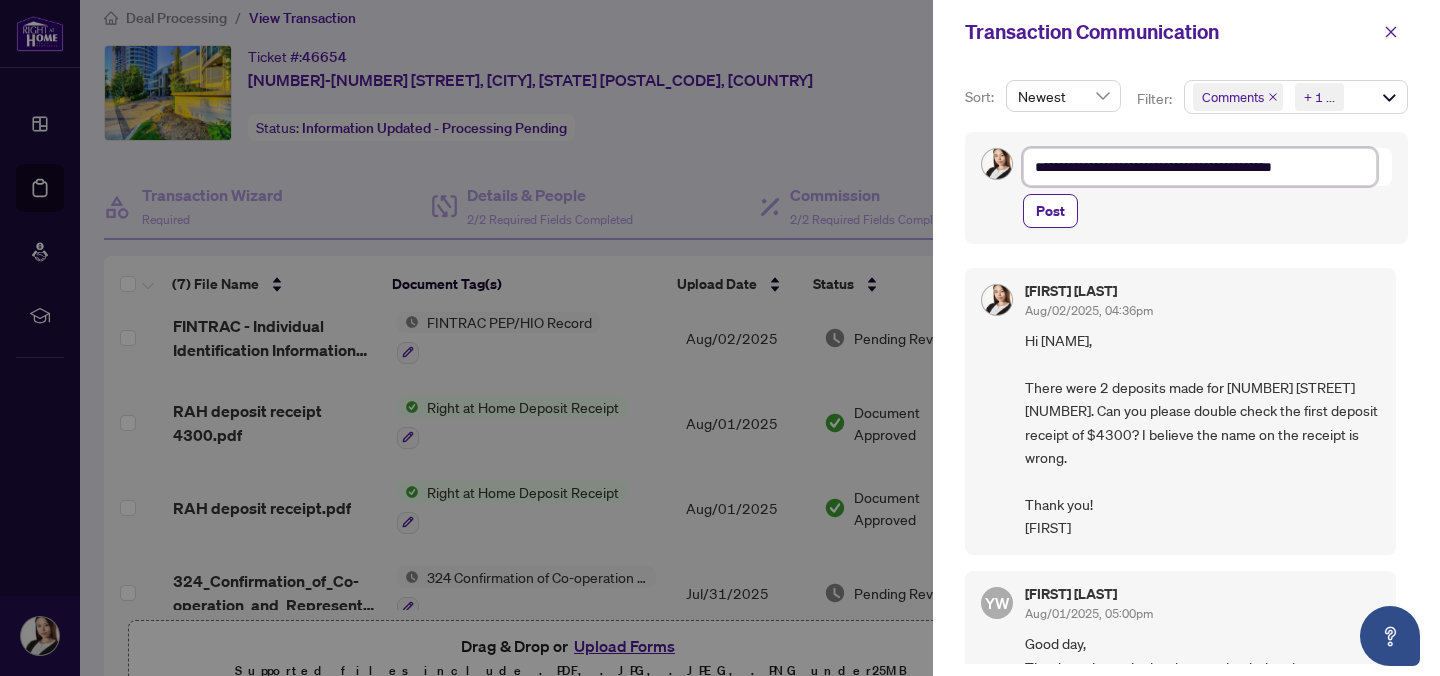 type on "**********" 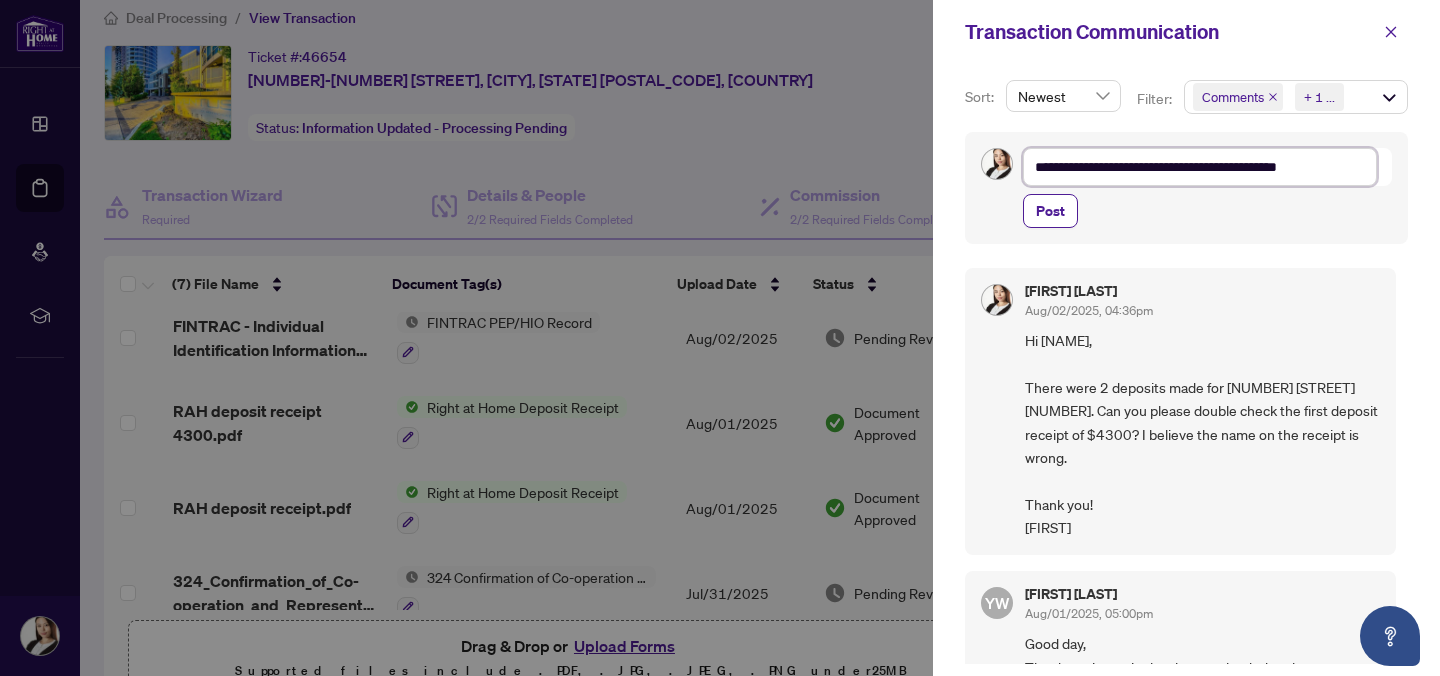 type on "**********" 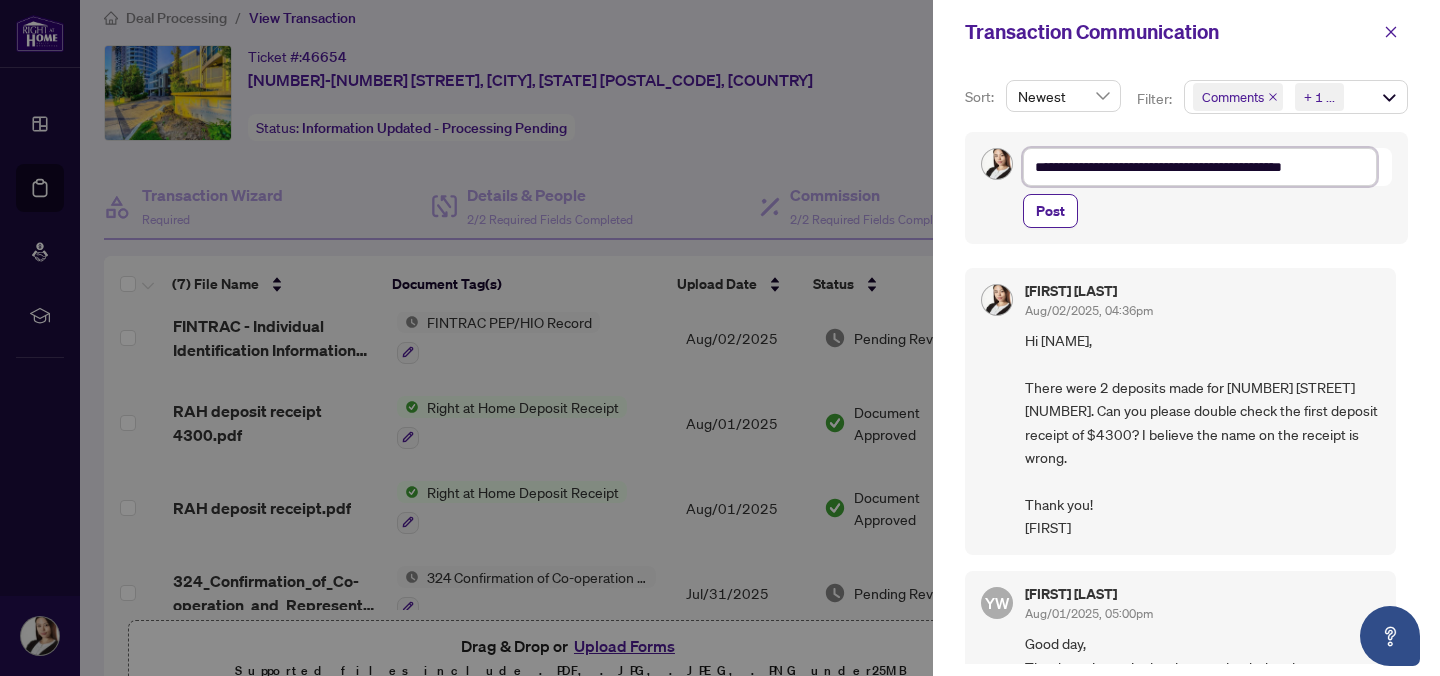 type on "**********" 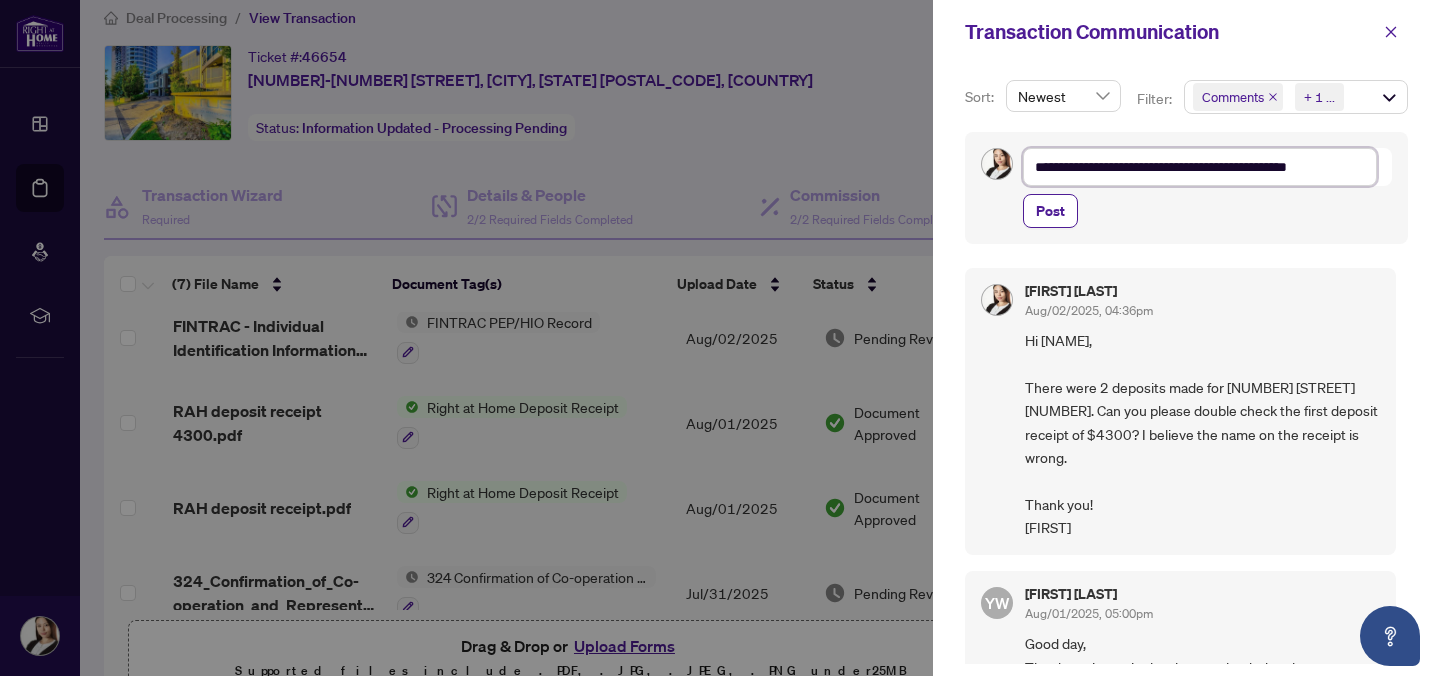 type on "**********" 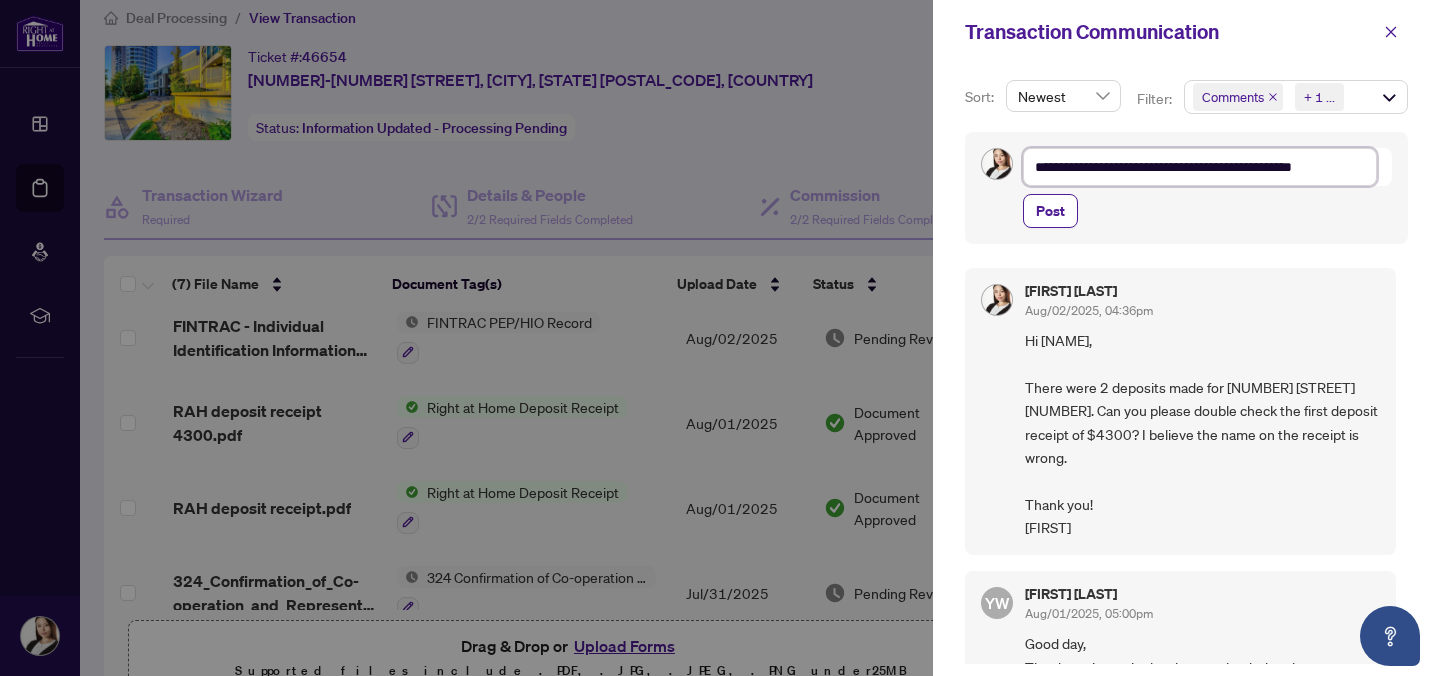 type on "**********" 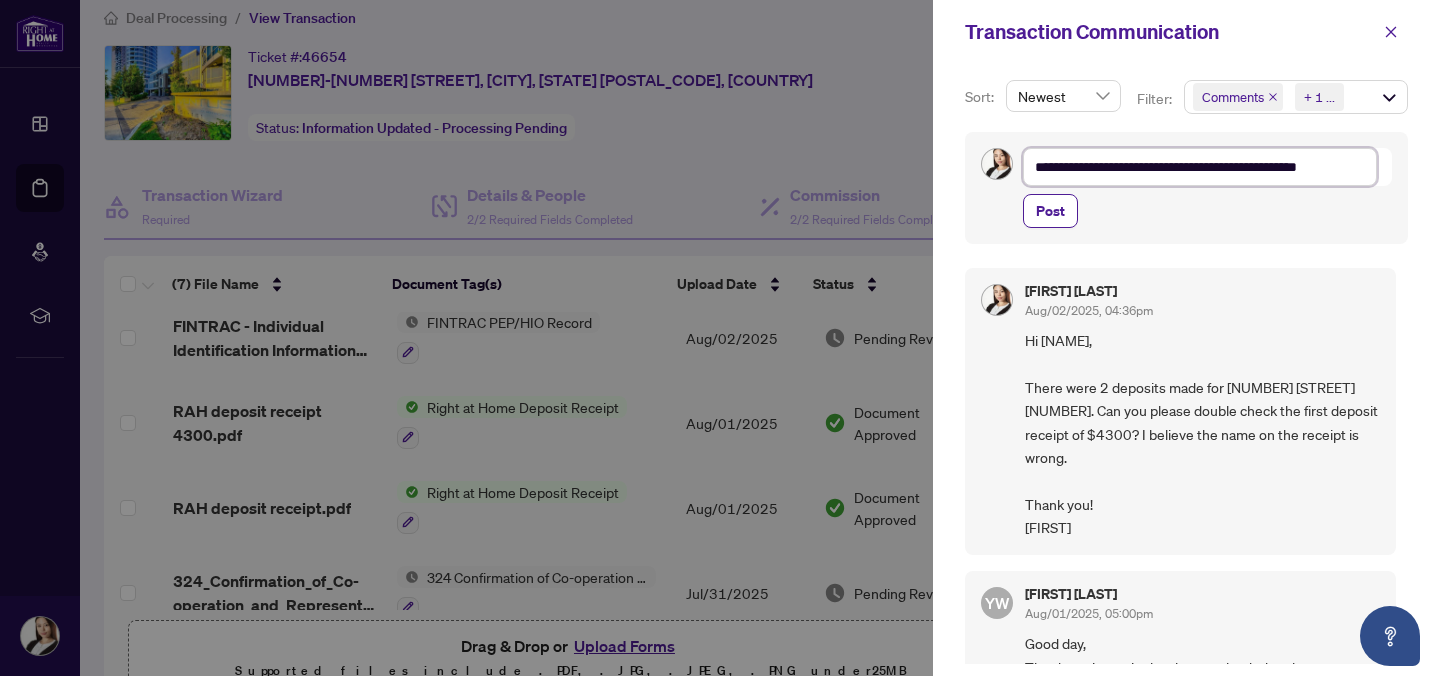 type on "**********" 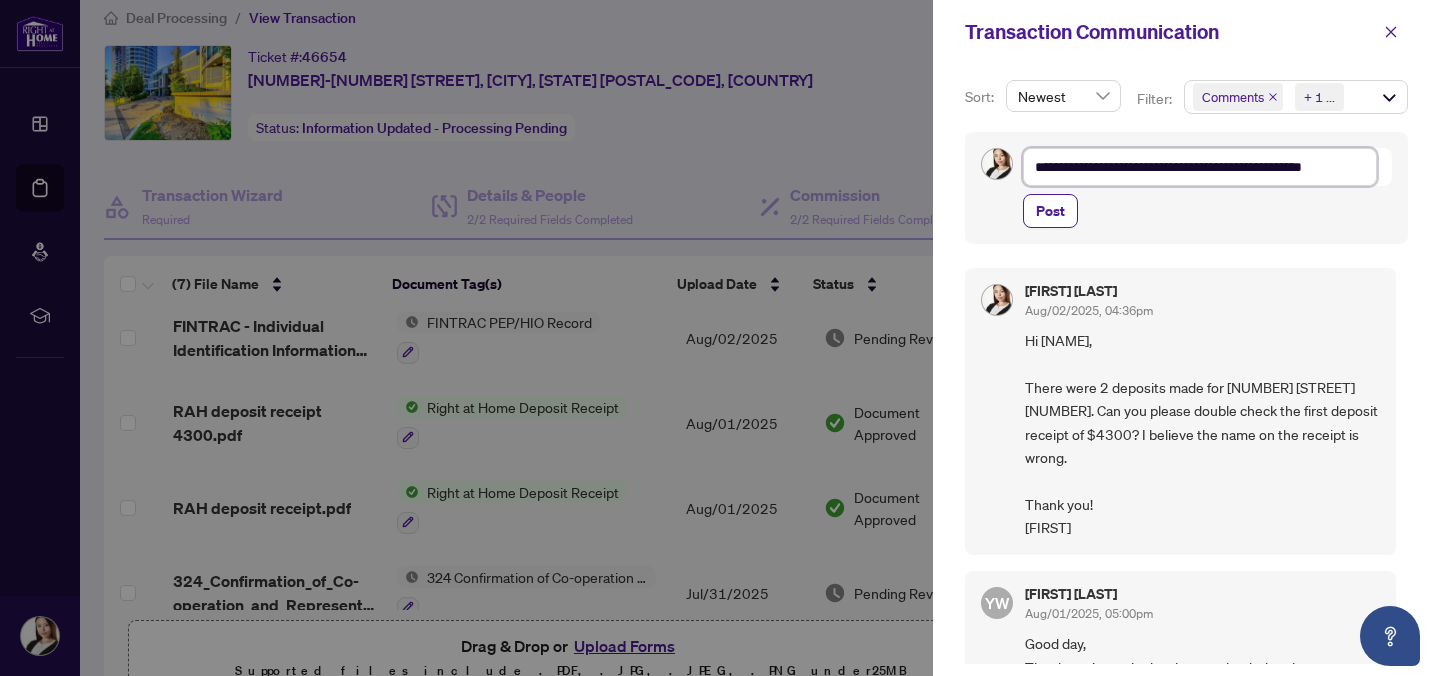 type on "**********" 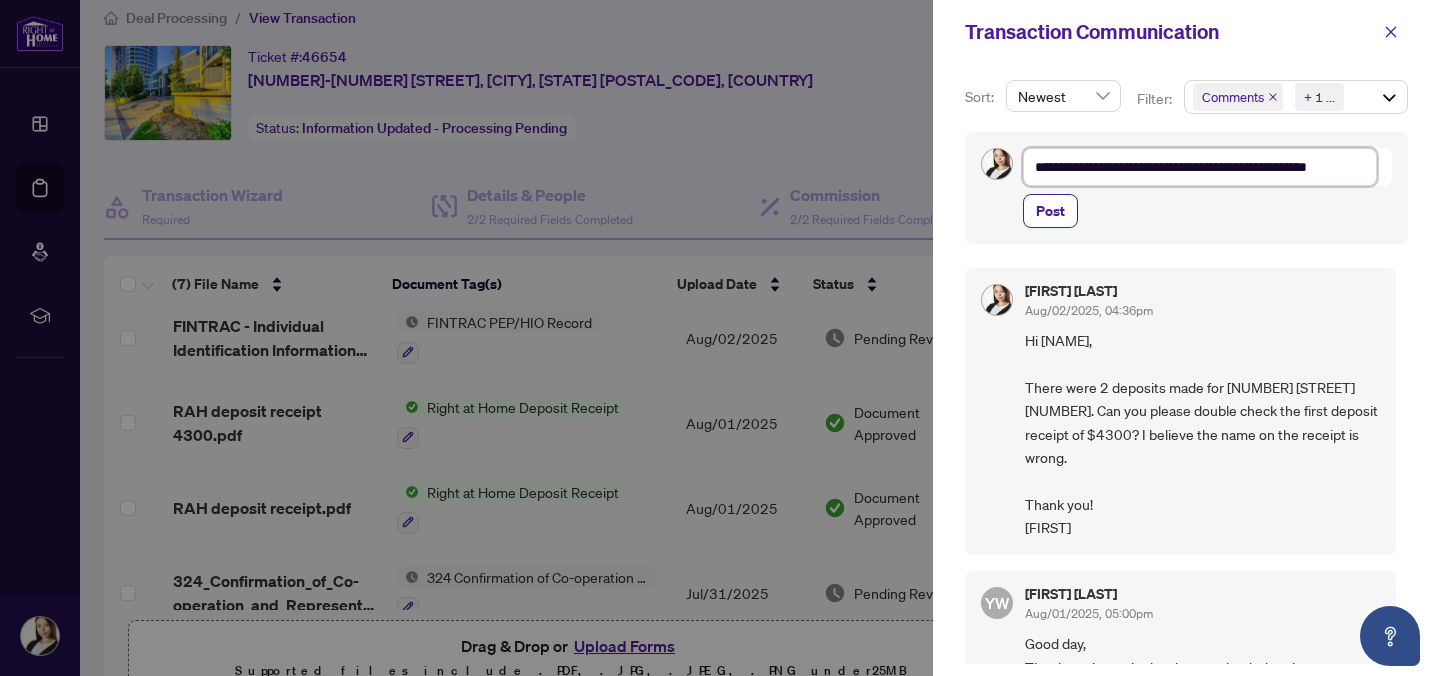 type on "**********" 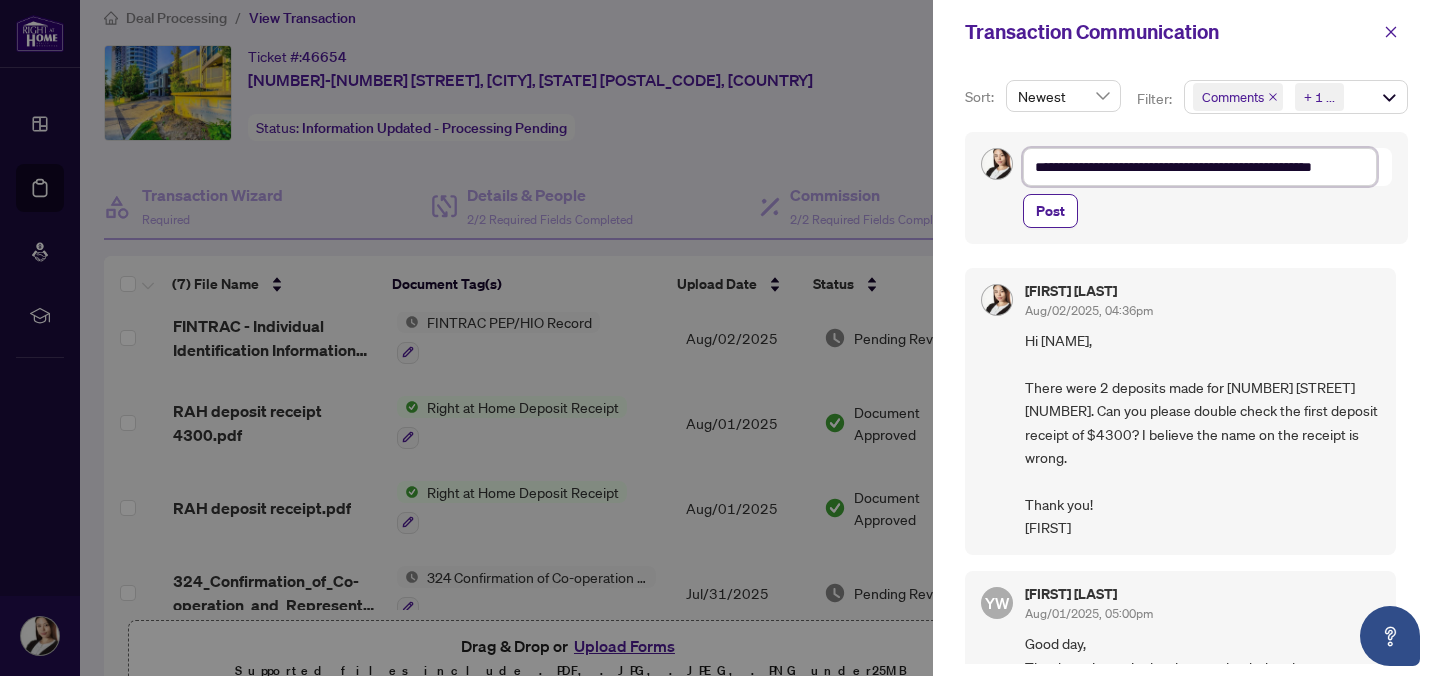 type on "**********" 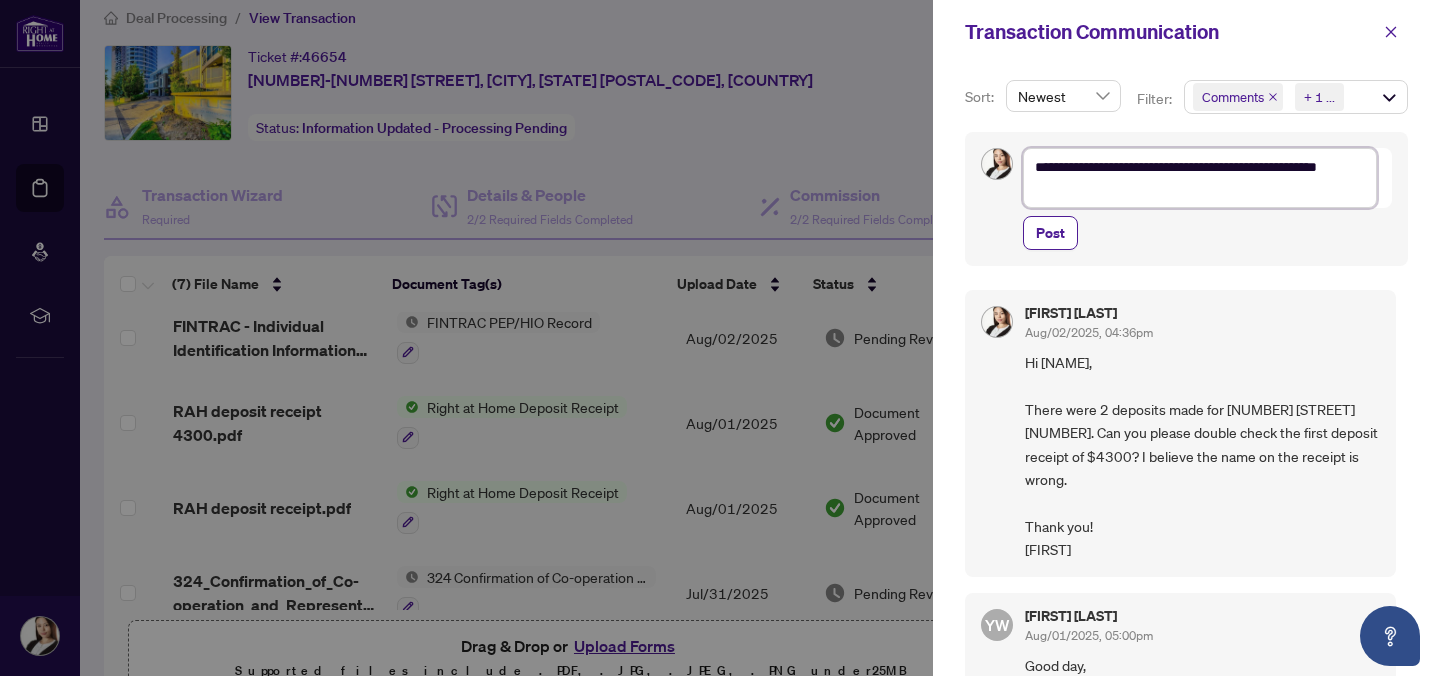 type on "**********" 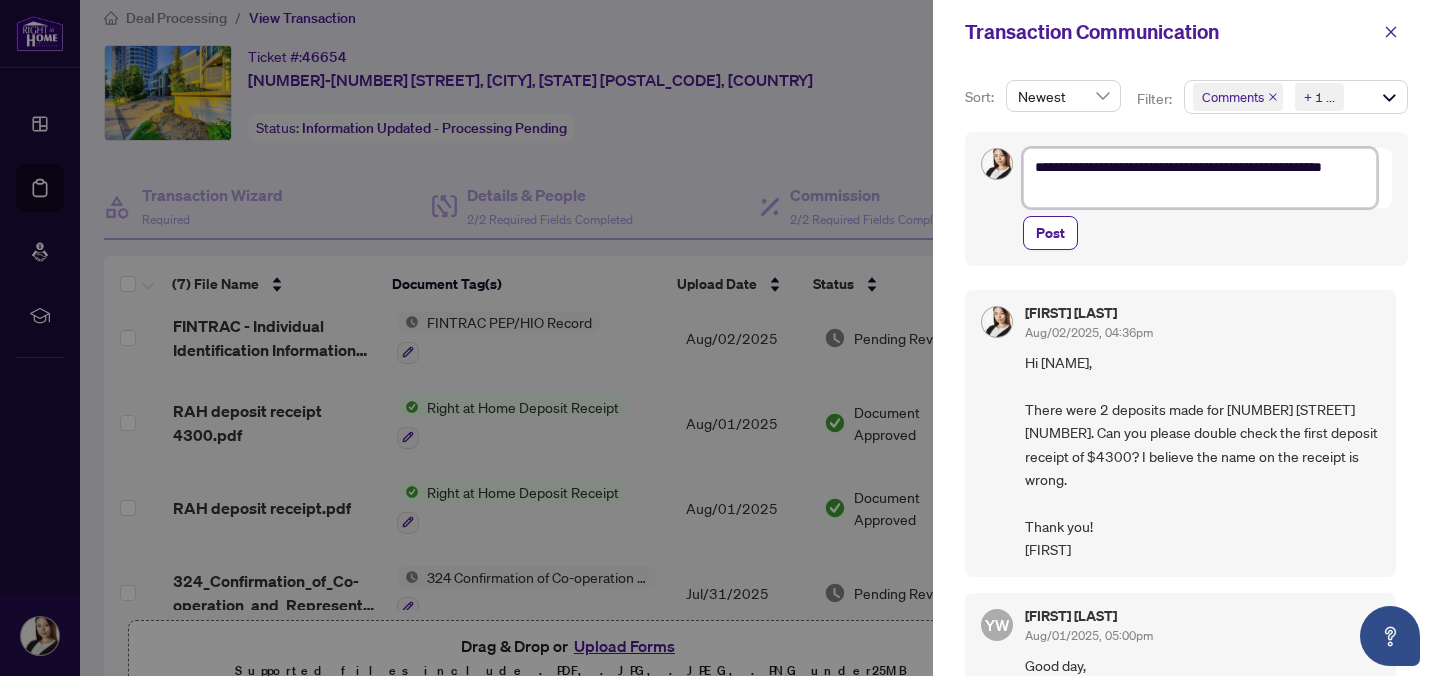 type on "**********" 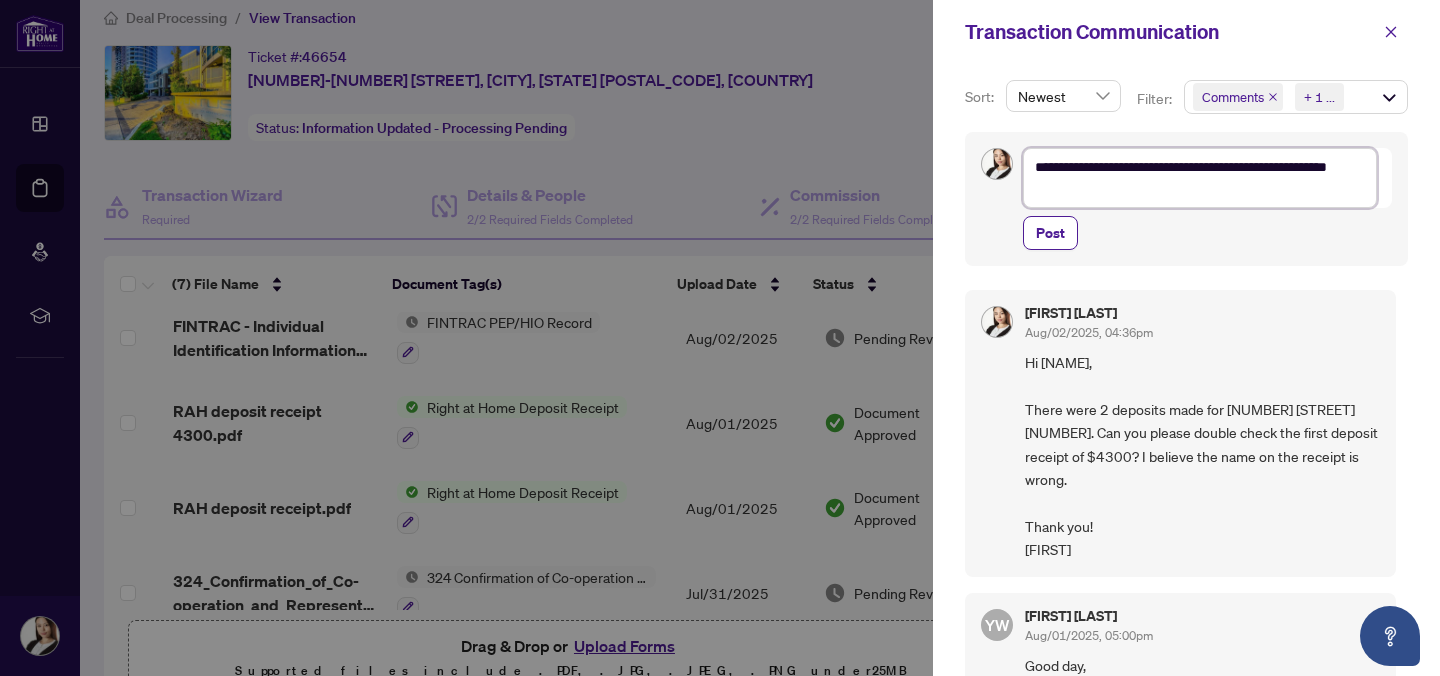 type on "**********" 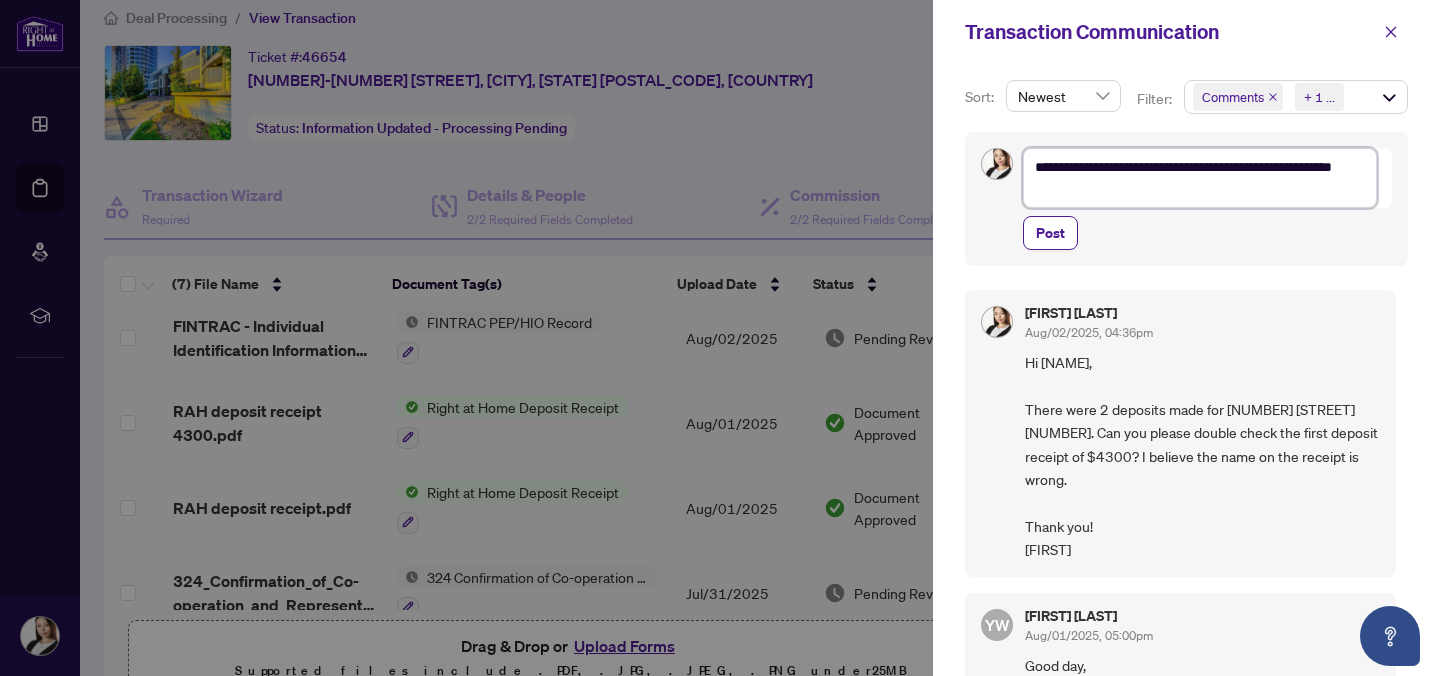 type on "**********" 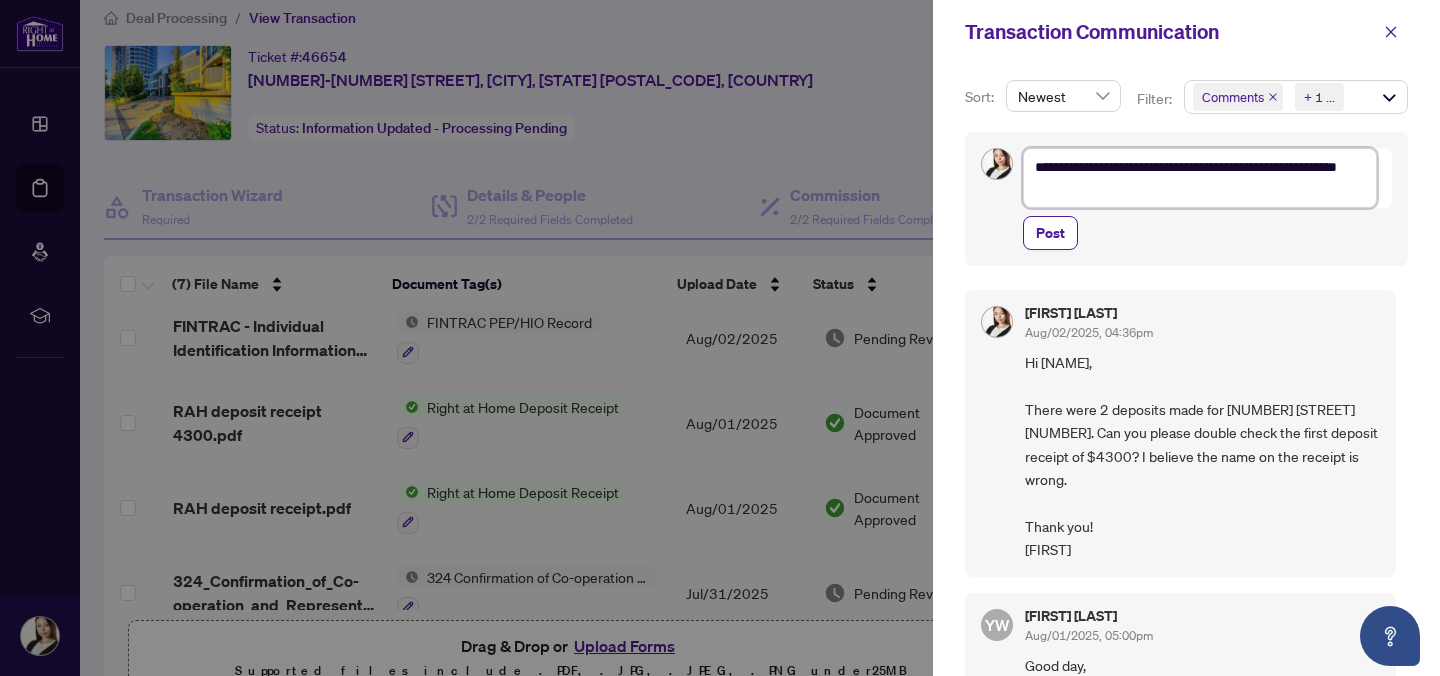 type on "**********" 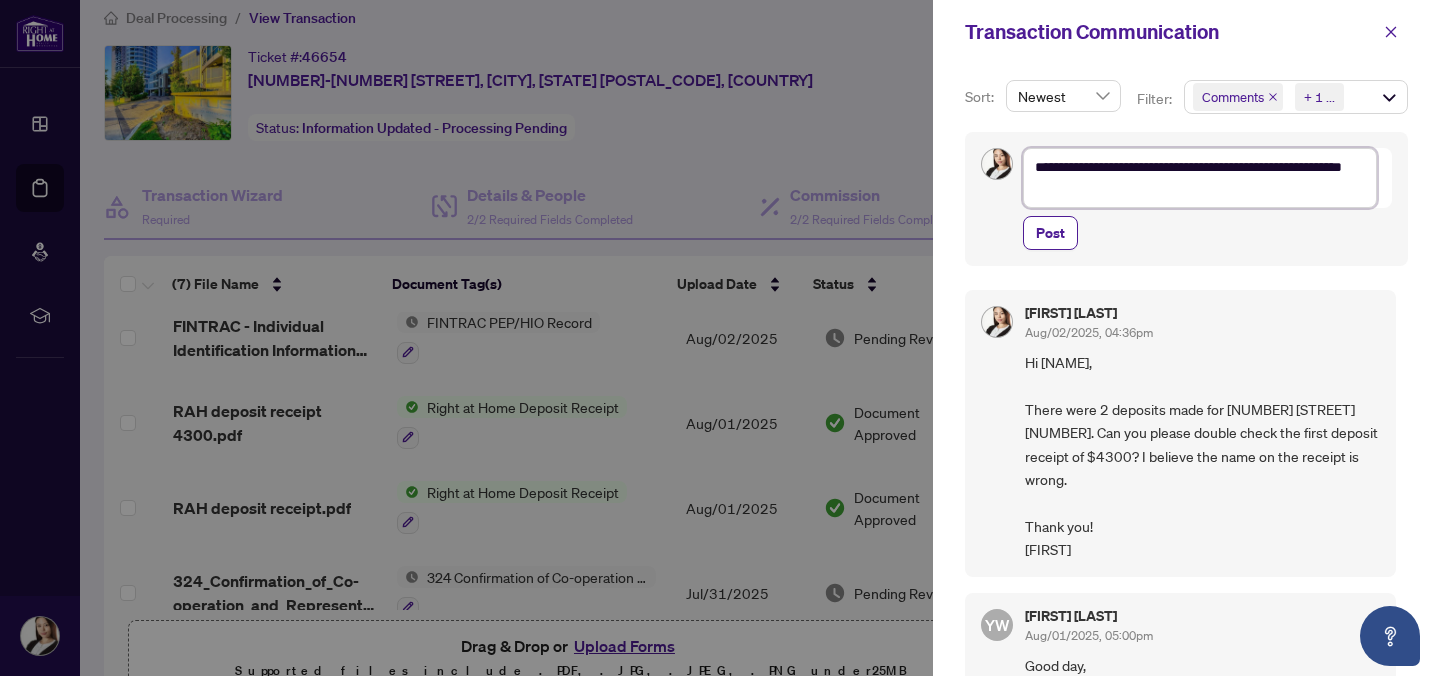 type on "**********" 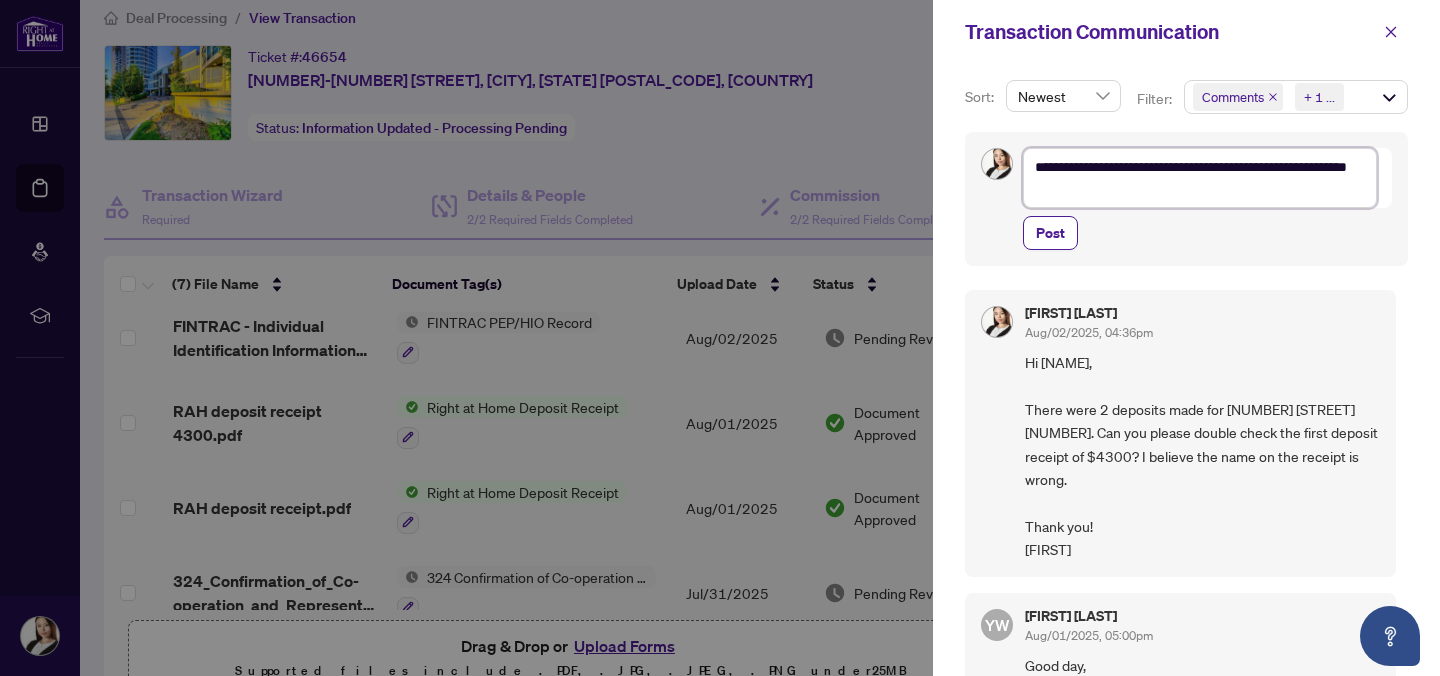 type on "**********" 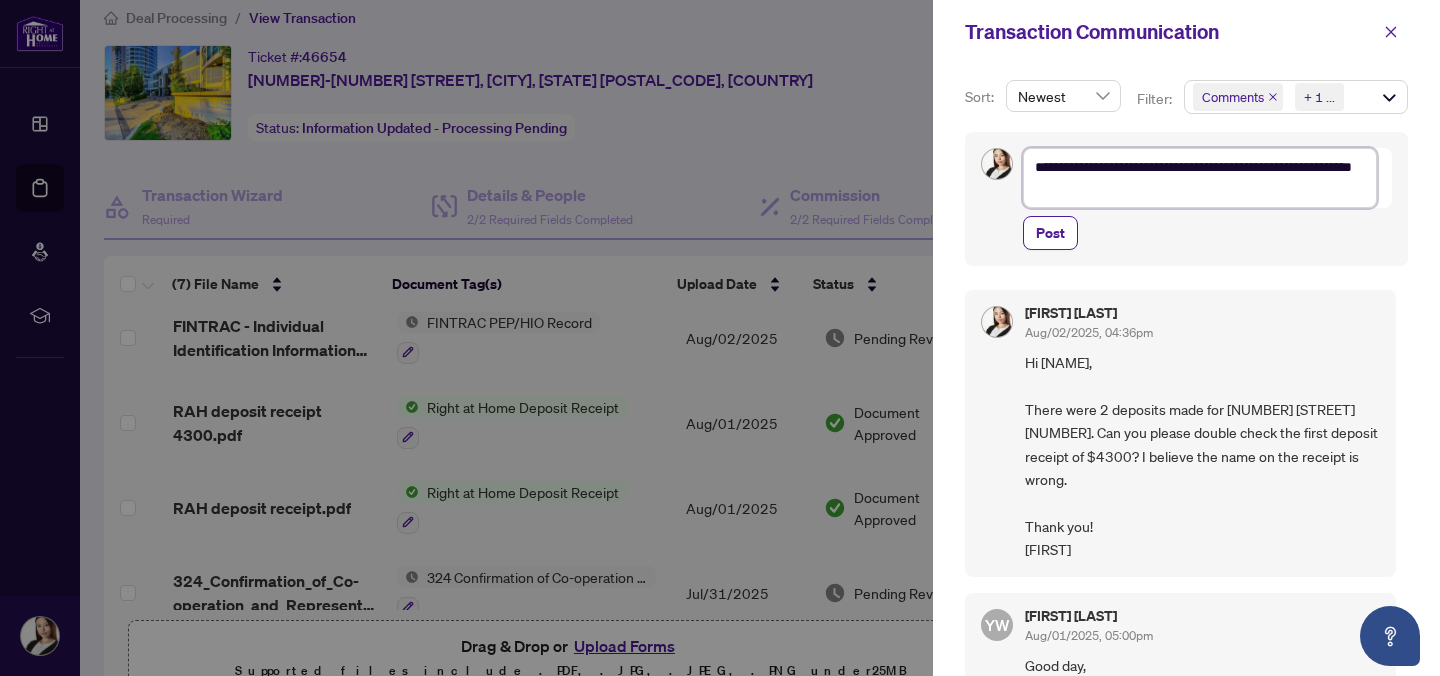 type on "**********" 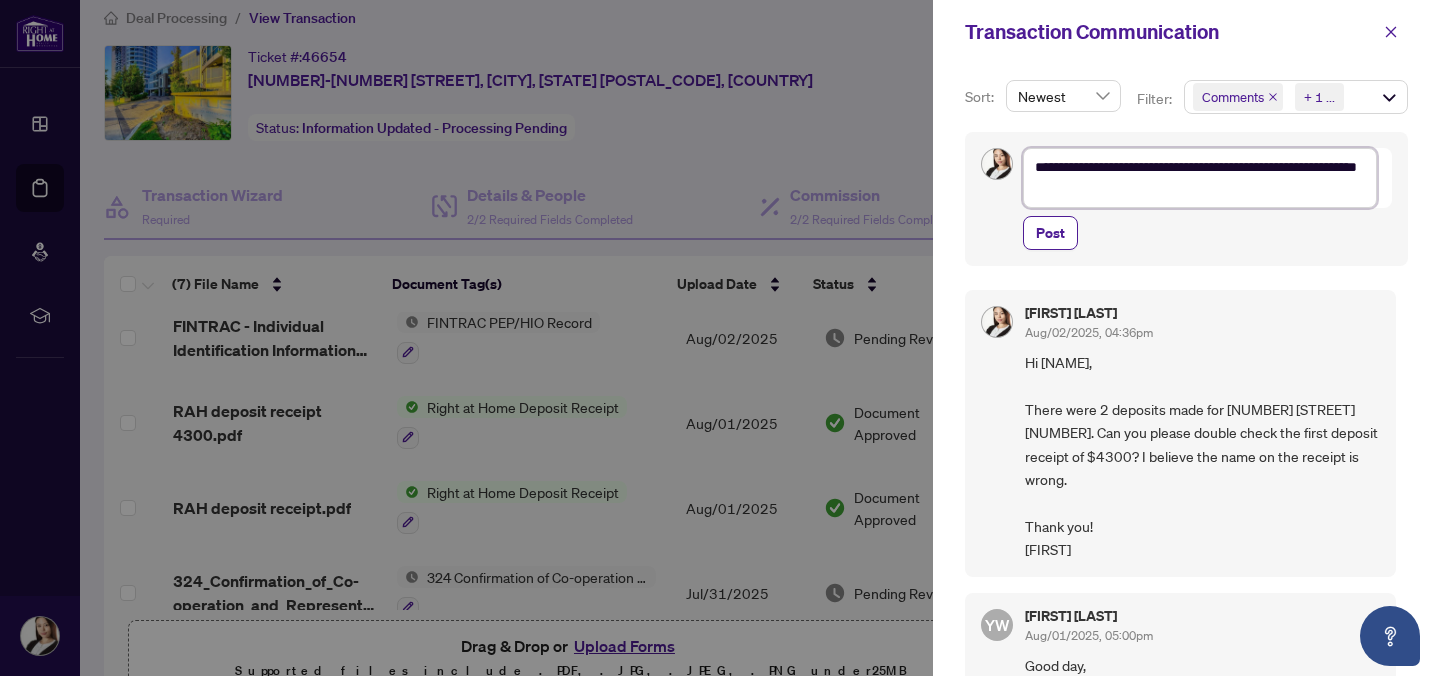 type on "**********" 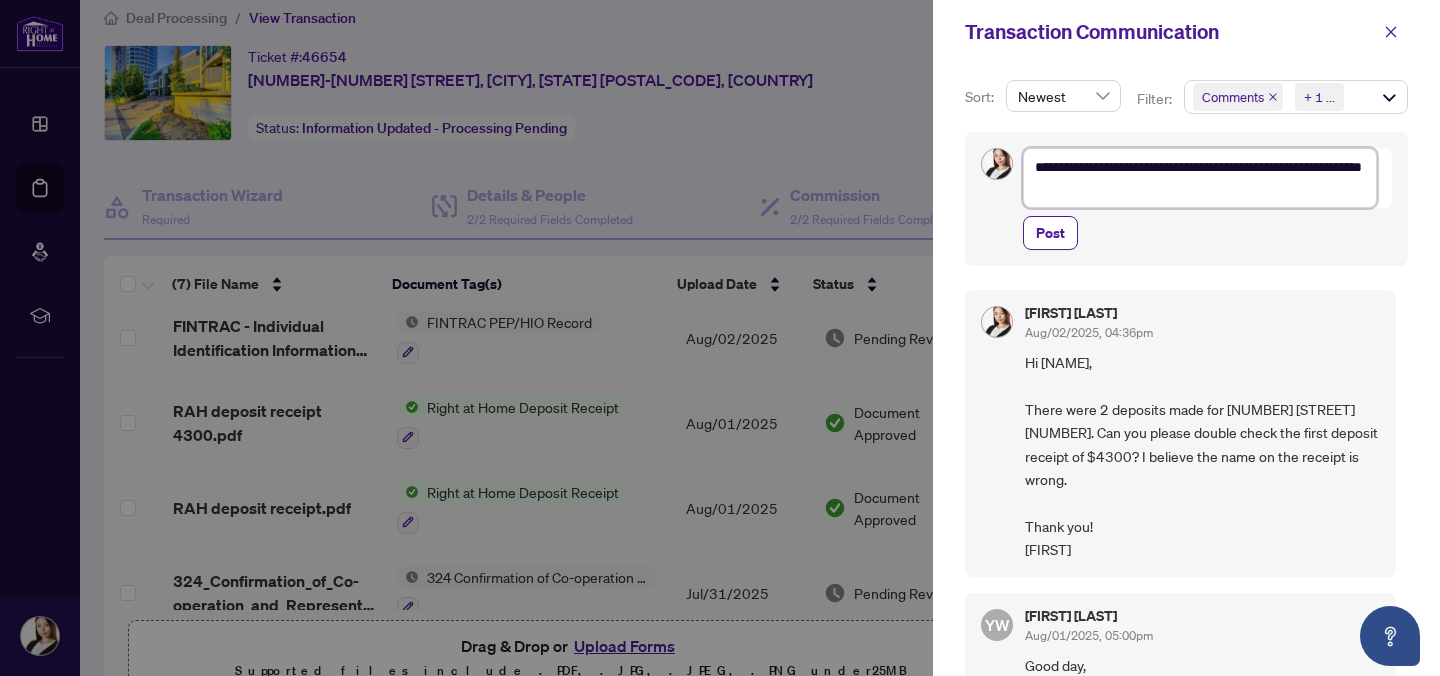 type on "**********" 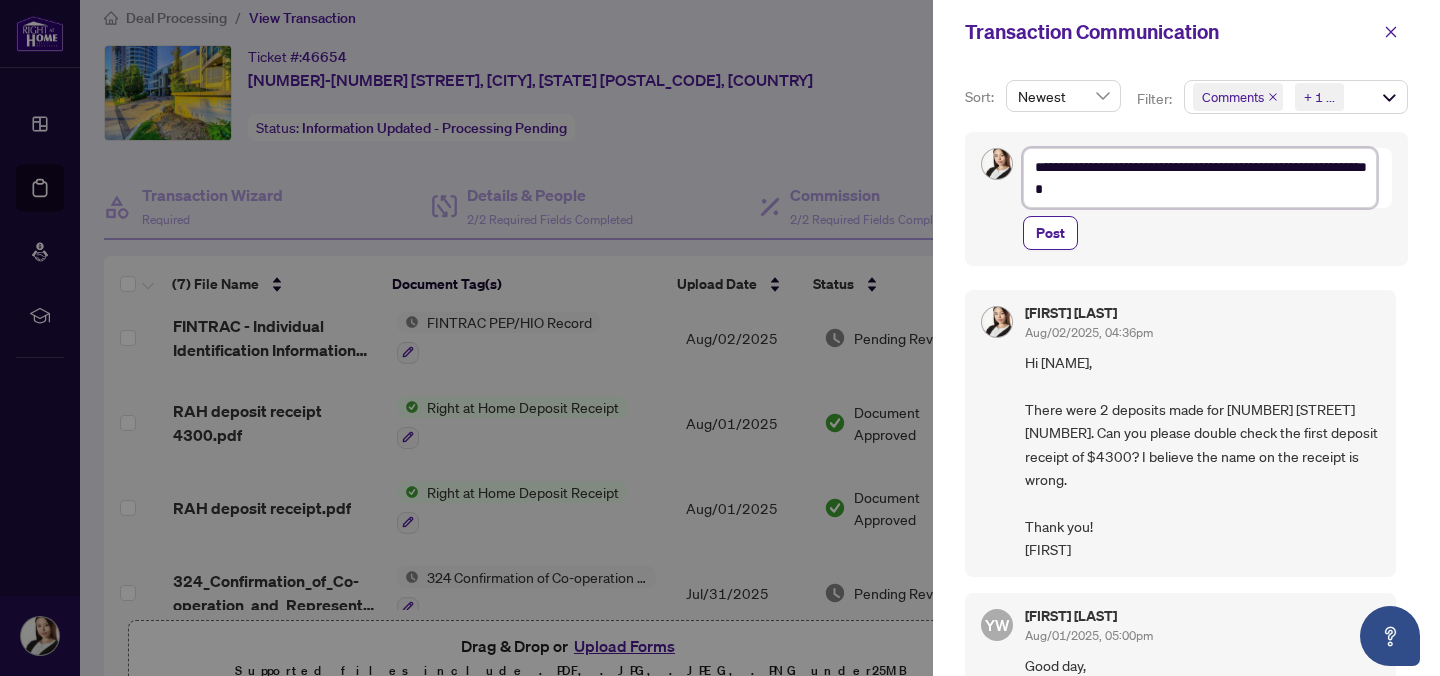 type on "**********" 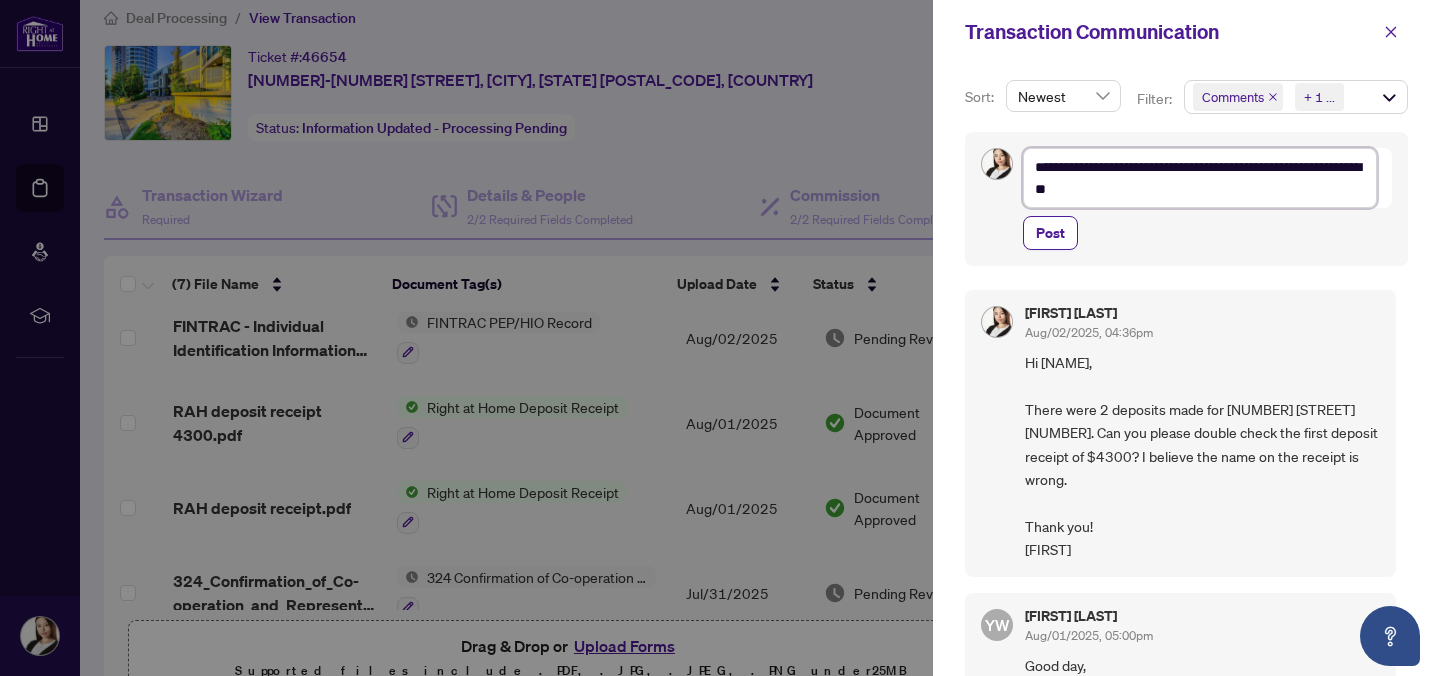 type on "**********" 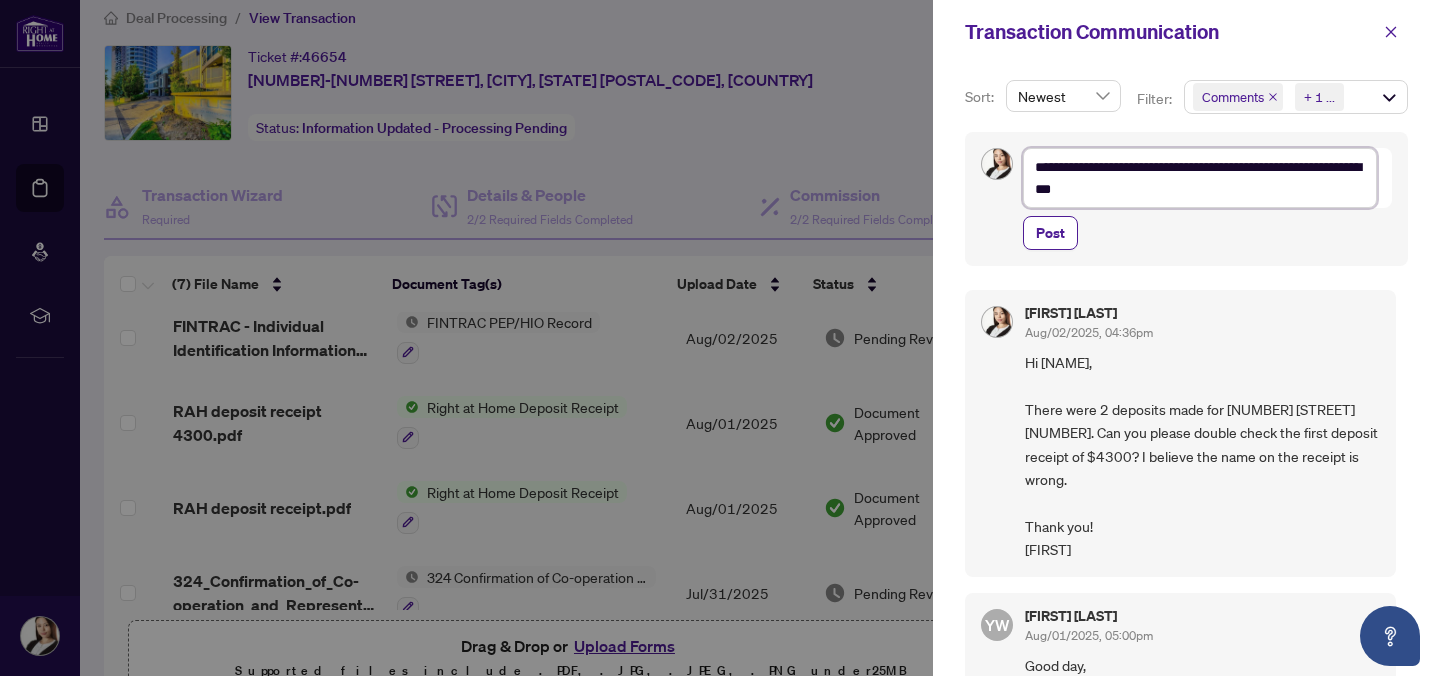 type on "**********" 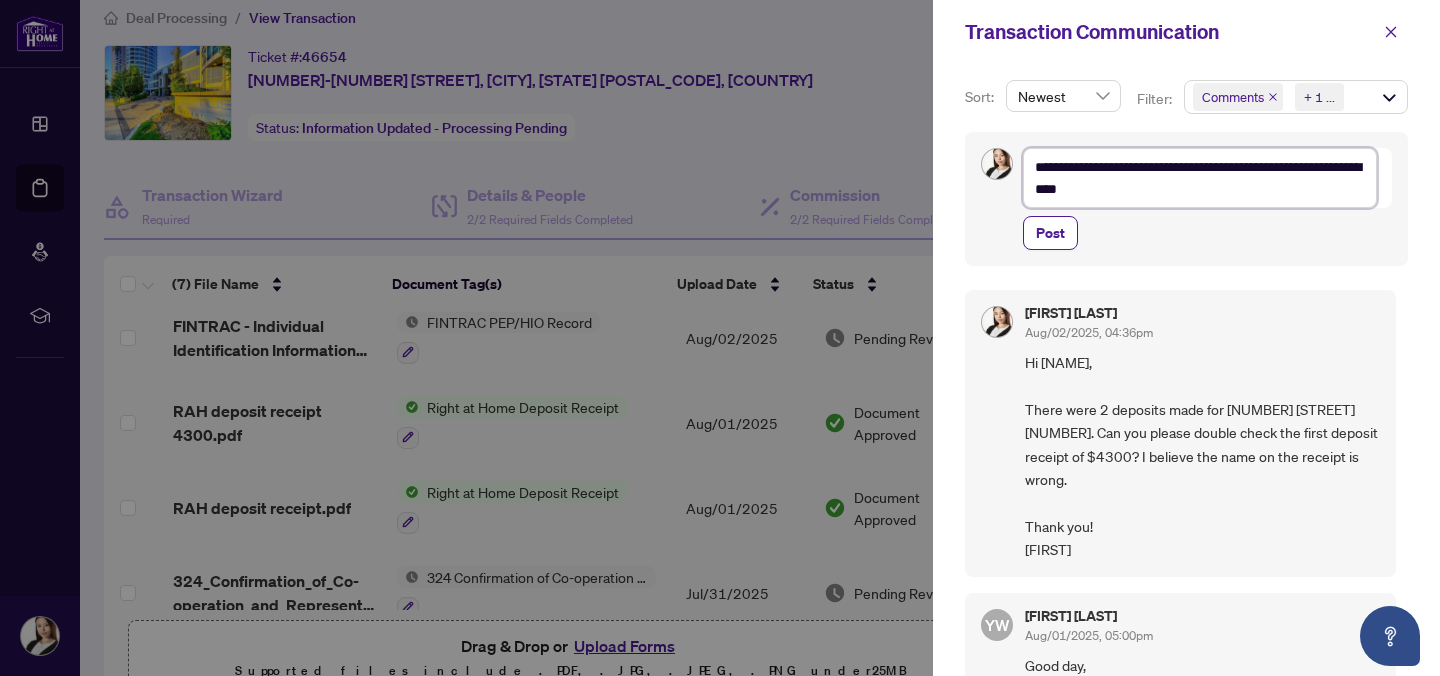 type on "**********" 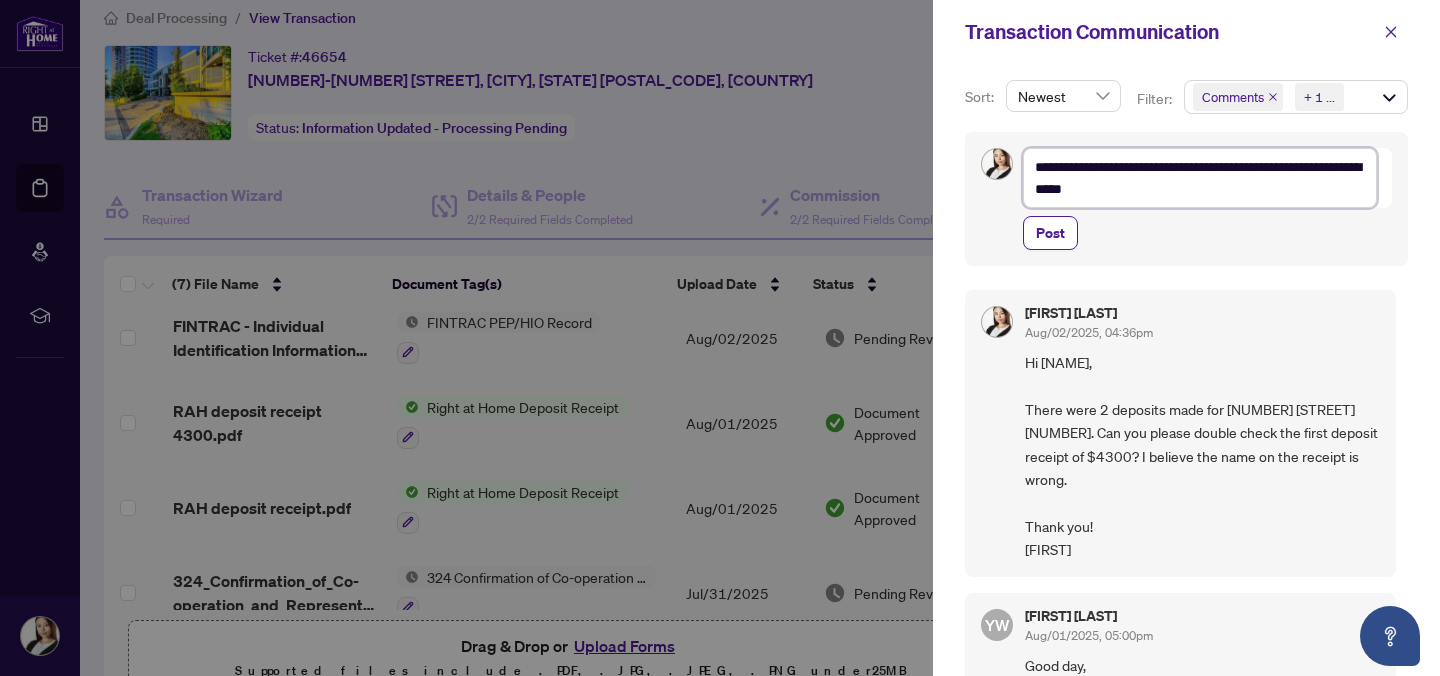 type on "**********" 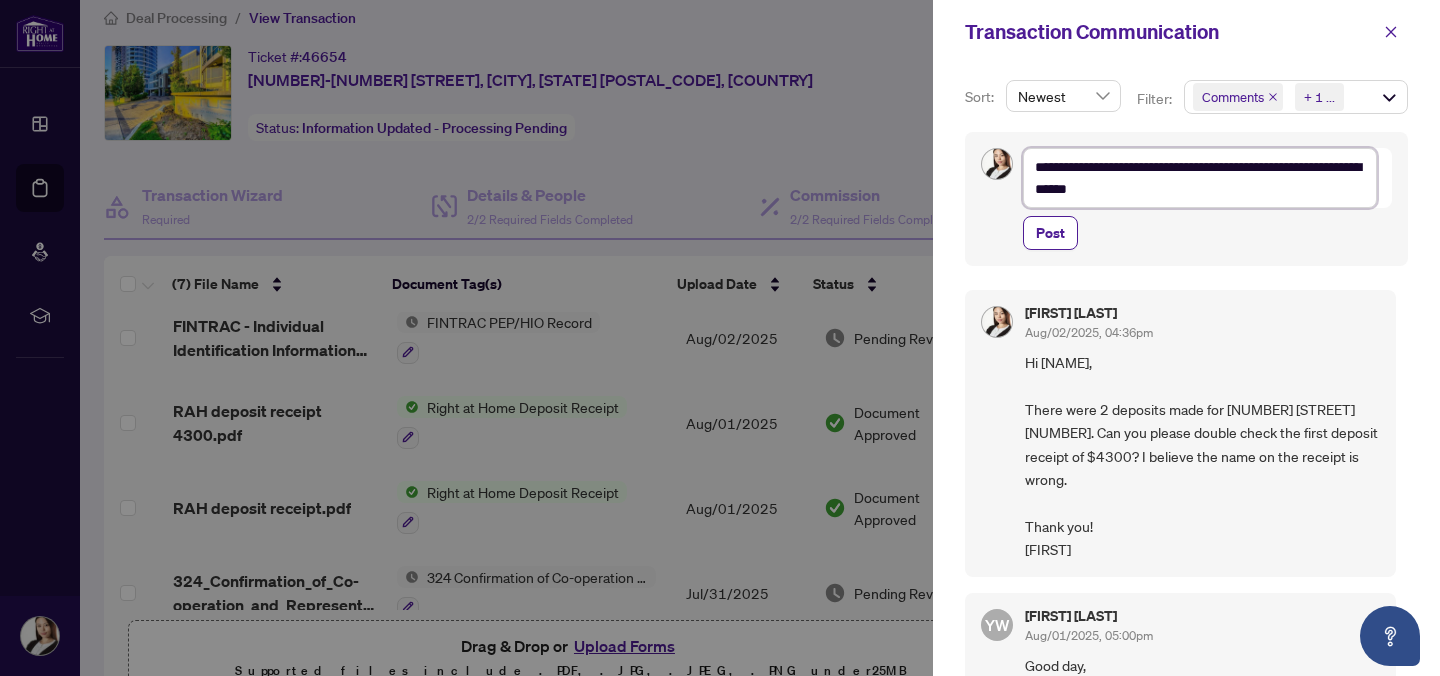 type on "**********" 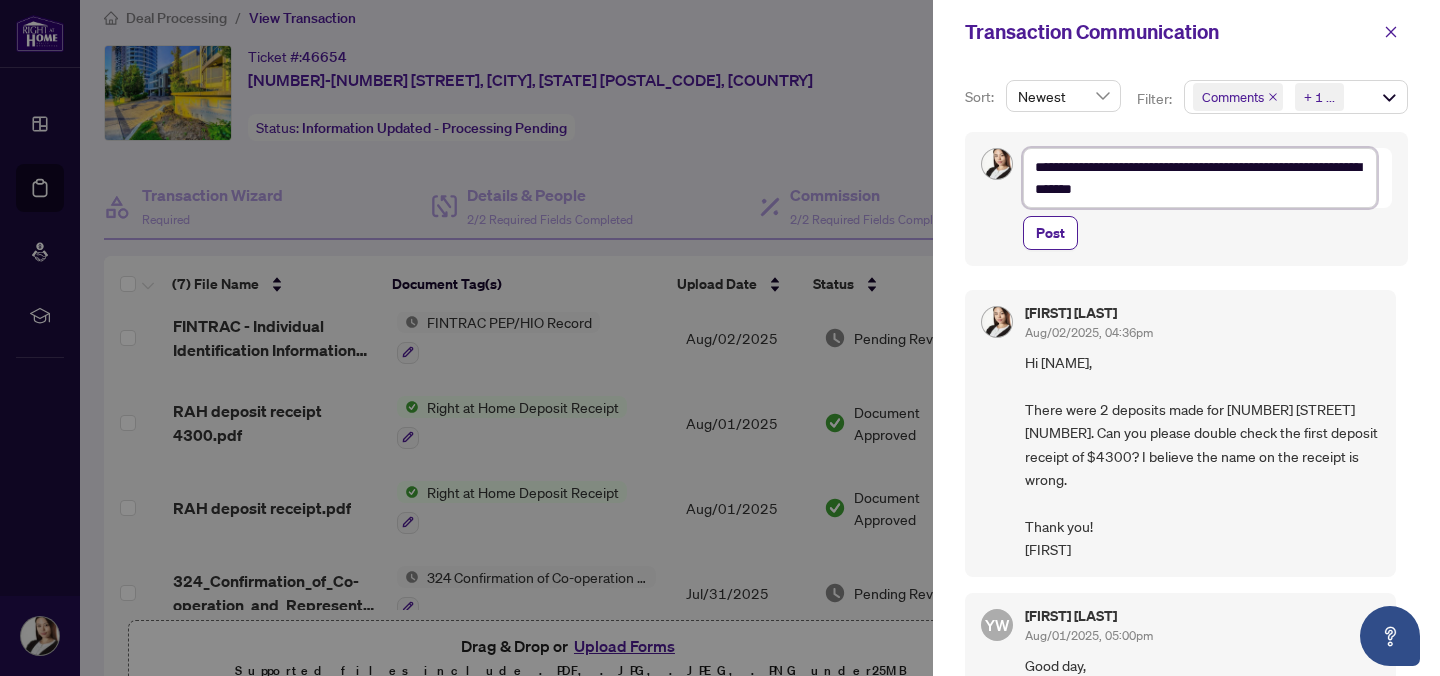 type on "**********" 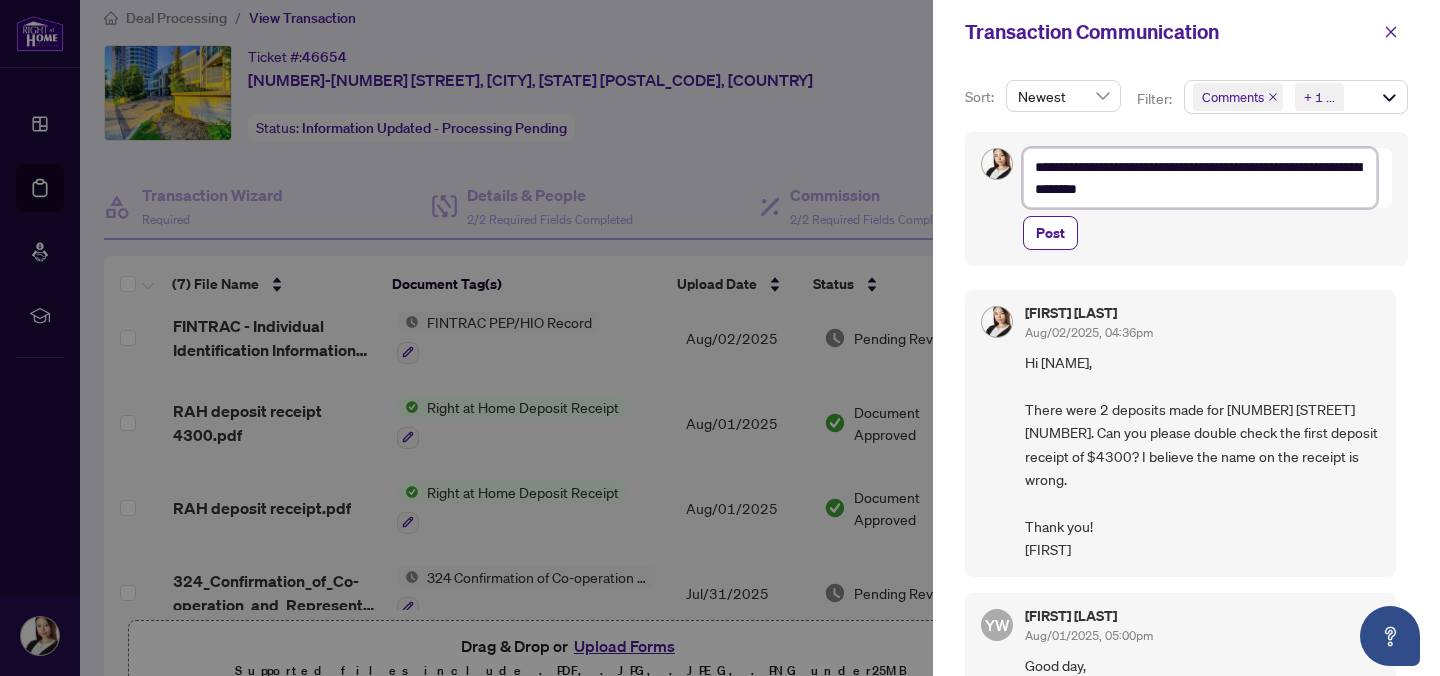 type on "**********" 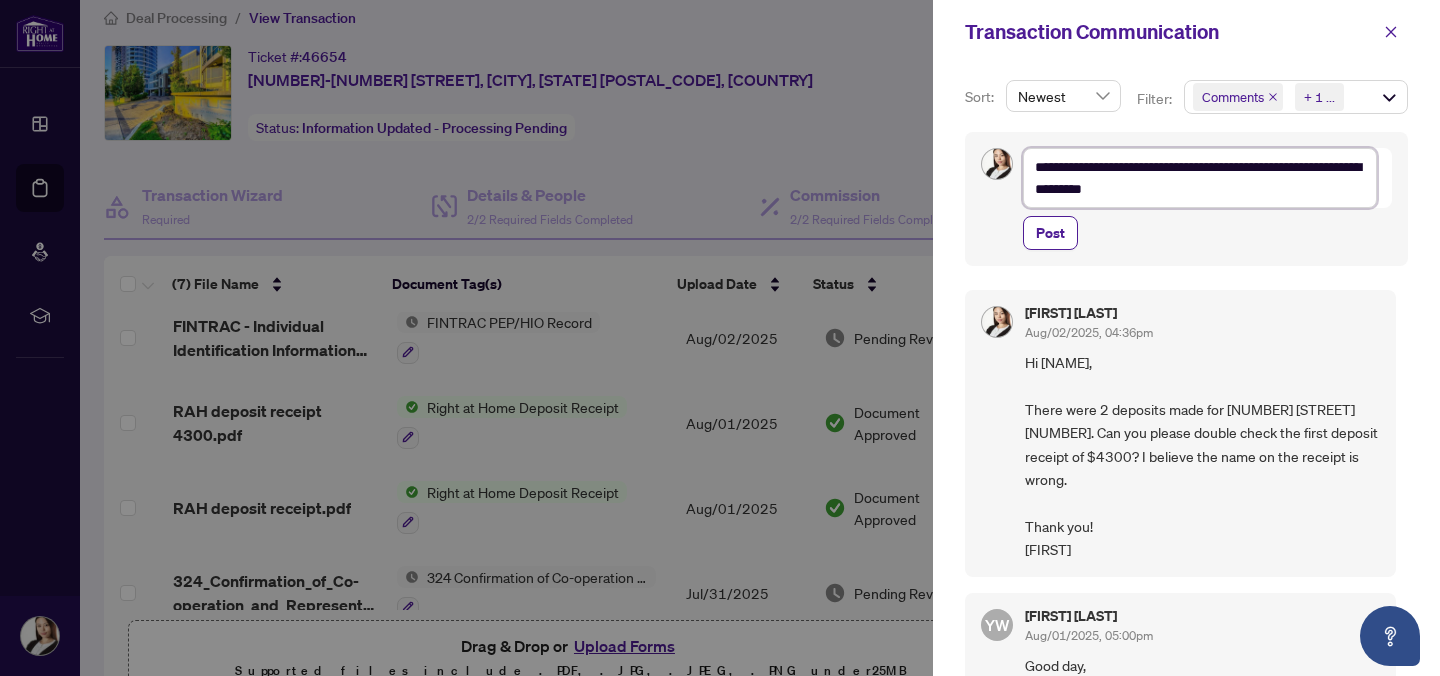 type on "**********" 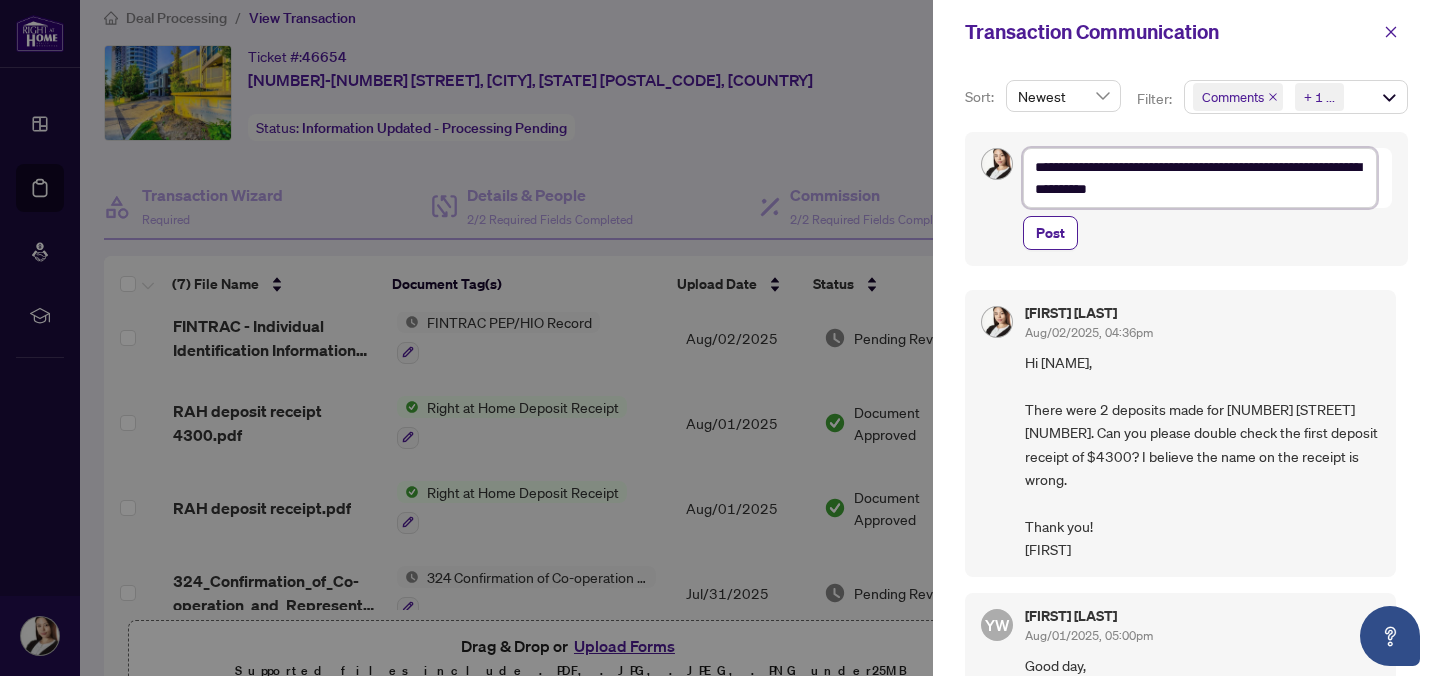 type on "**********" 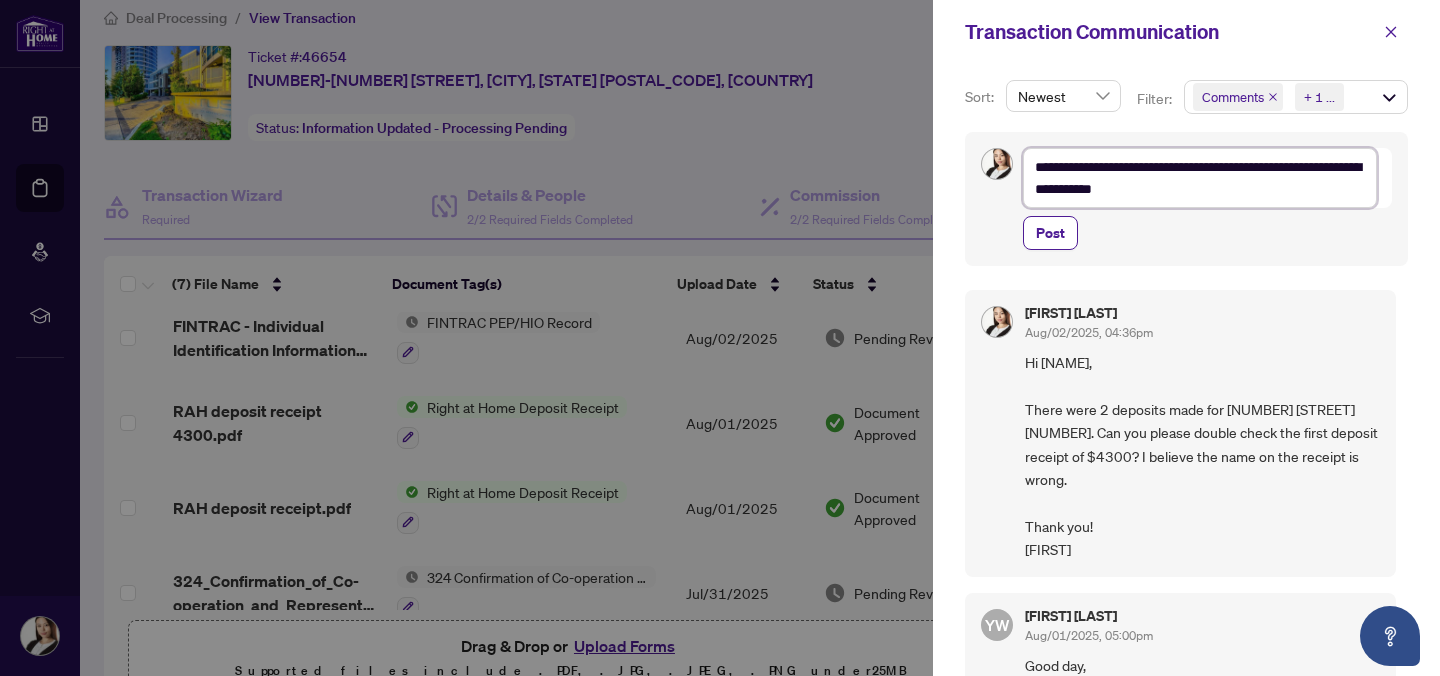 type on "**********" 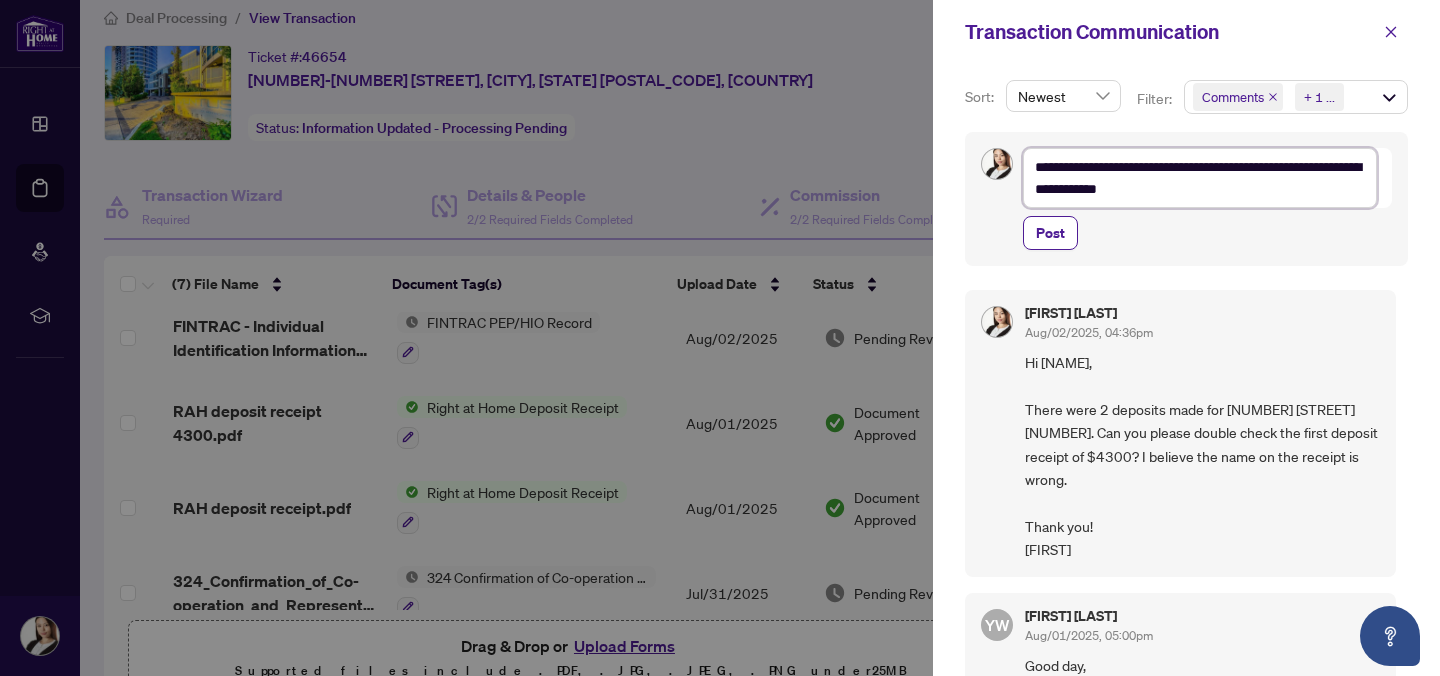 type on "**********" 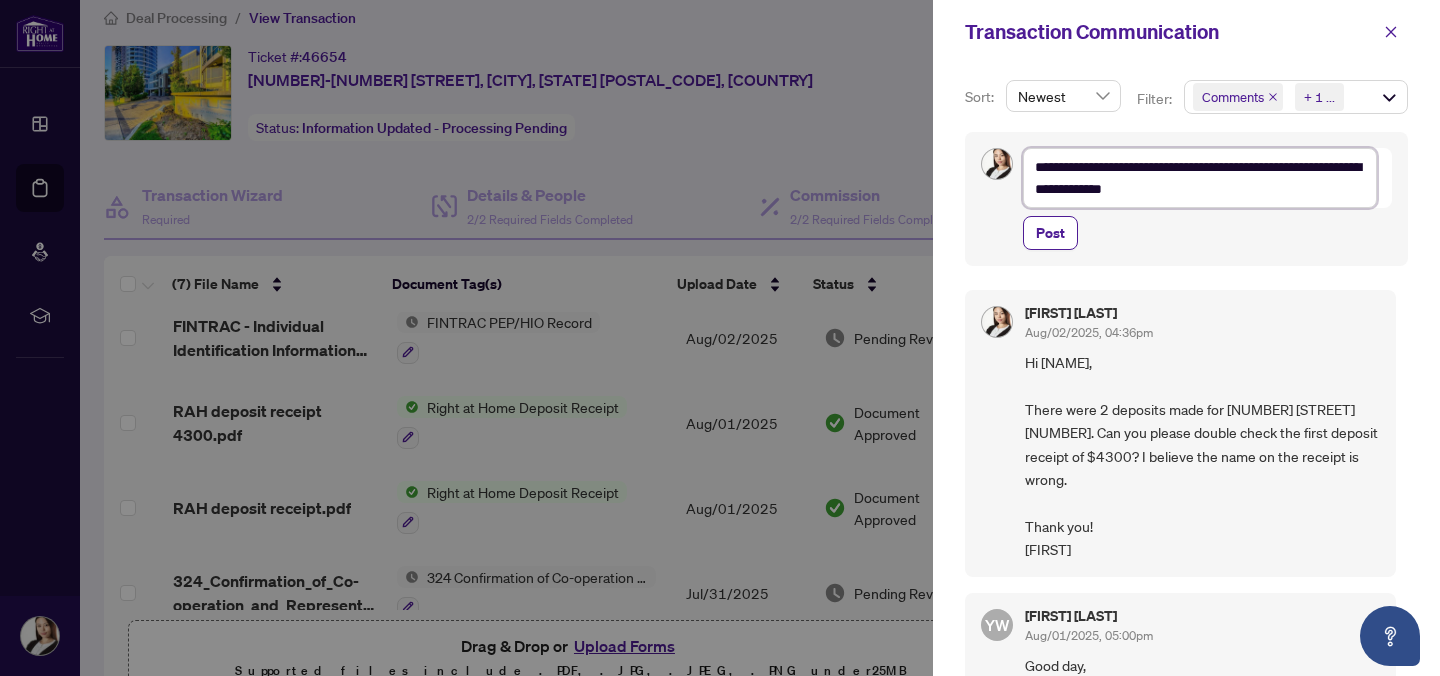 type on "**********" 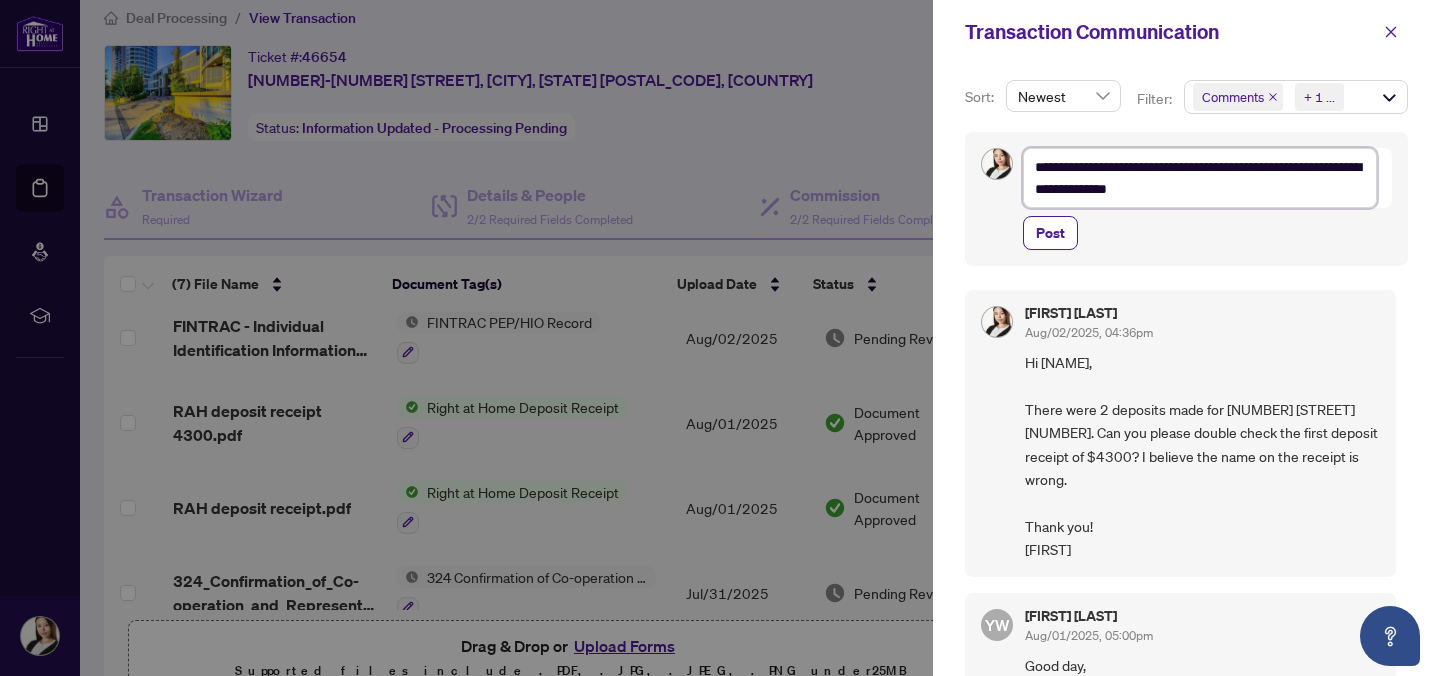 type on "**********" 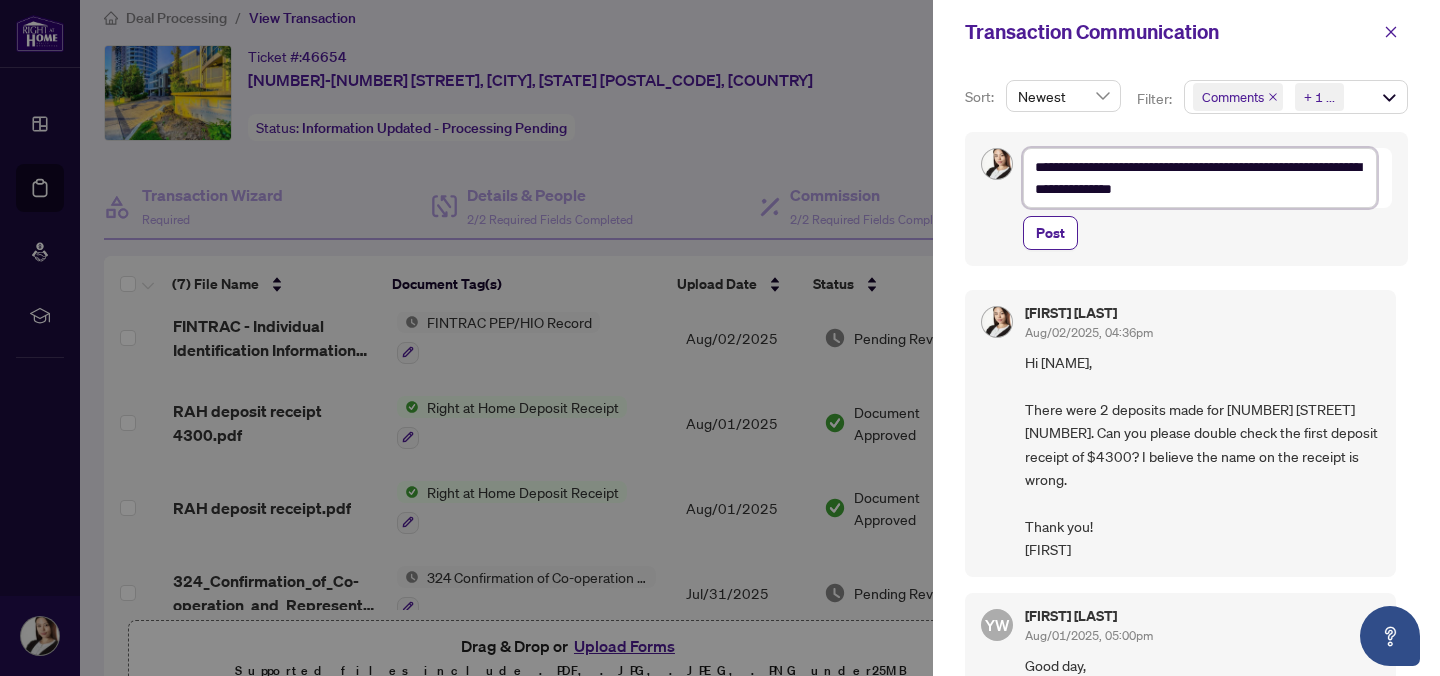 type on "**********" 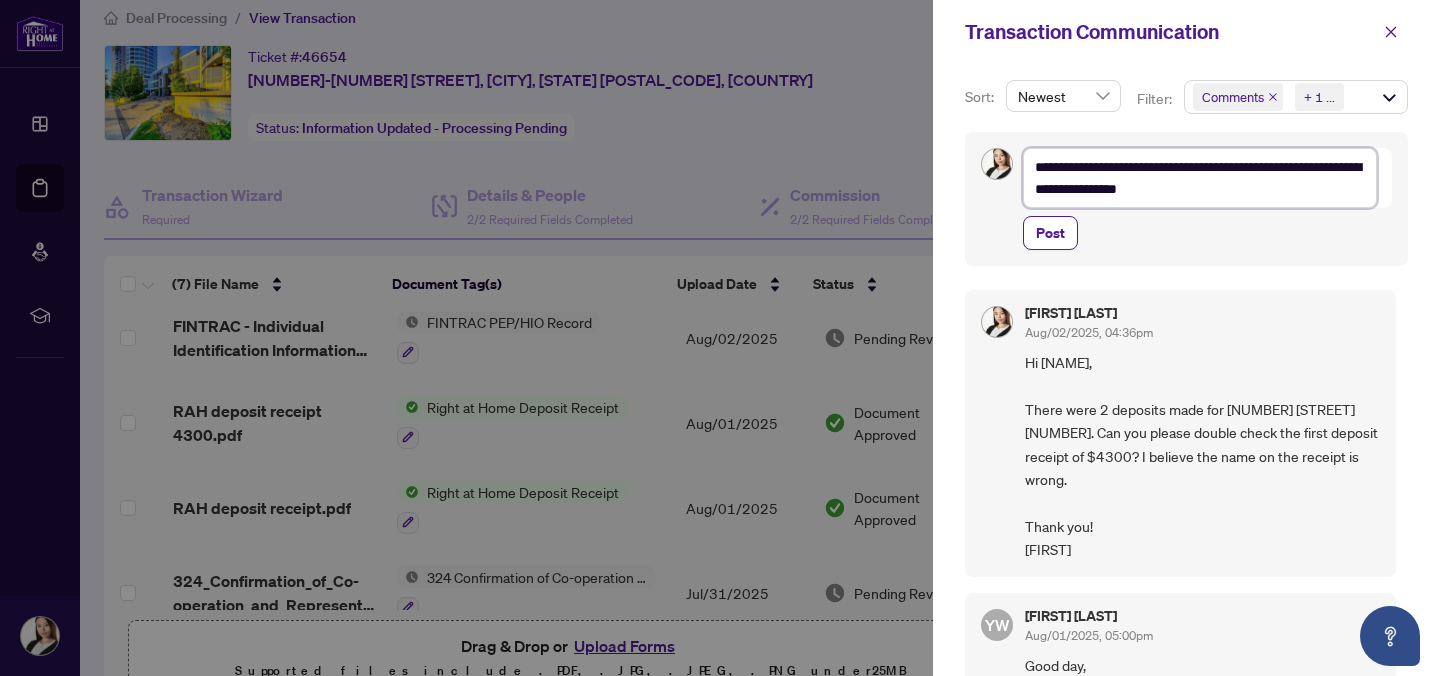 type on "**********" 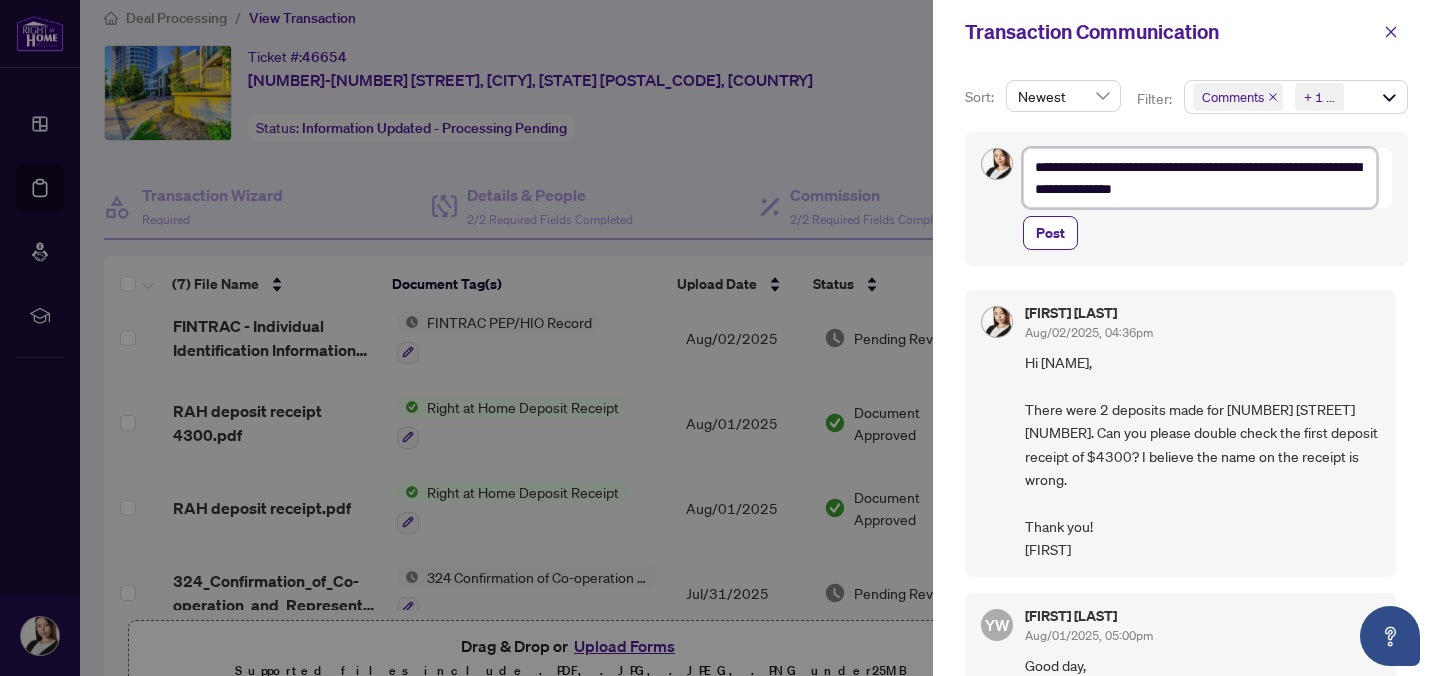 type on "**********" 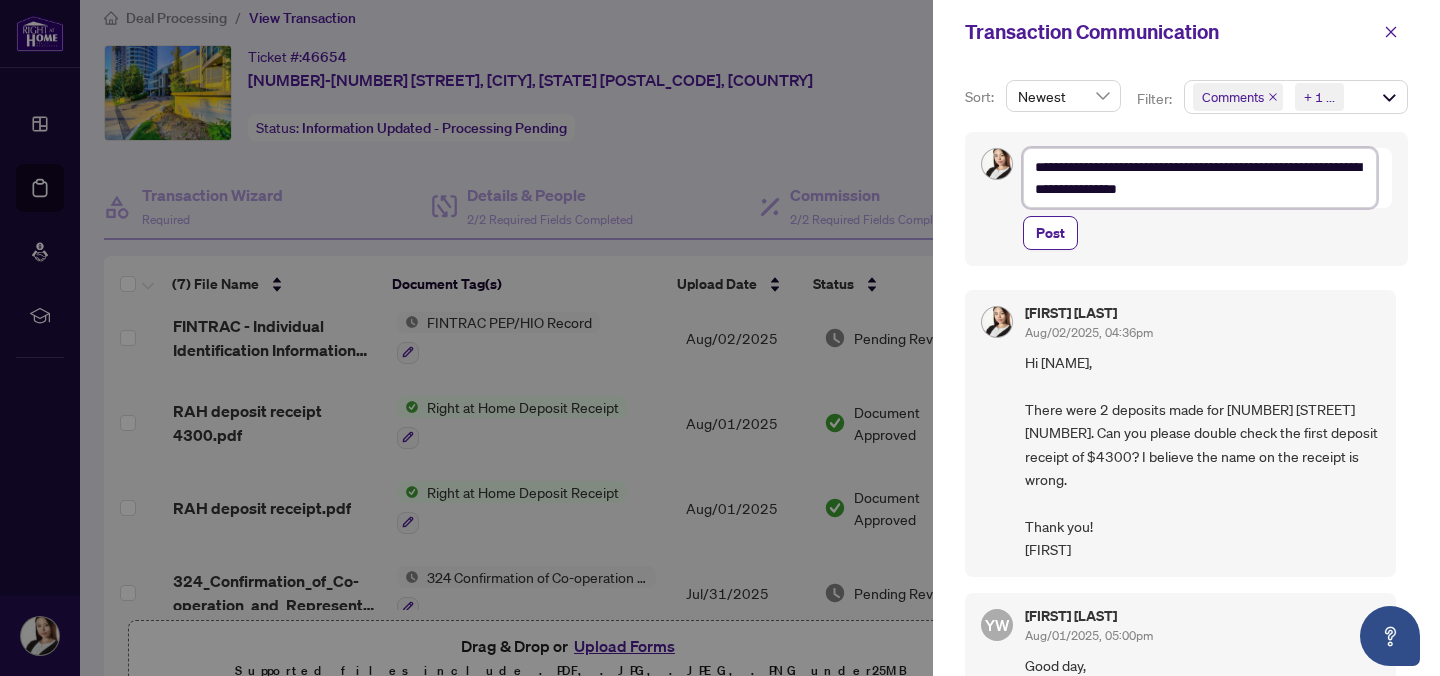 type on "**********" 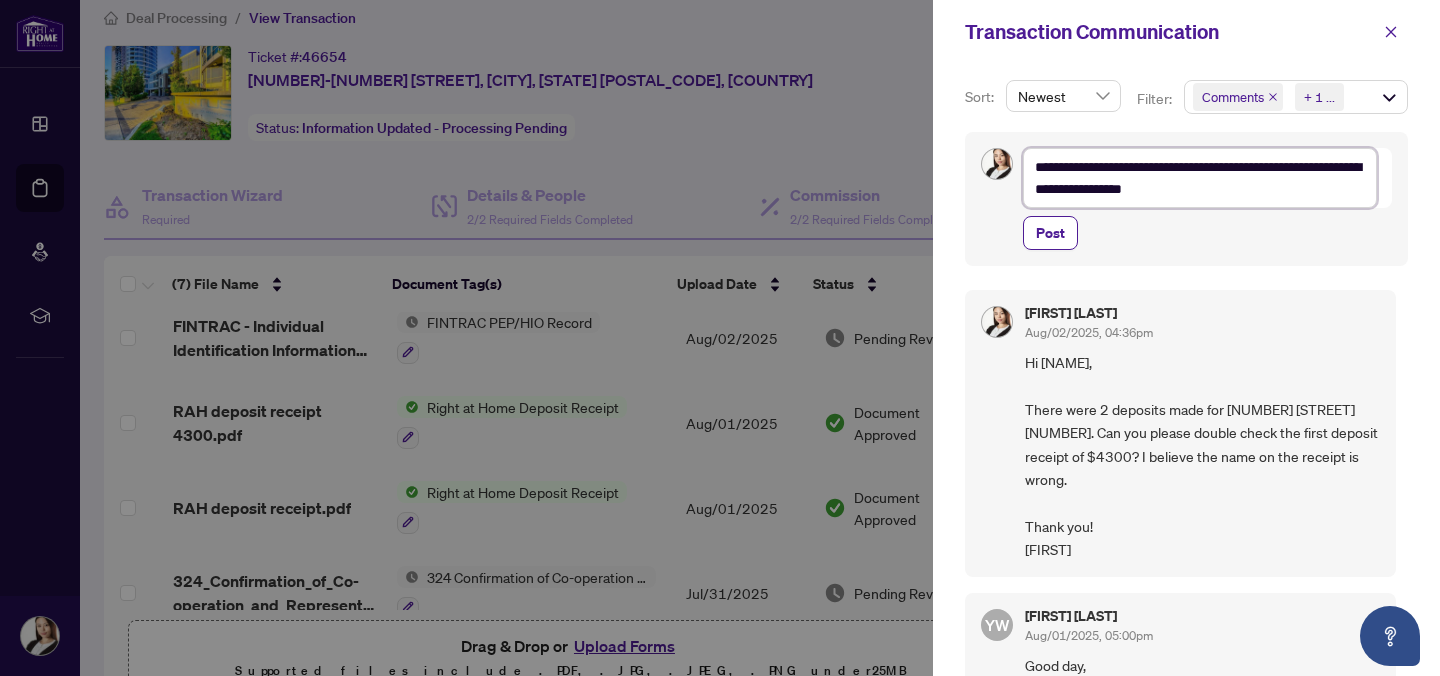 type on "**********" 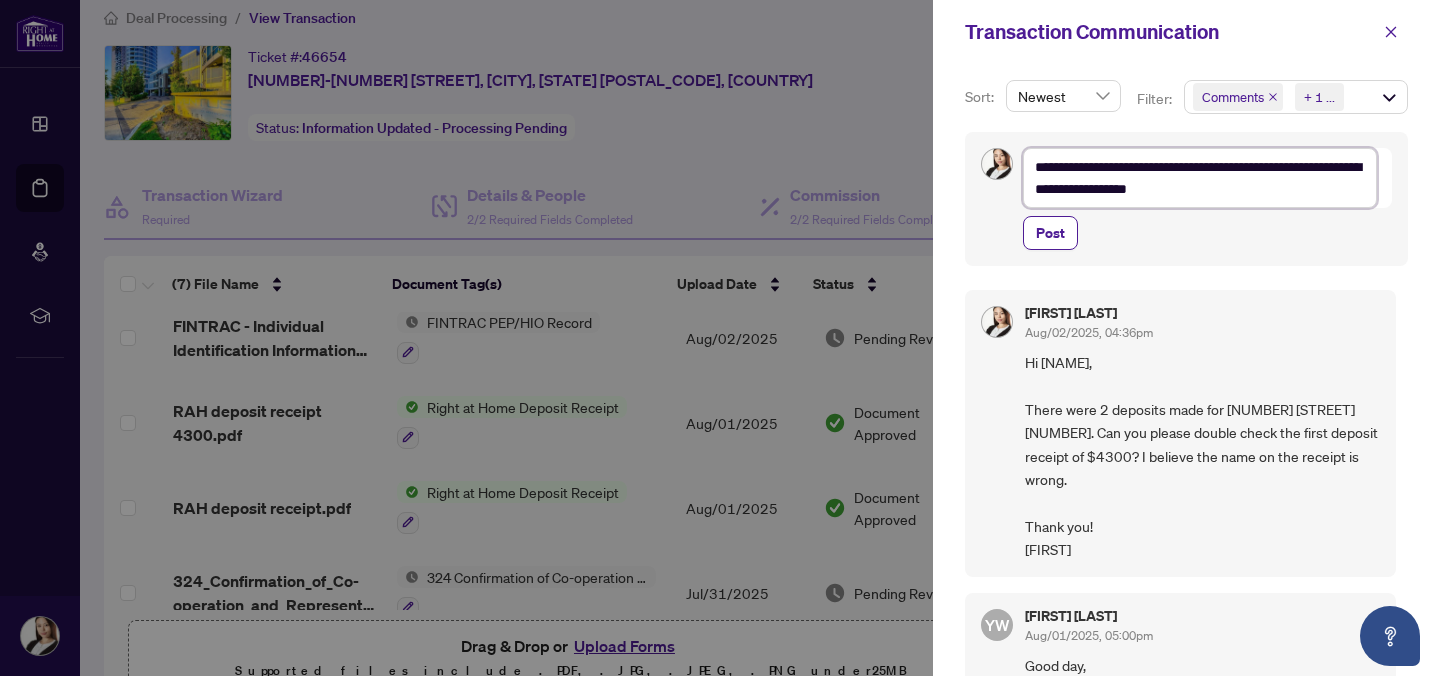 type on "**********" 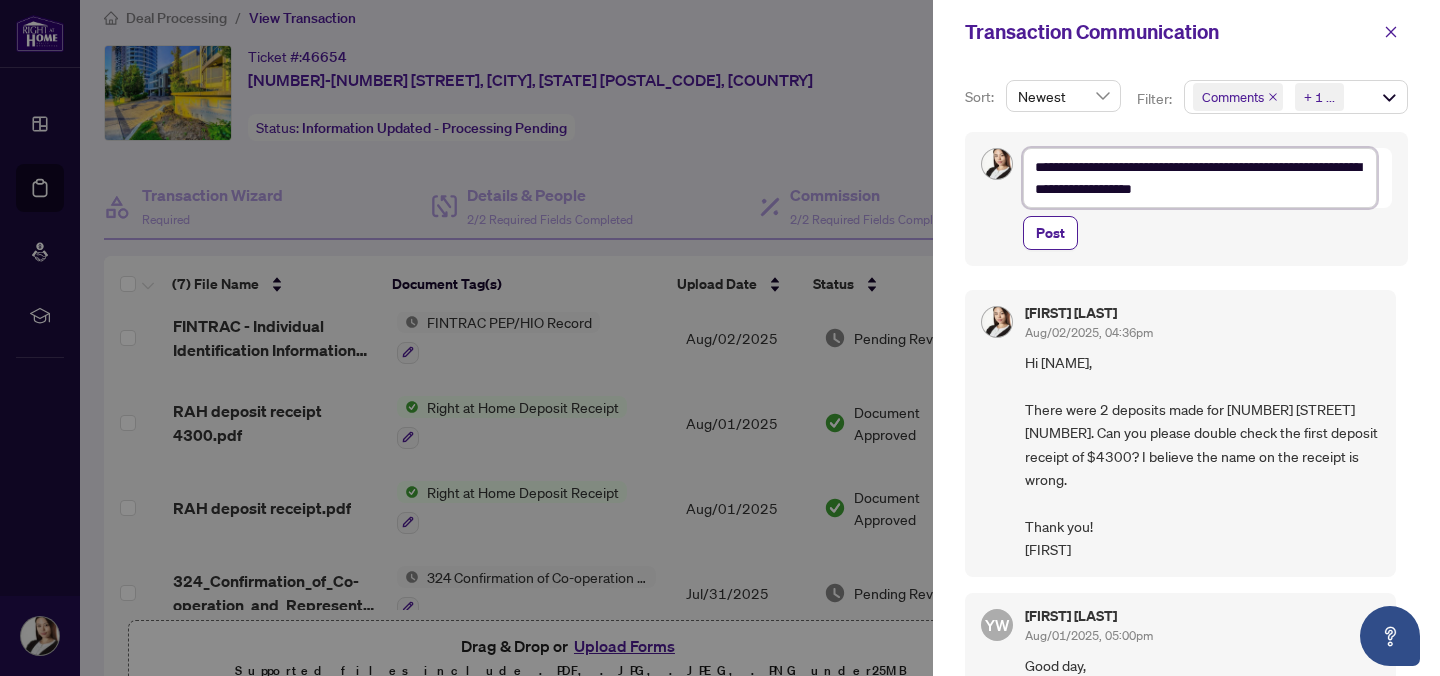 type on "**********" 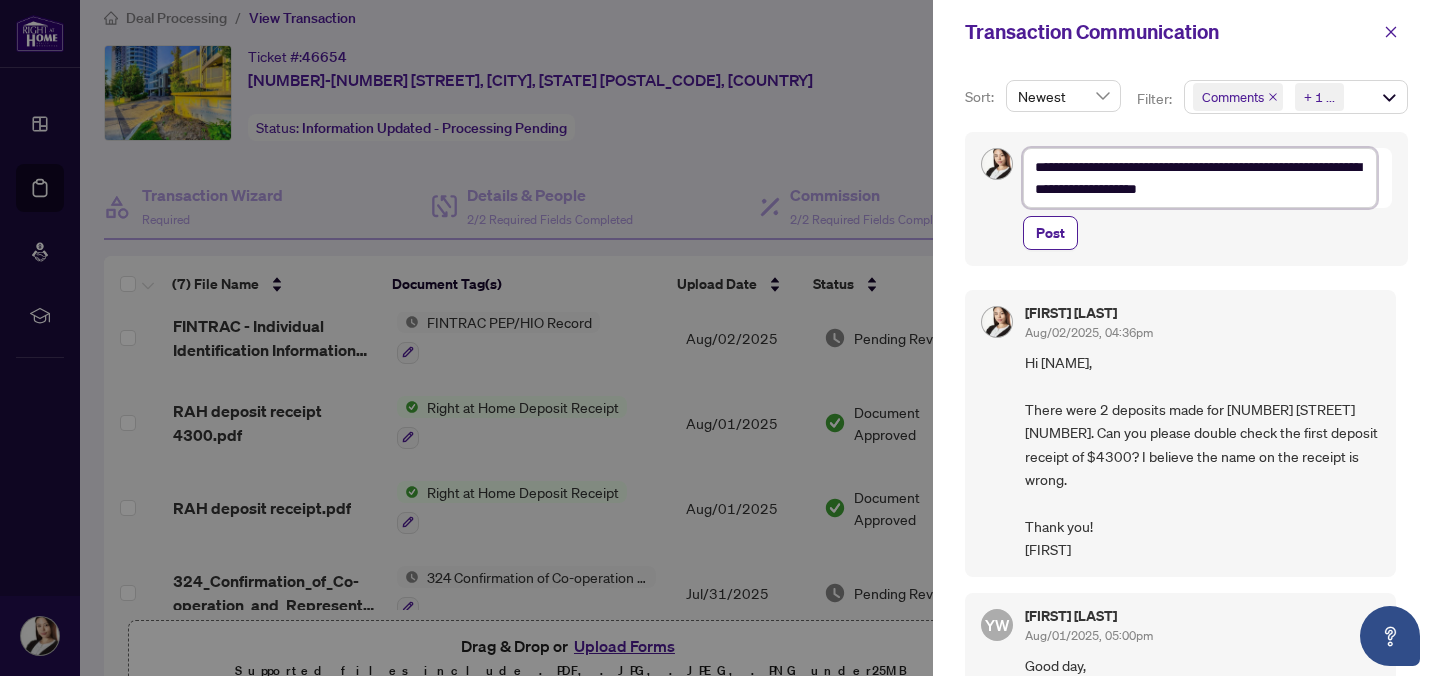 type on "**********" 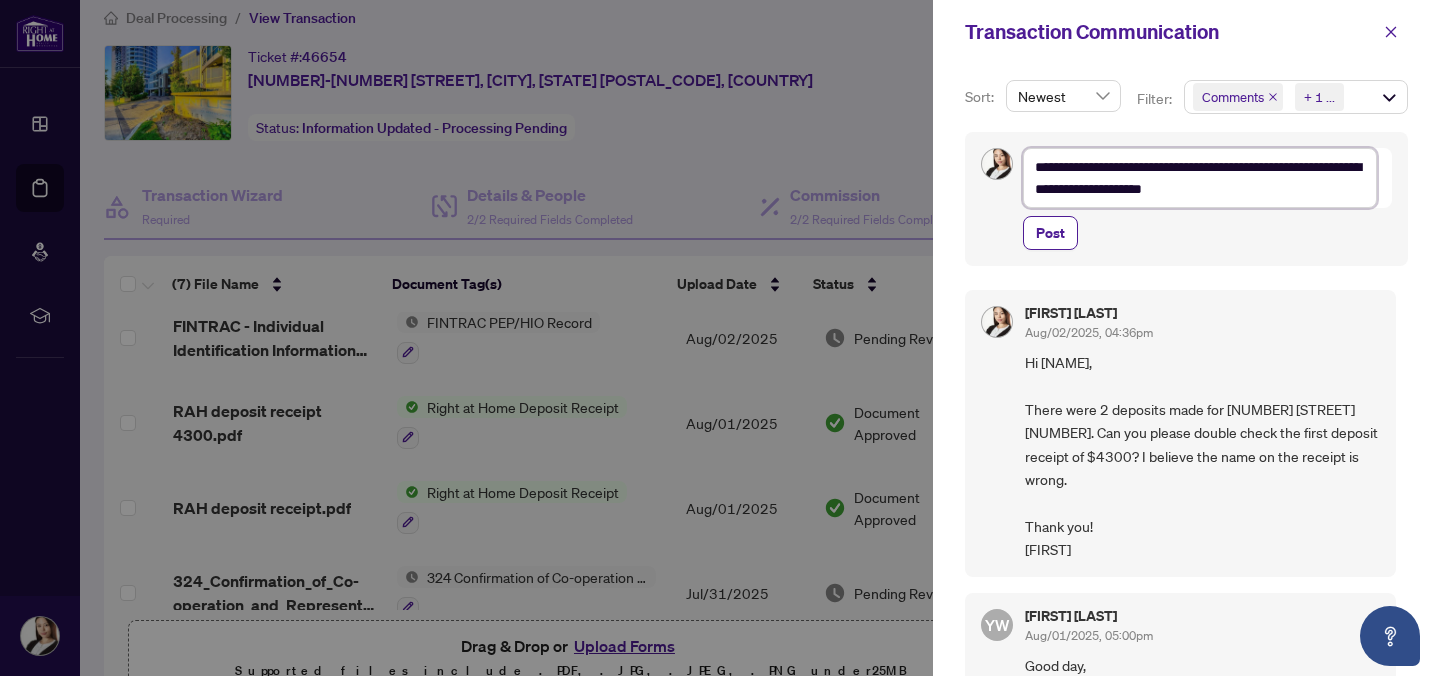 type 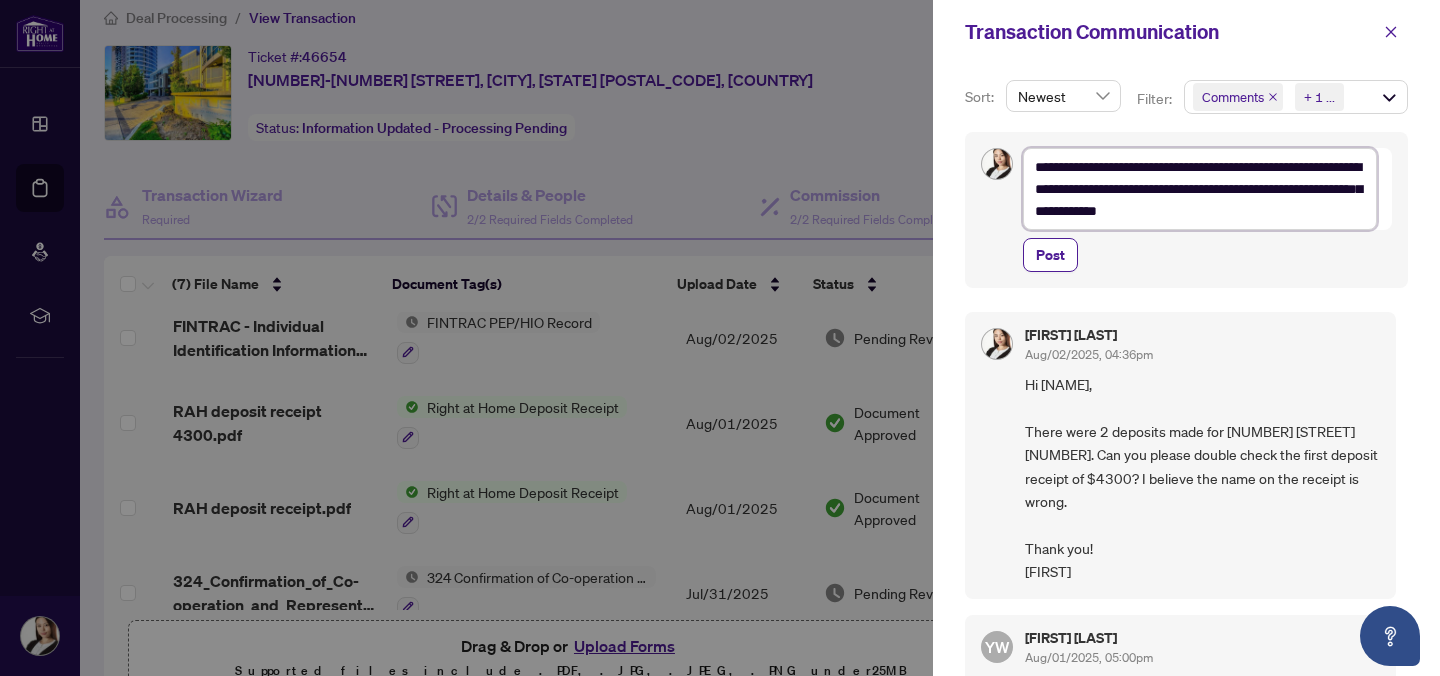 paste on "********" 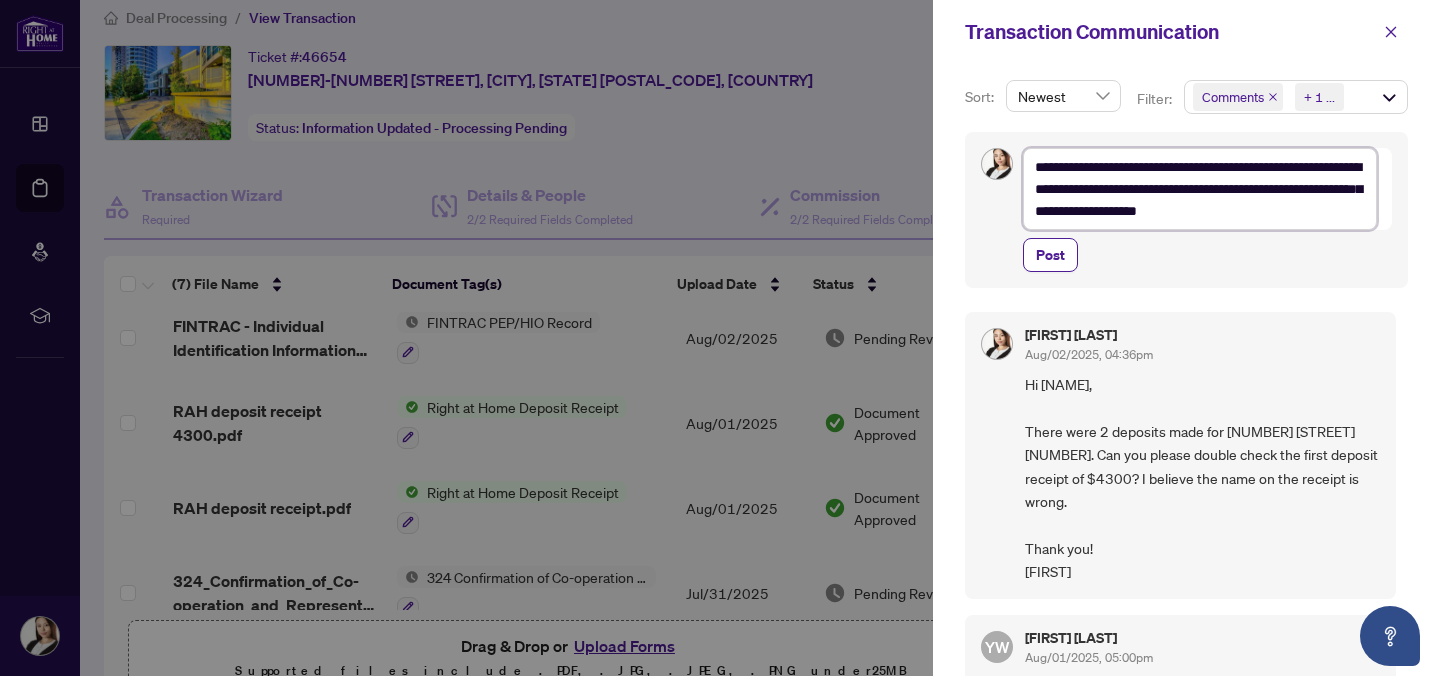 click on "**********" at bounding box center [1200, 189] 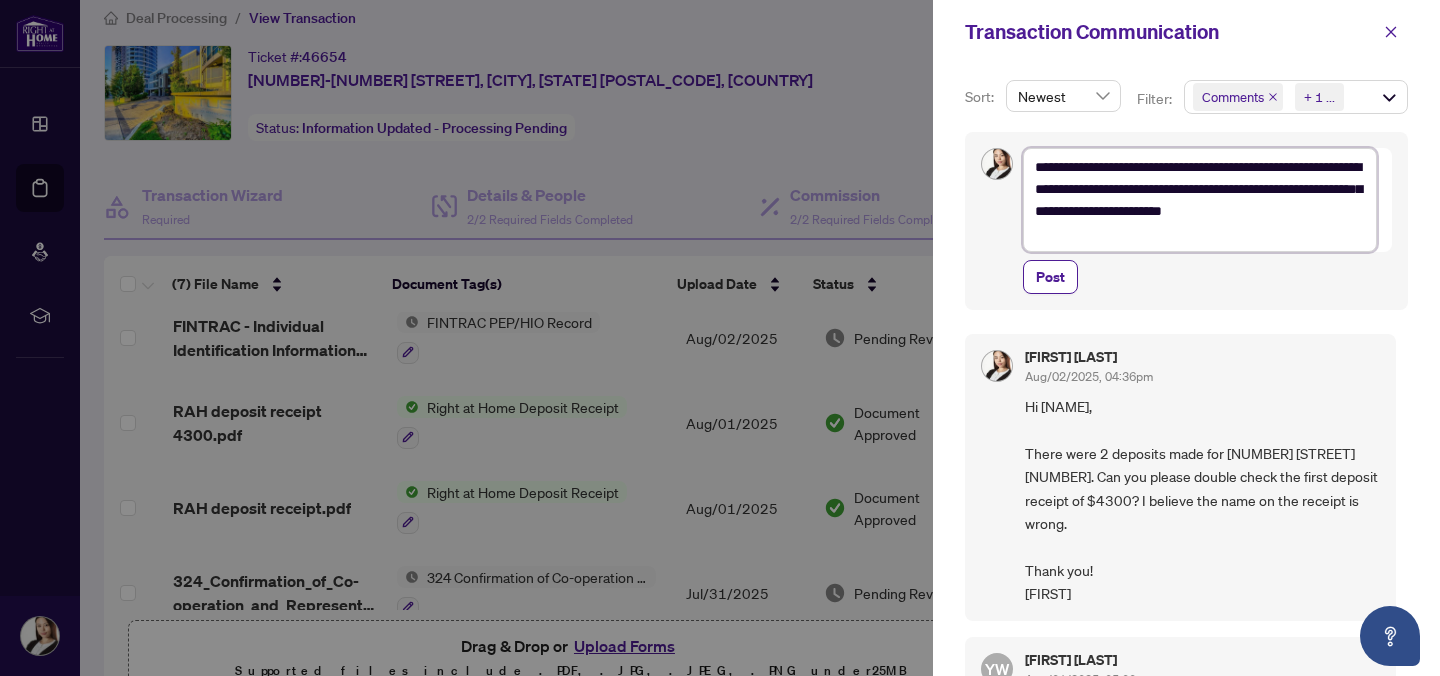 click on "**********" at bounding box center [1200, 200] 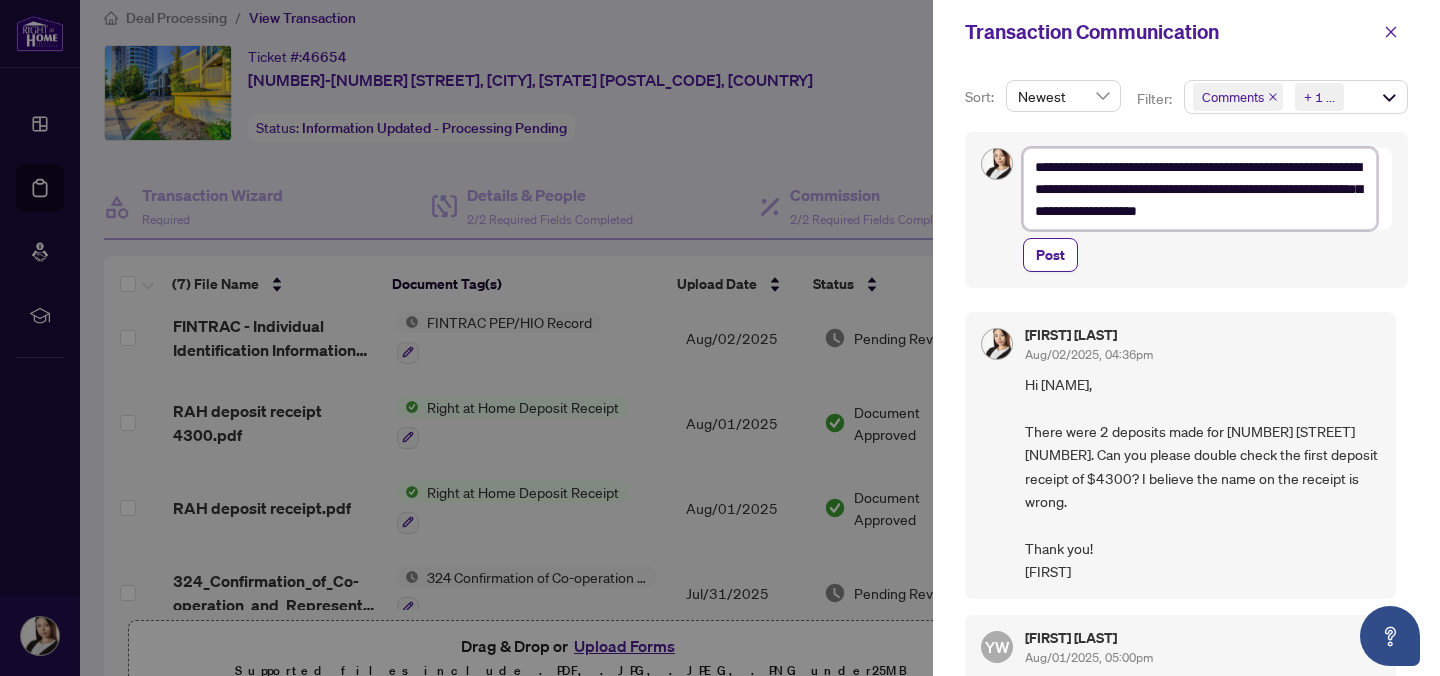 click on "**********" at bounding box center (1200, 189) 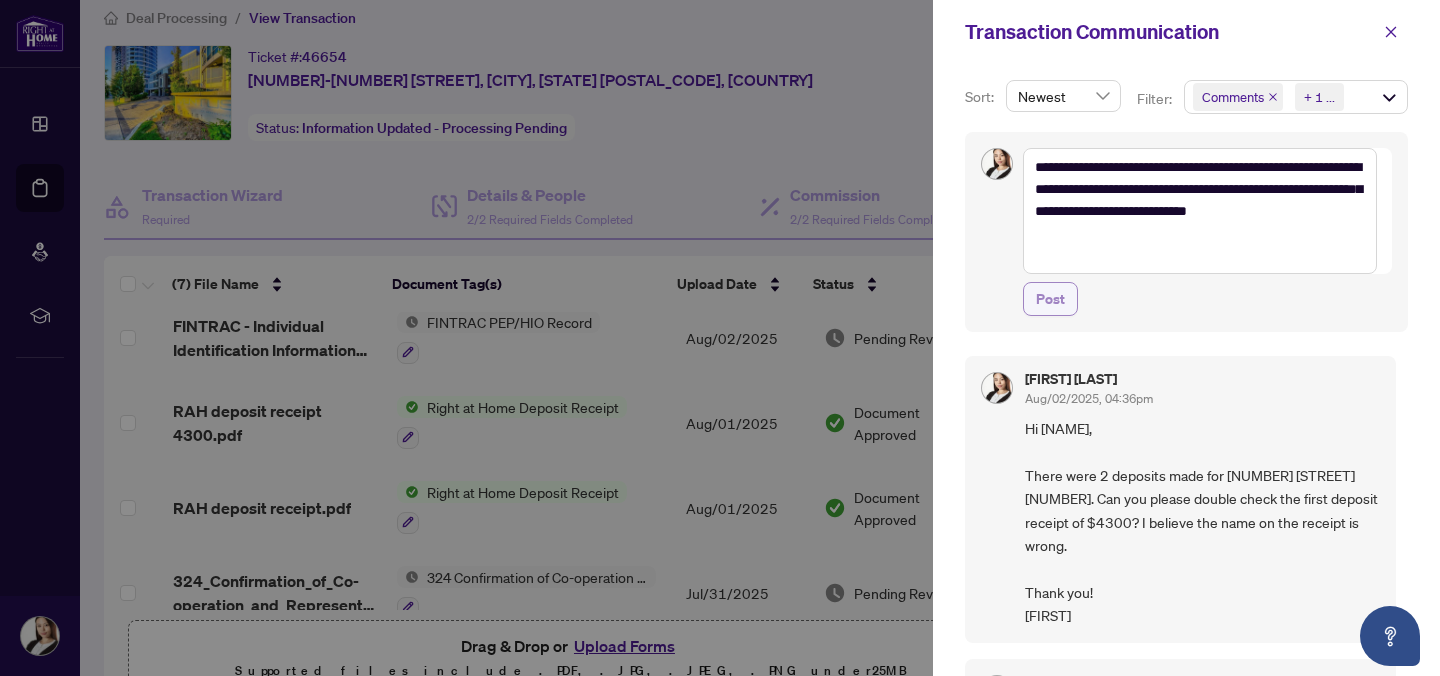 click on "Post" at bounding box center (1050, 299) 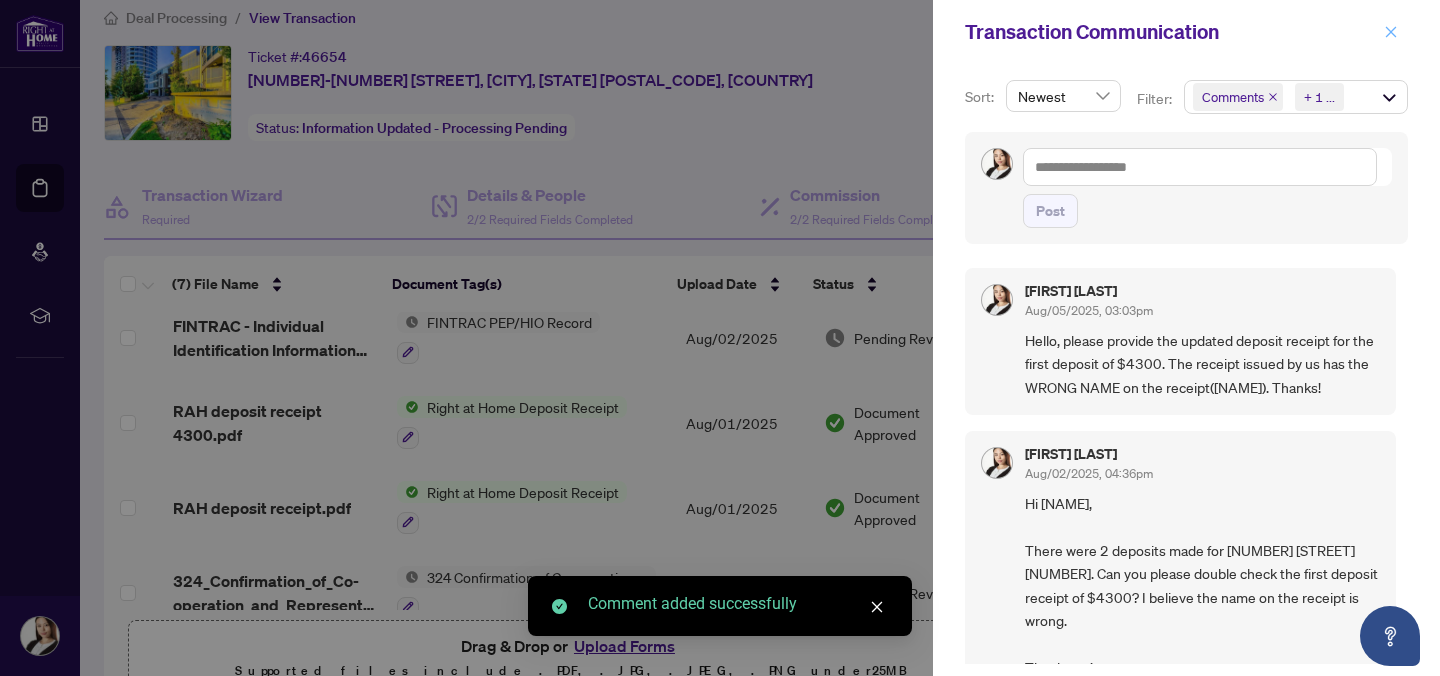 click 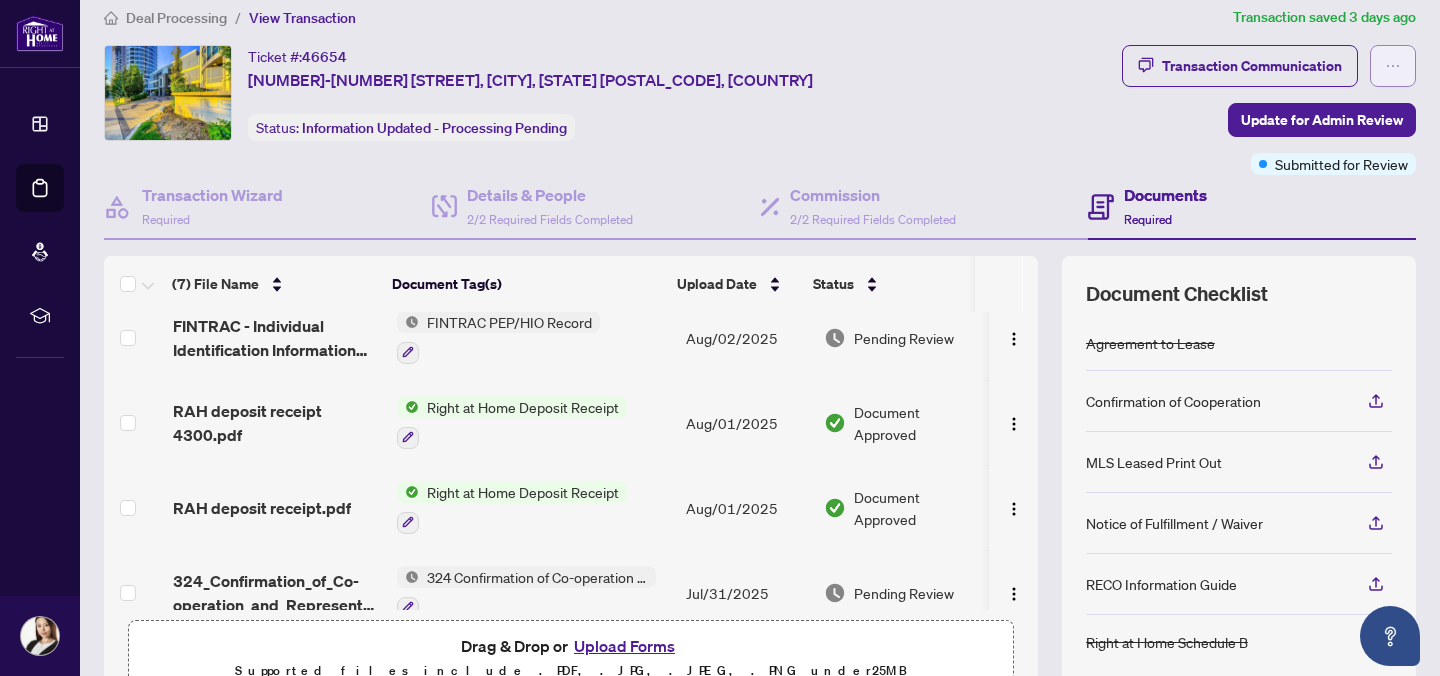 click 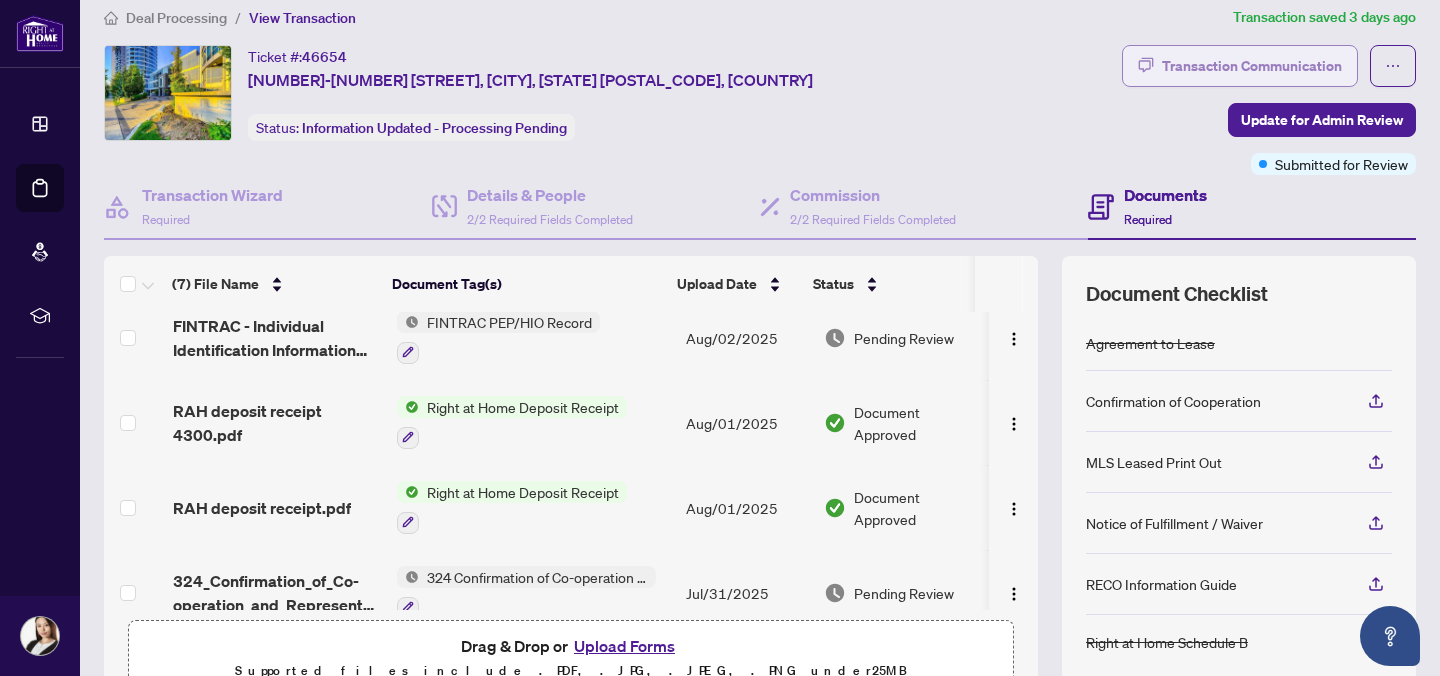 click on "Transaction Communication" at bounding box center (1252, 66) 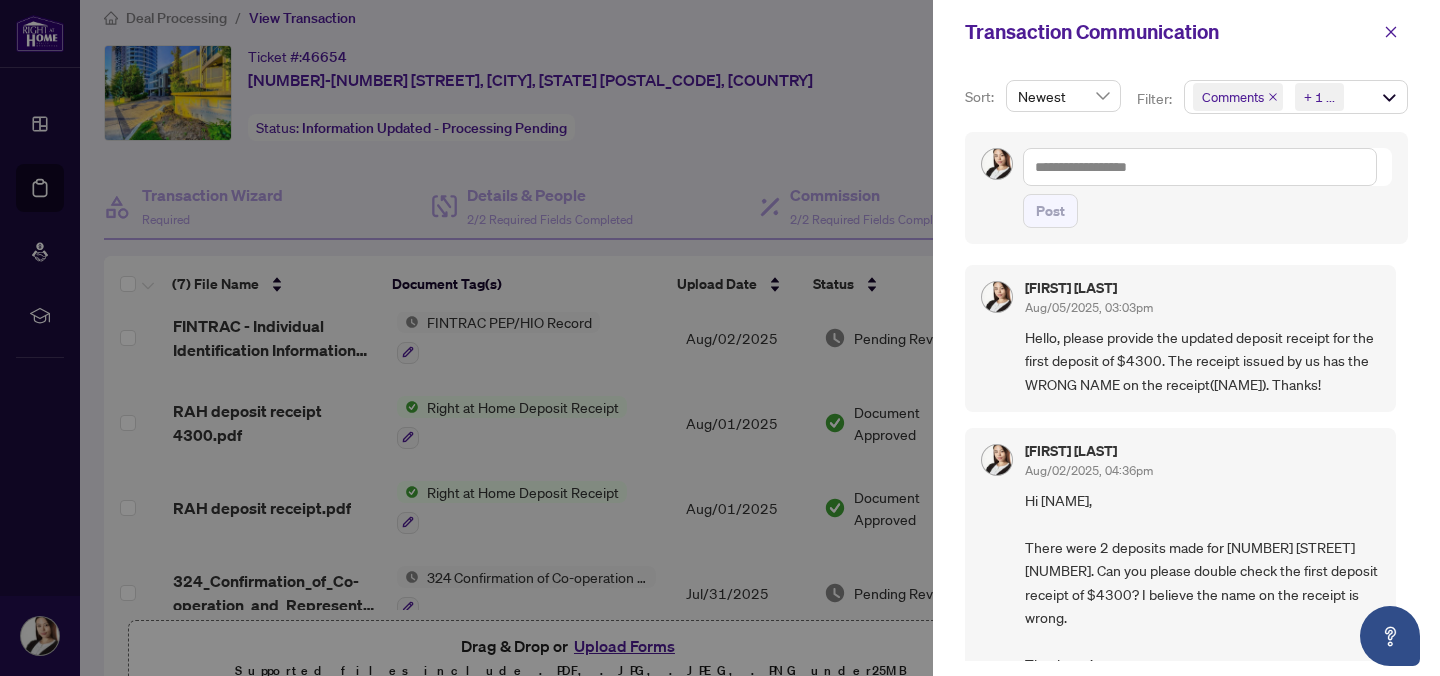 scroll, scrollTop: 4, scrollLeft: 0, axis: vertical 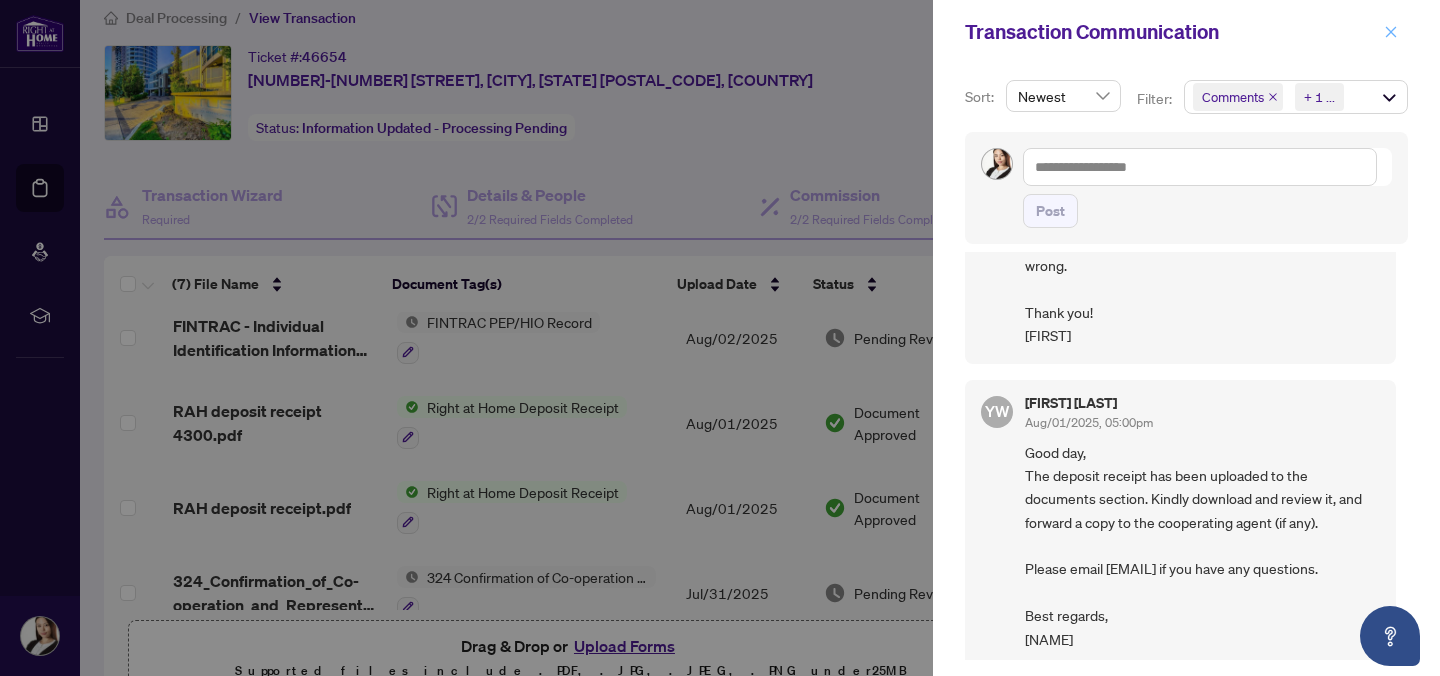 click at bounding box center (1391, 32) 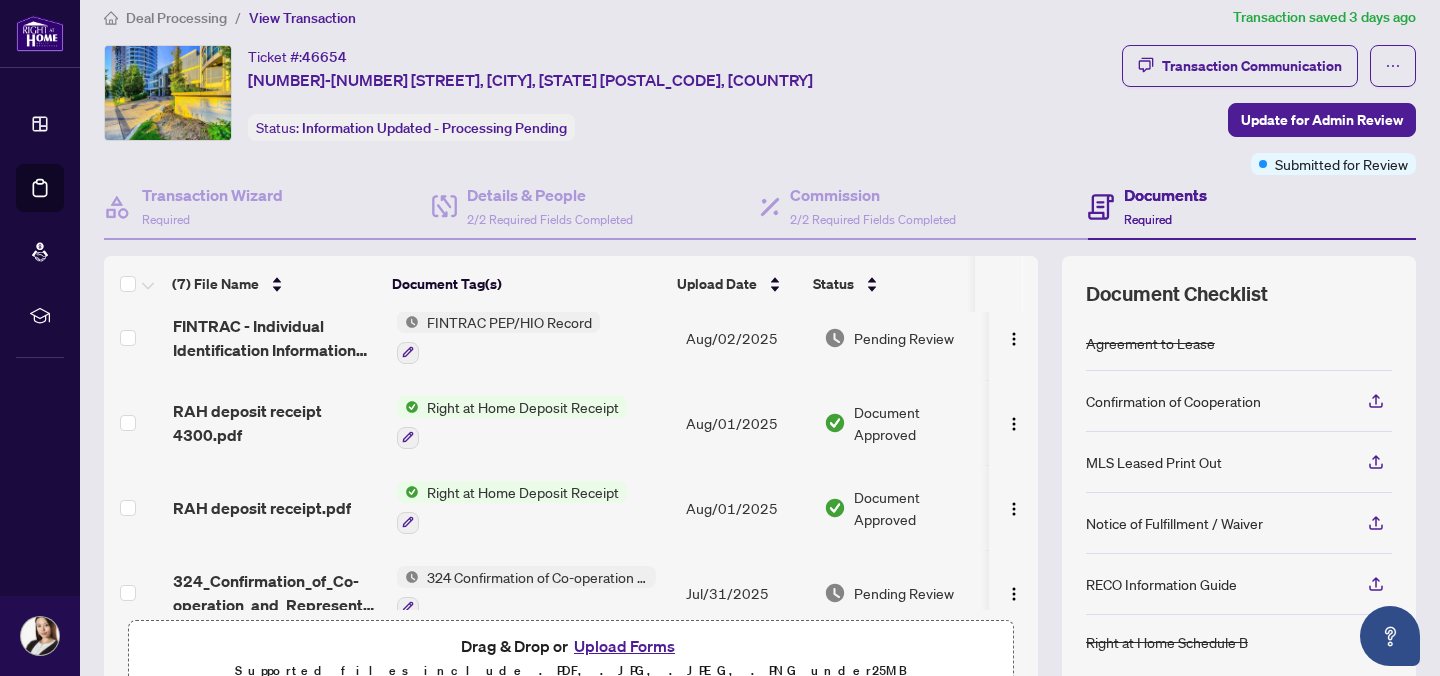 click on "Ticket #:  46654 [NUMBER]-[NUMBER] [STREET], [CITY], [STATE] [POSTAL_CODE], [COUNTRY] Status:   Information Updated - Processing Pending" at bounding box center [609, 93] 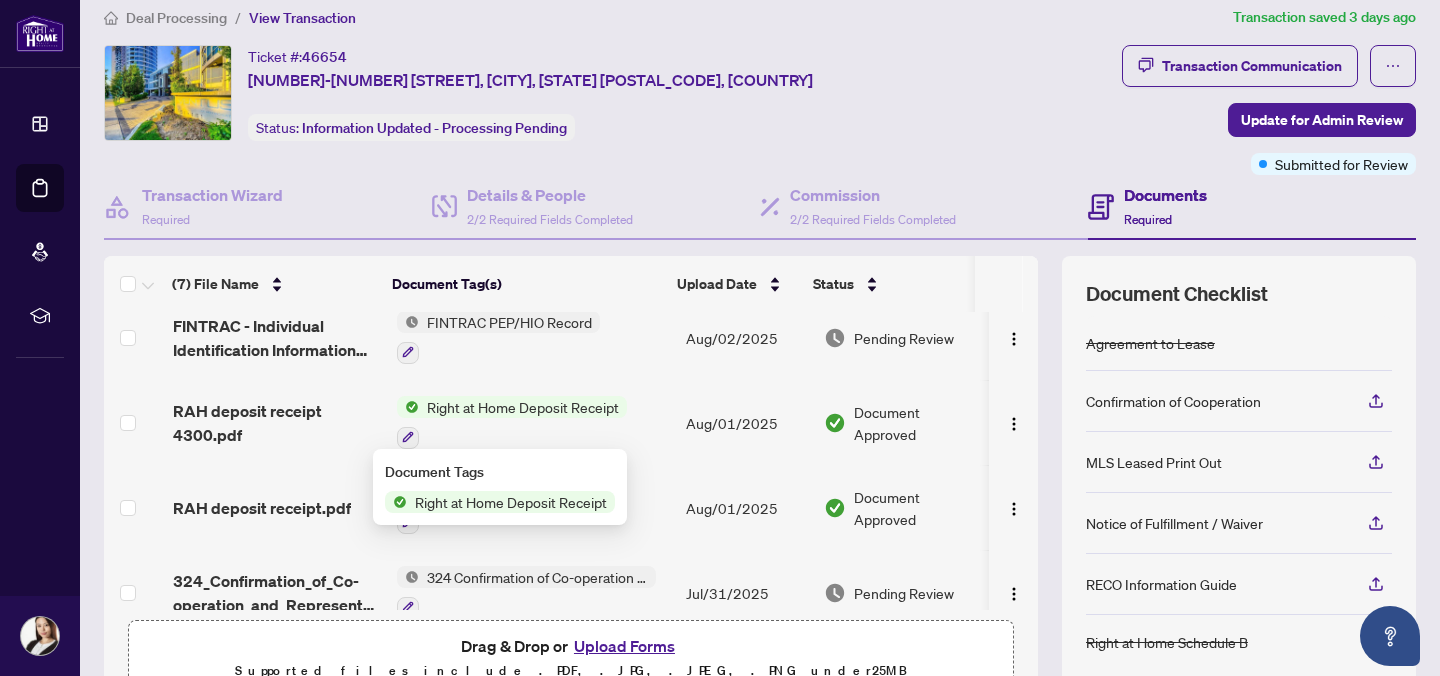 click on "Right at Home Deposit Receipt" at bounding box center [511, 502] 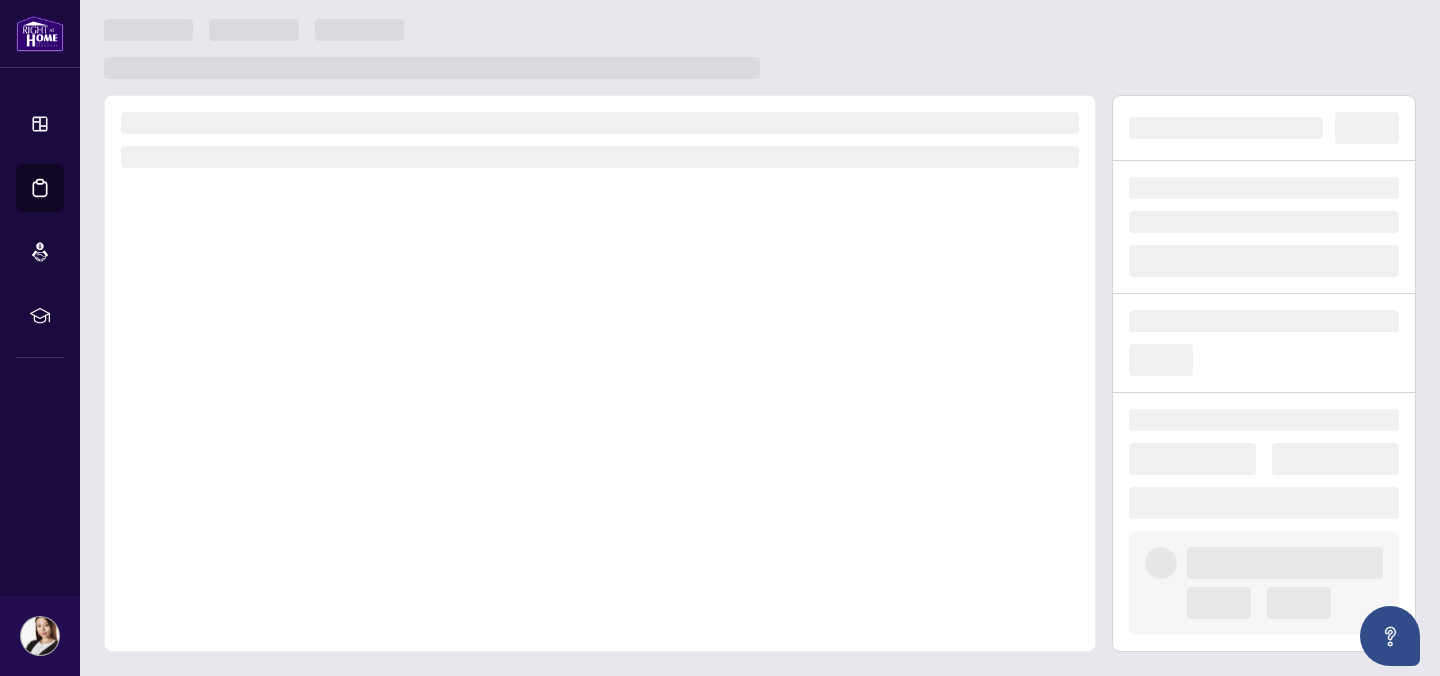 scroll, scrollTop: 0, scrollLeft: 0, axis: both 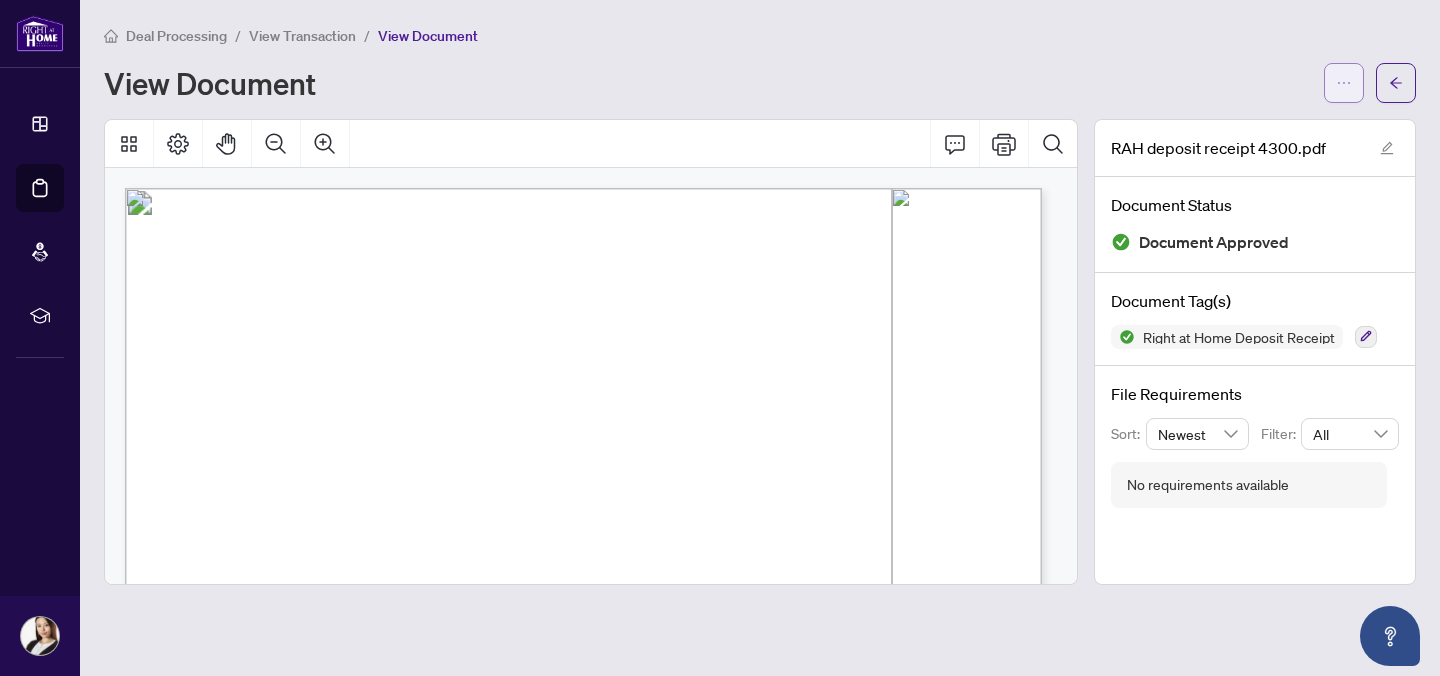 click at bounding box center (1344, 83) 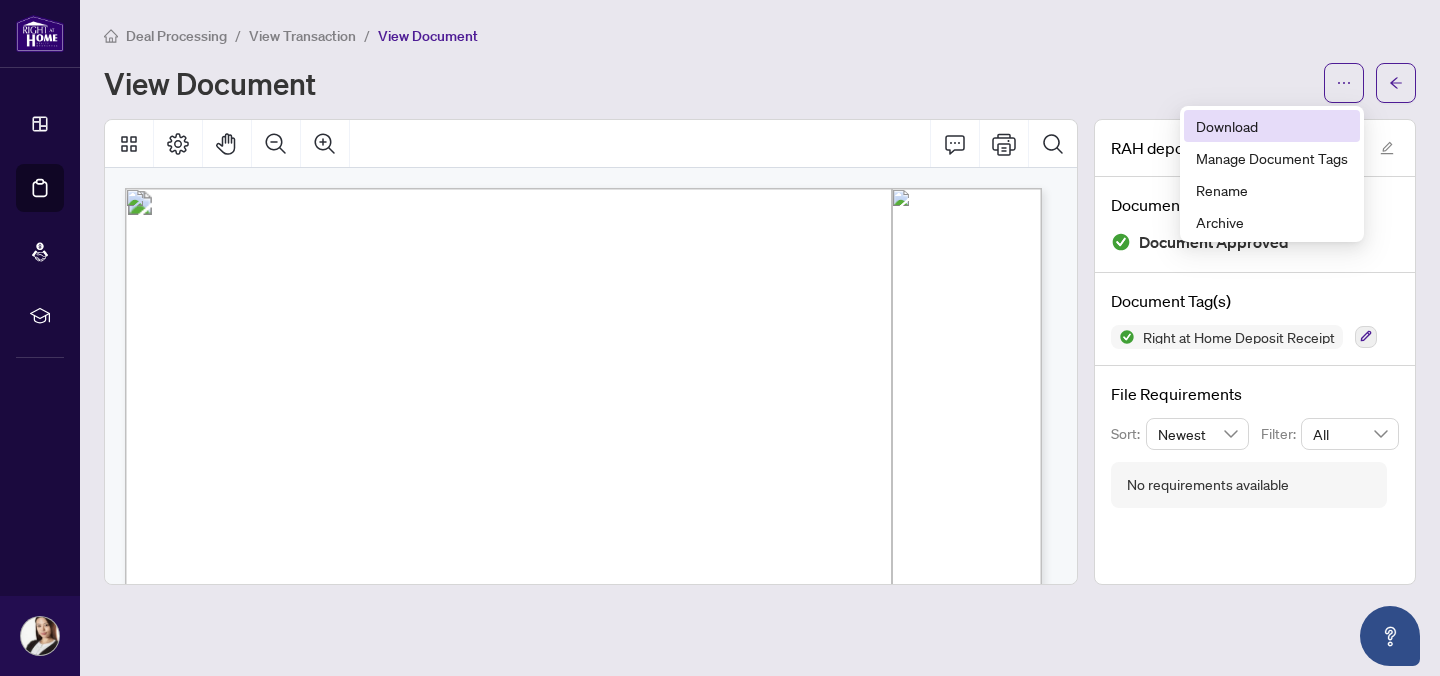 click on "Download" at bounding box center (1272, 126) 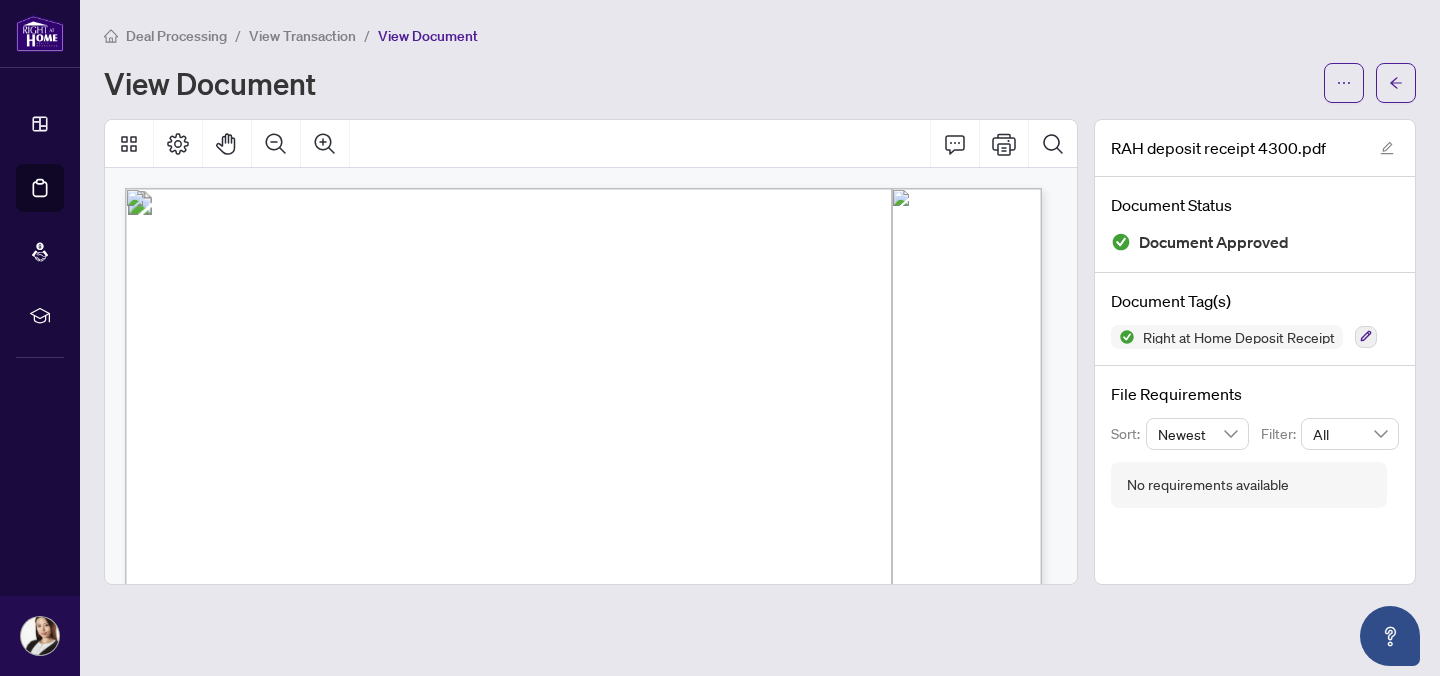 click on "View Document" at bounding box center (708, 83) 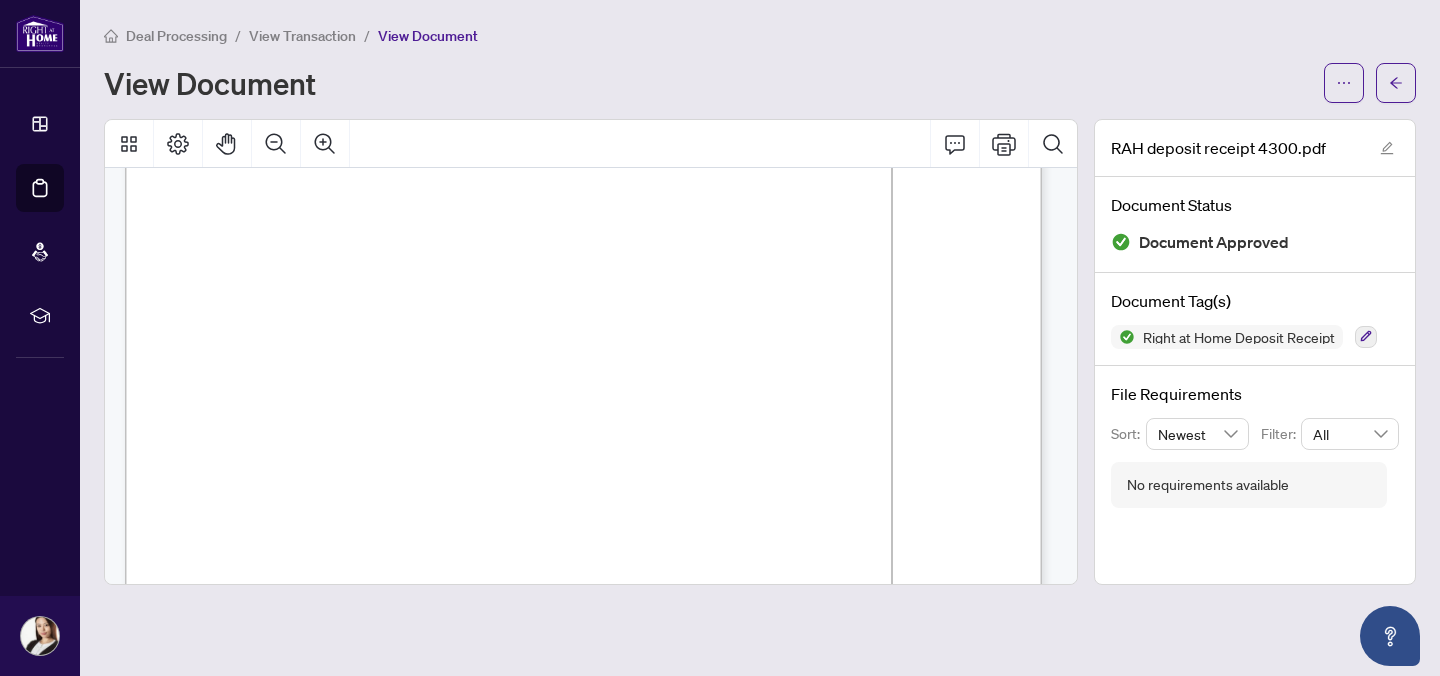 scroll, scrollTop: 0, scrollLeft: 0, axis: both 